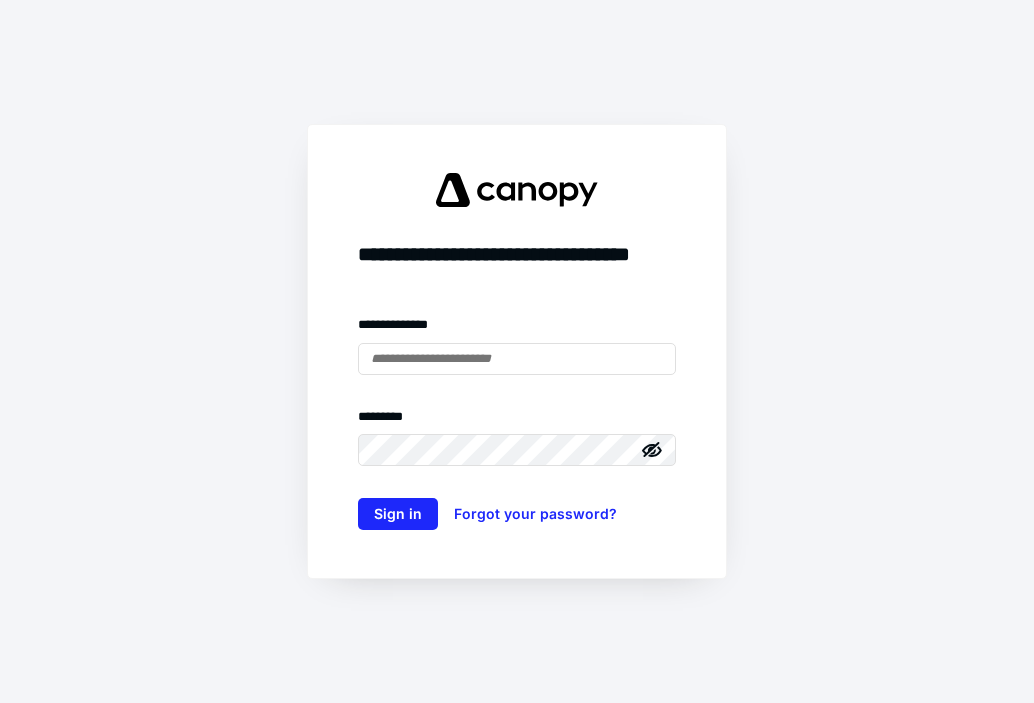scroll, scrollTop: 0, scrollLeft: 0, axis: both 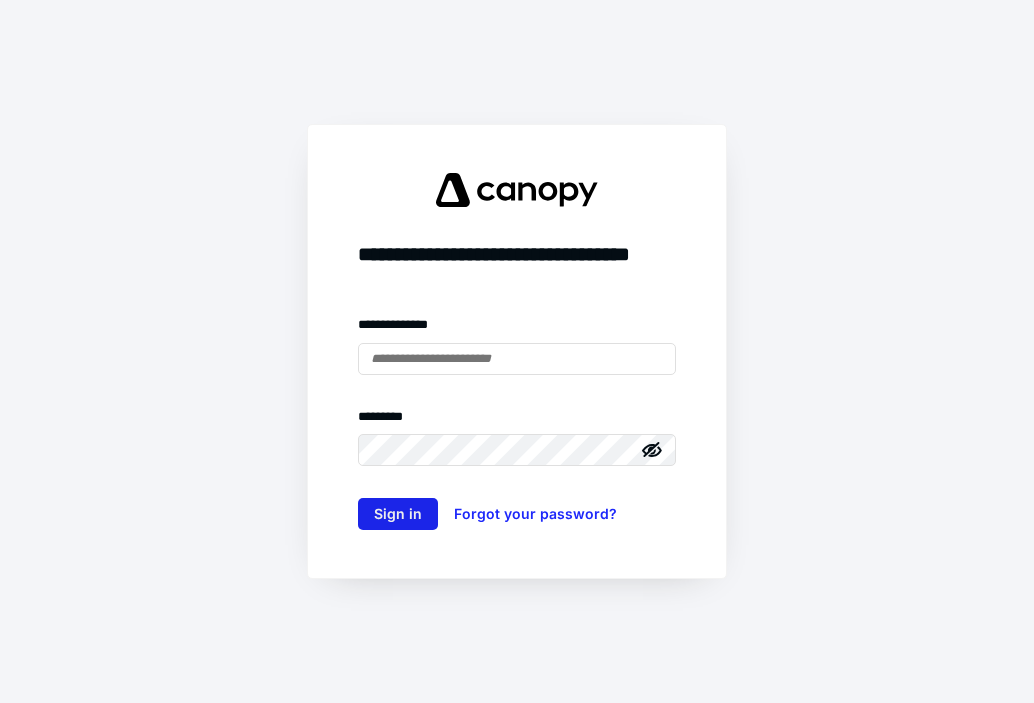 type on "**********" 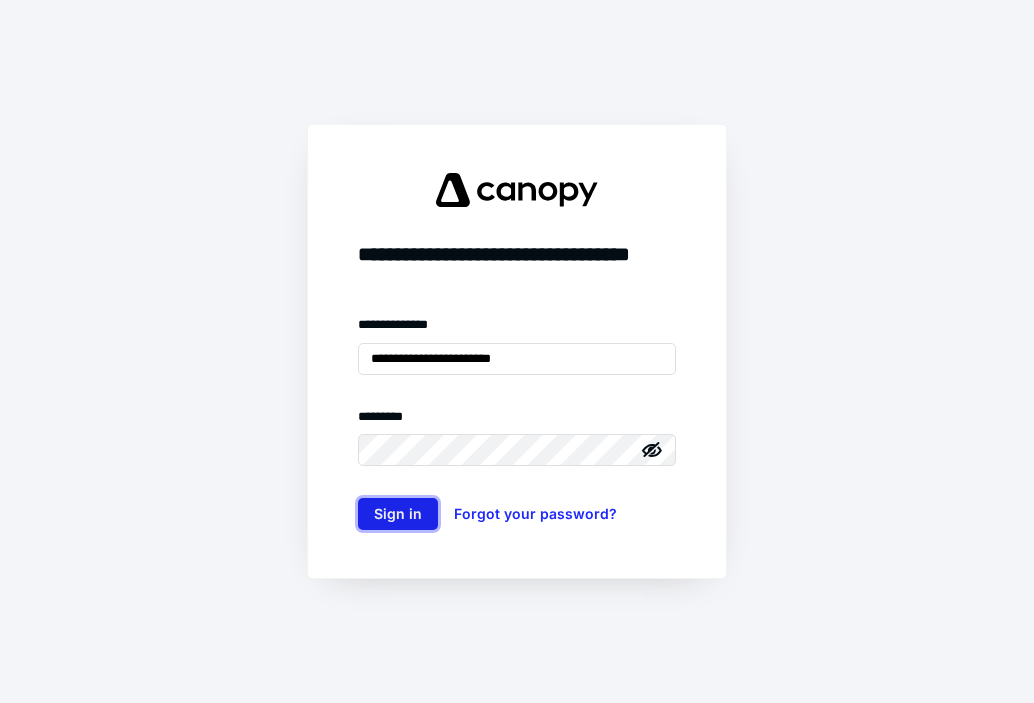 click on "Sign in" at bounding box center [398, 514] 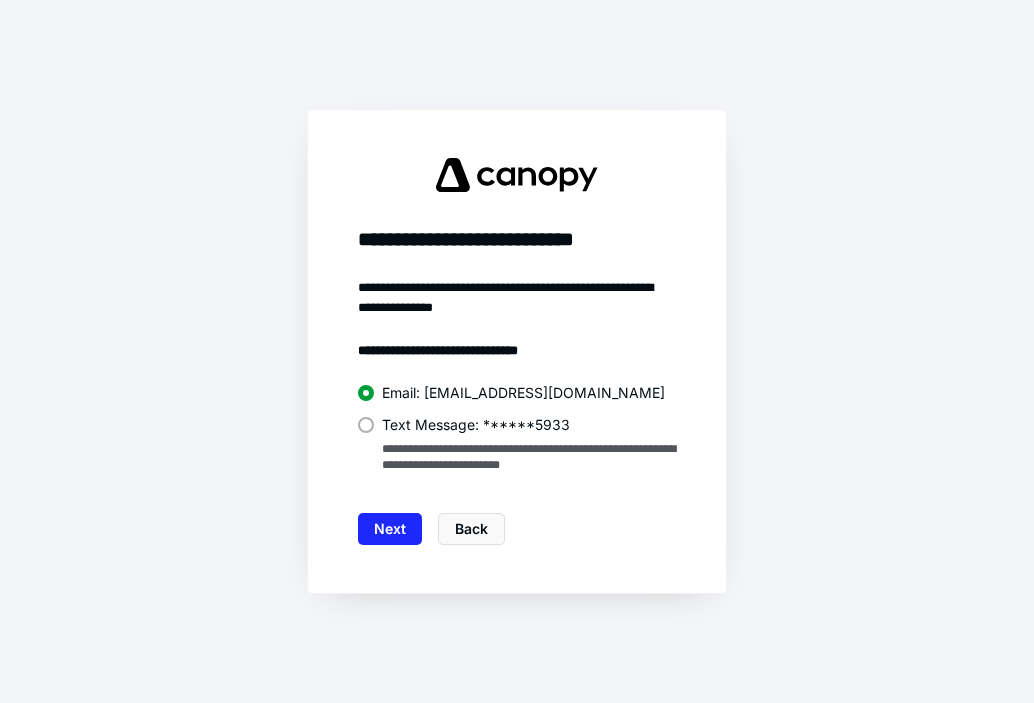 drag, startPoint x: 397, startPoint y: 518, endPoint x: 261, endPoint y: 528, distance: 136.36716 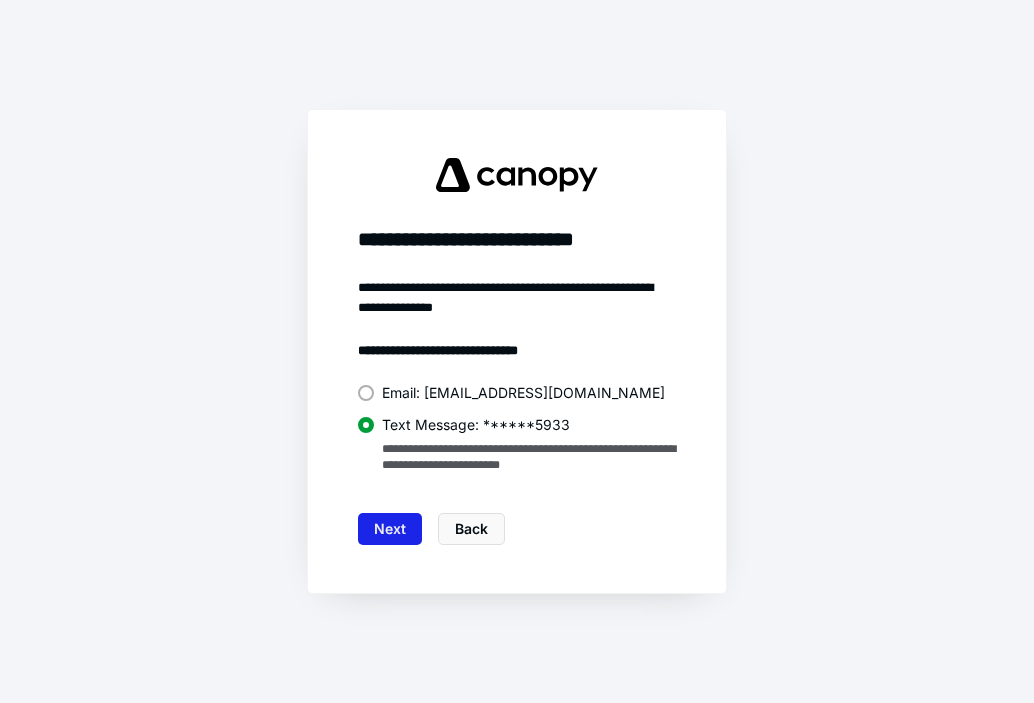 click on "Next" at bounding box center [390, 529] 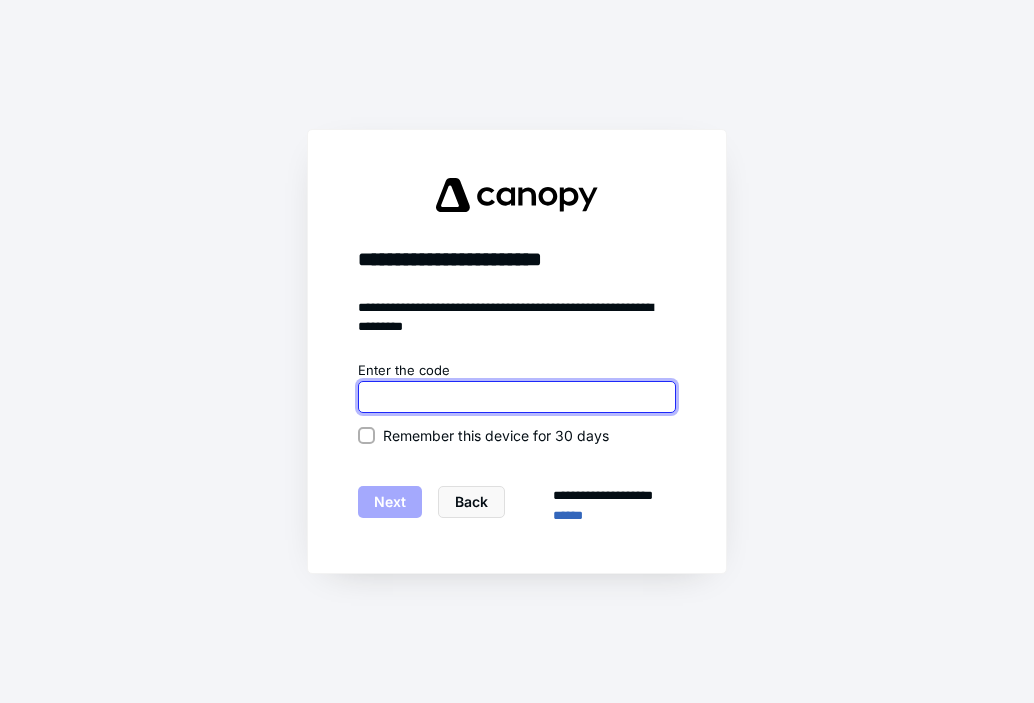 click at bounding box center (517, 397) 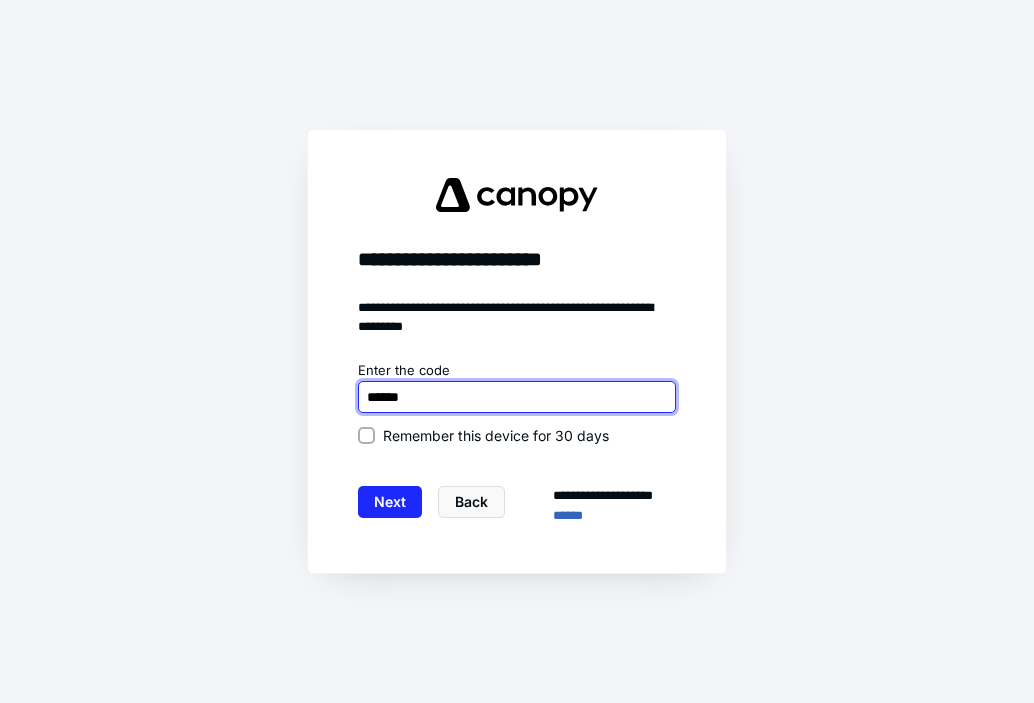 type on "******" 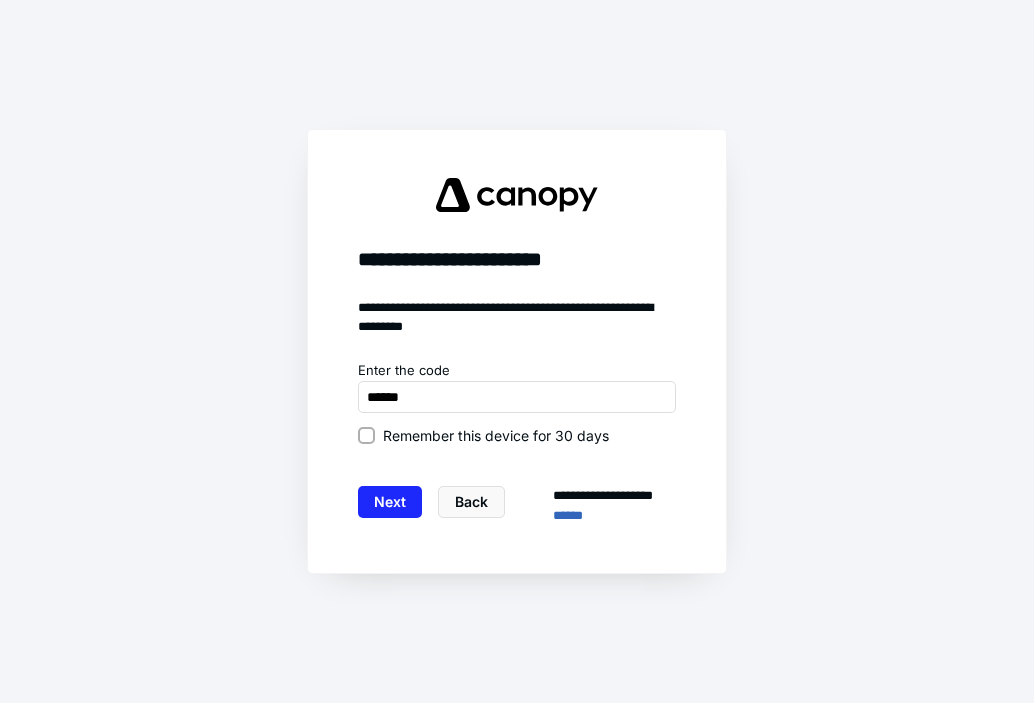 click 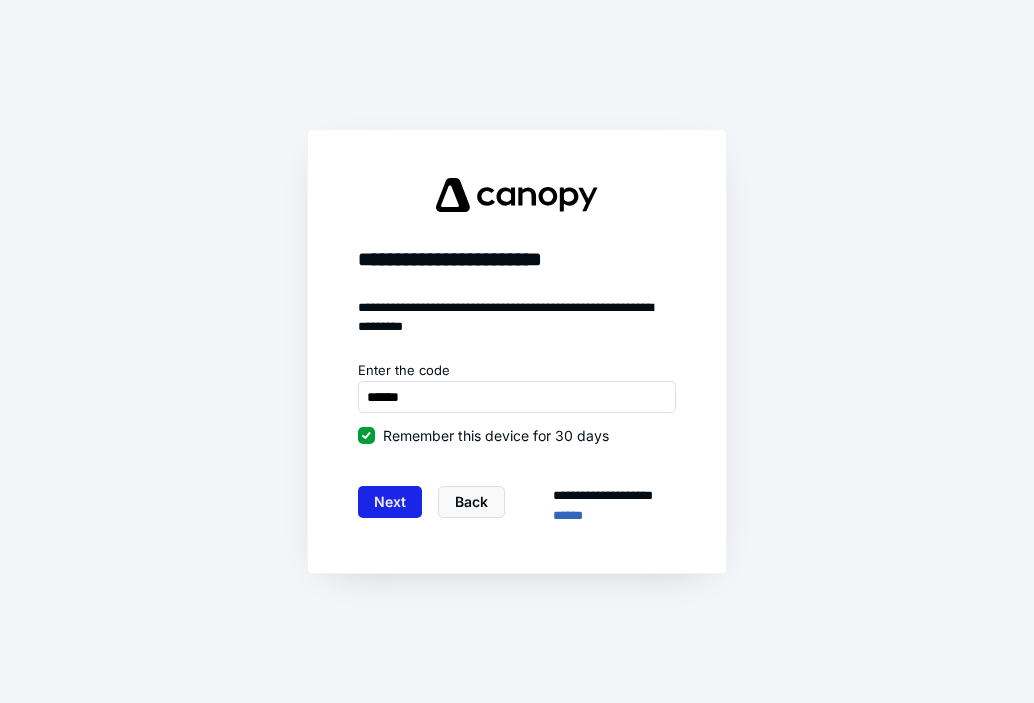 click on "Next" at bounding box center [390, 502] 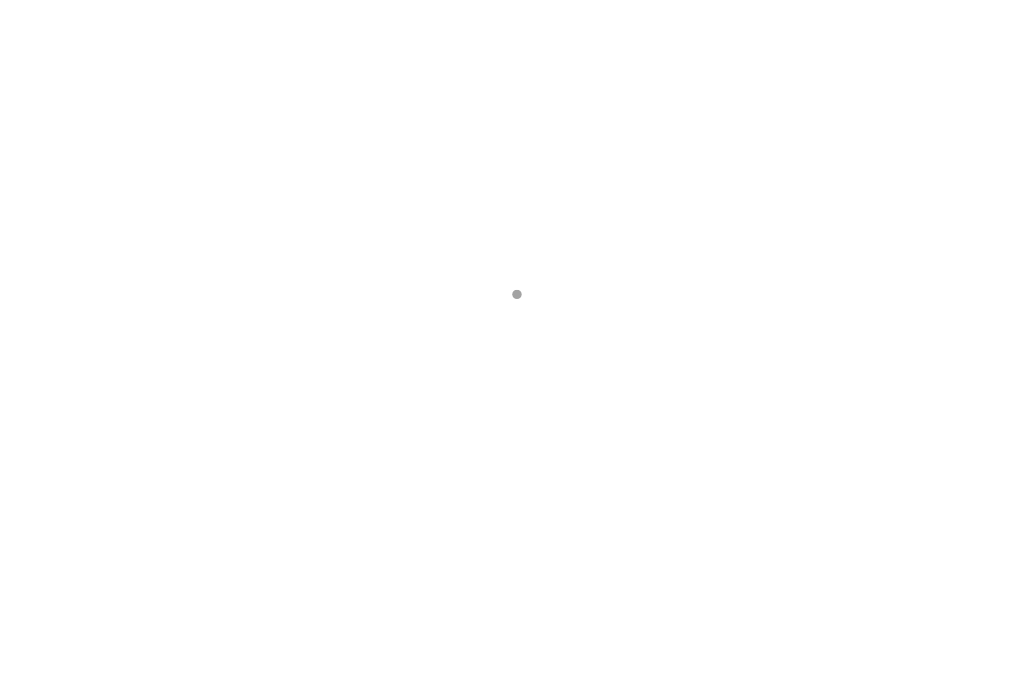 scroll, scrollTop: 0, scrollLeft: 0, axis: both 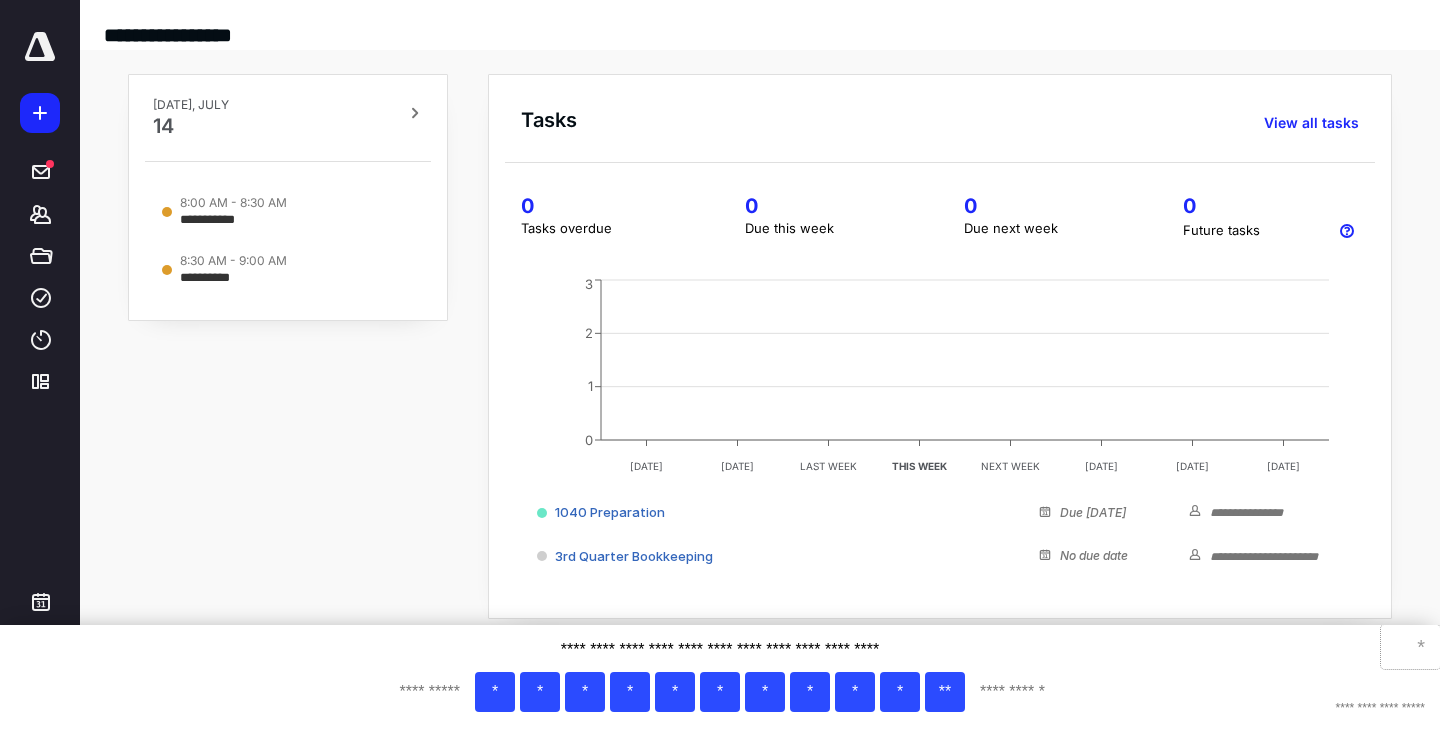 click on "*" at bounding box center [1410, 647] 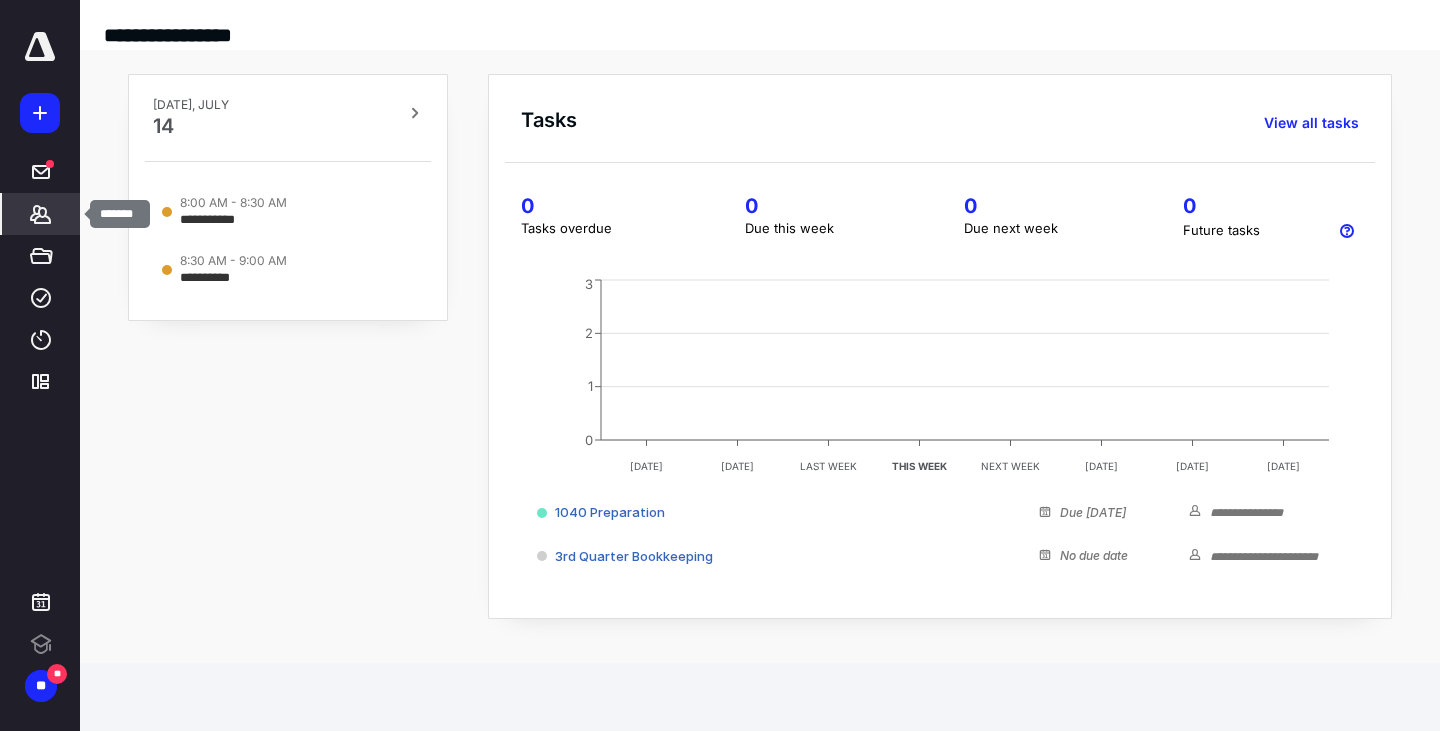 click 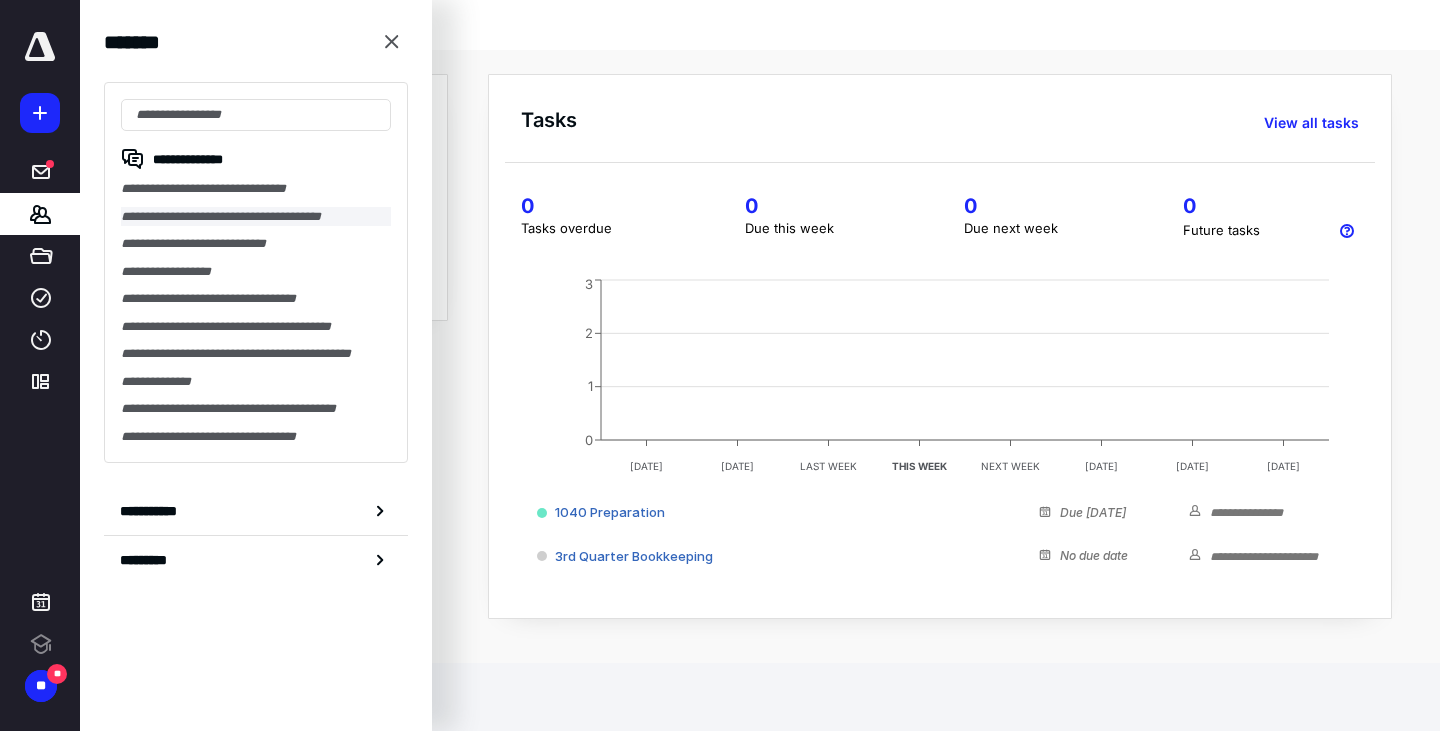 click on "**********" at bounding box center [256, 217] 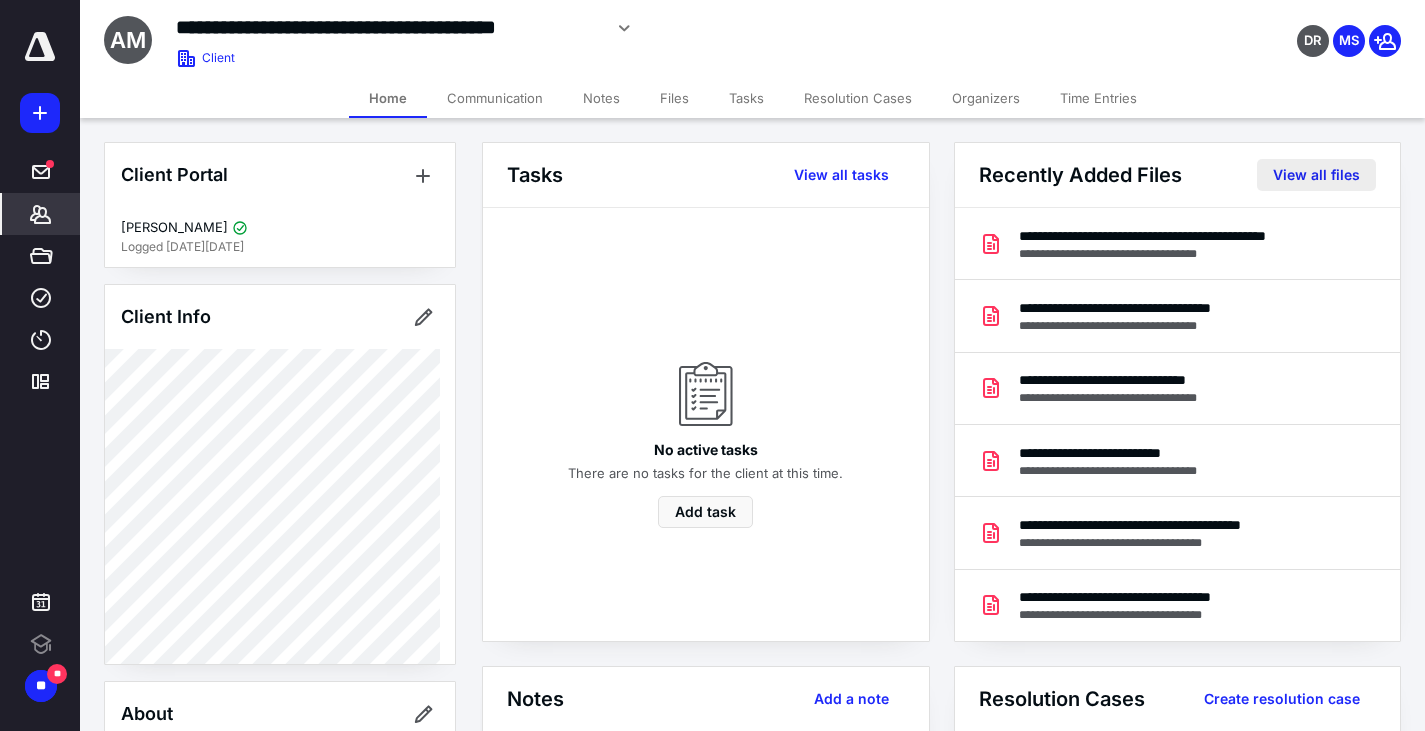 click on "View all files" at bounding box center (1316, 175) 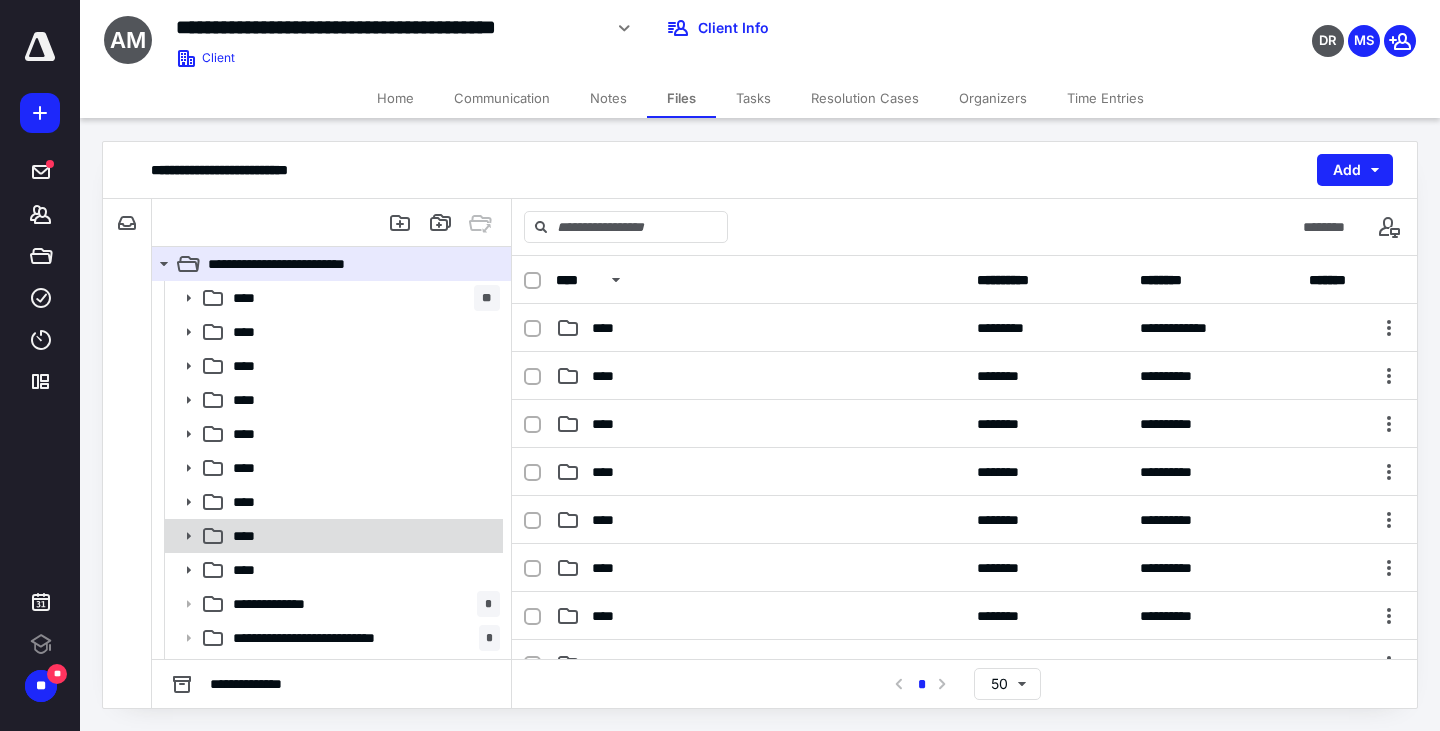 scroll, scrollTop: 166, scrollLeft: 0, axis: vertical 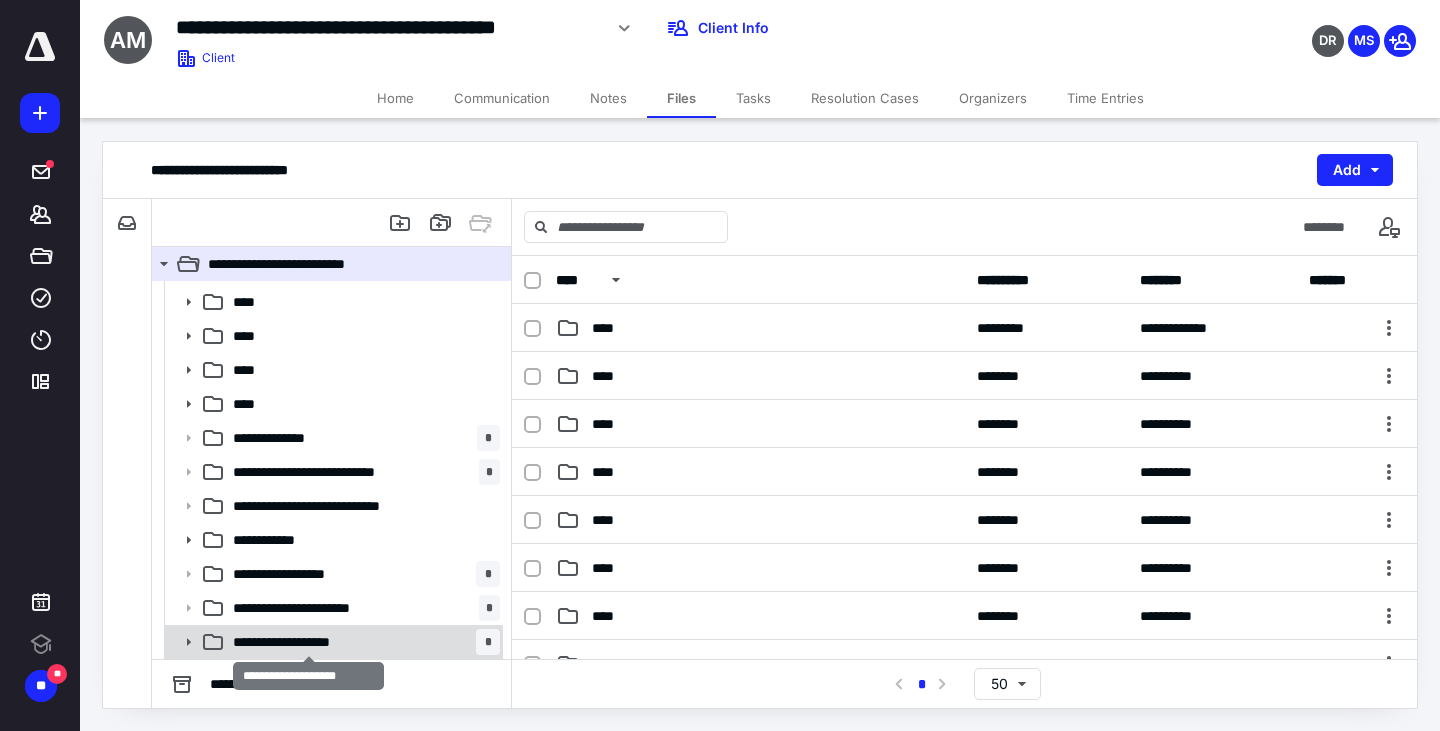 click on "**********" at bounding box center (308, 642) 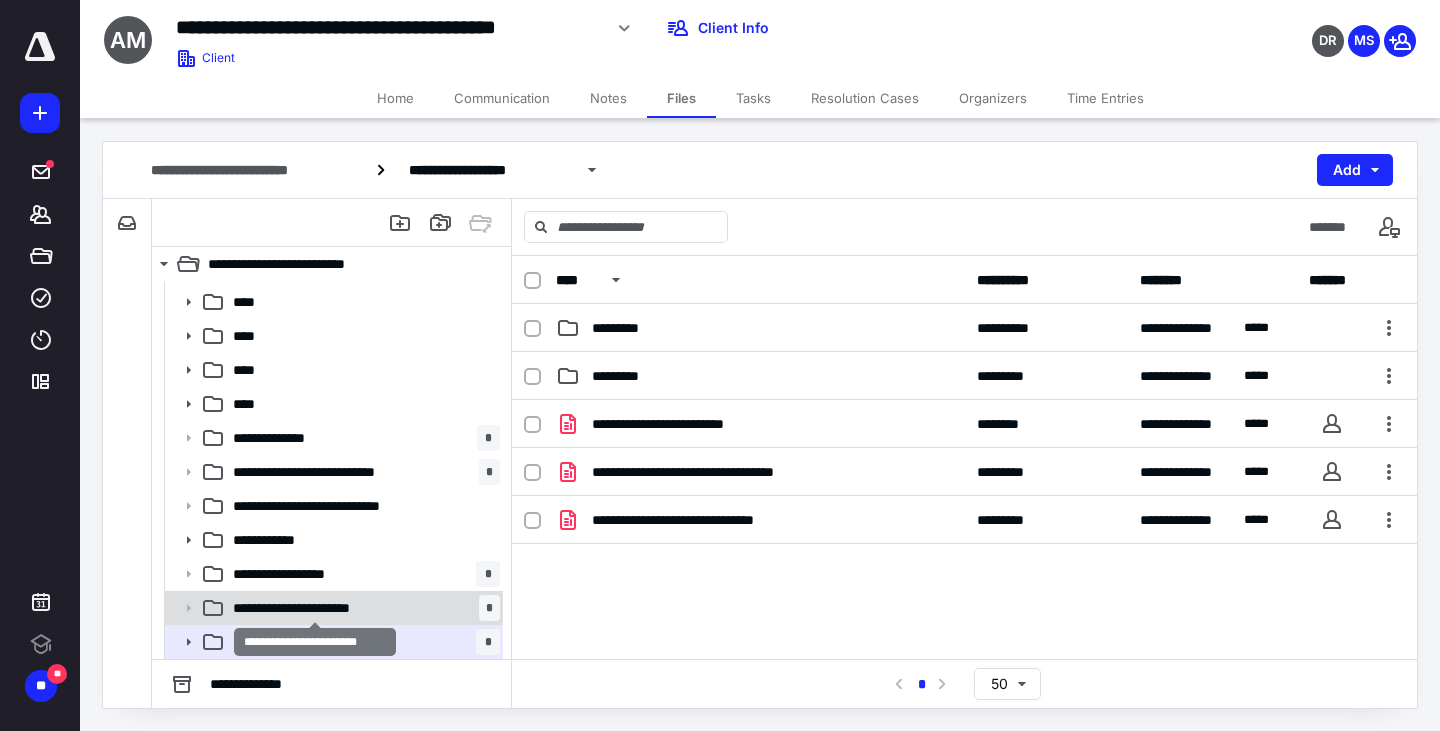 click on "**********" at bounding box center (314, 608) 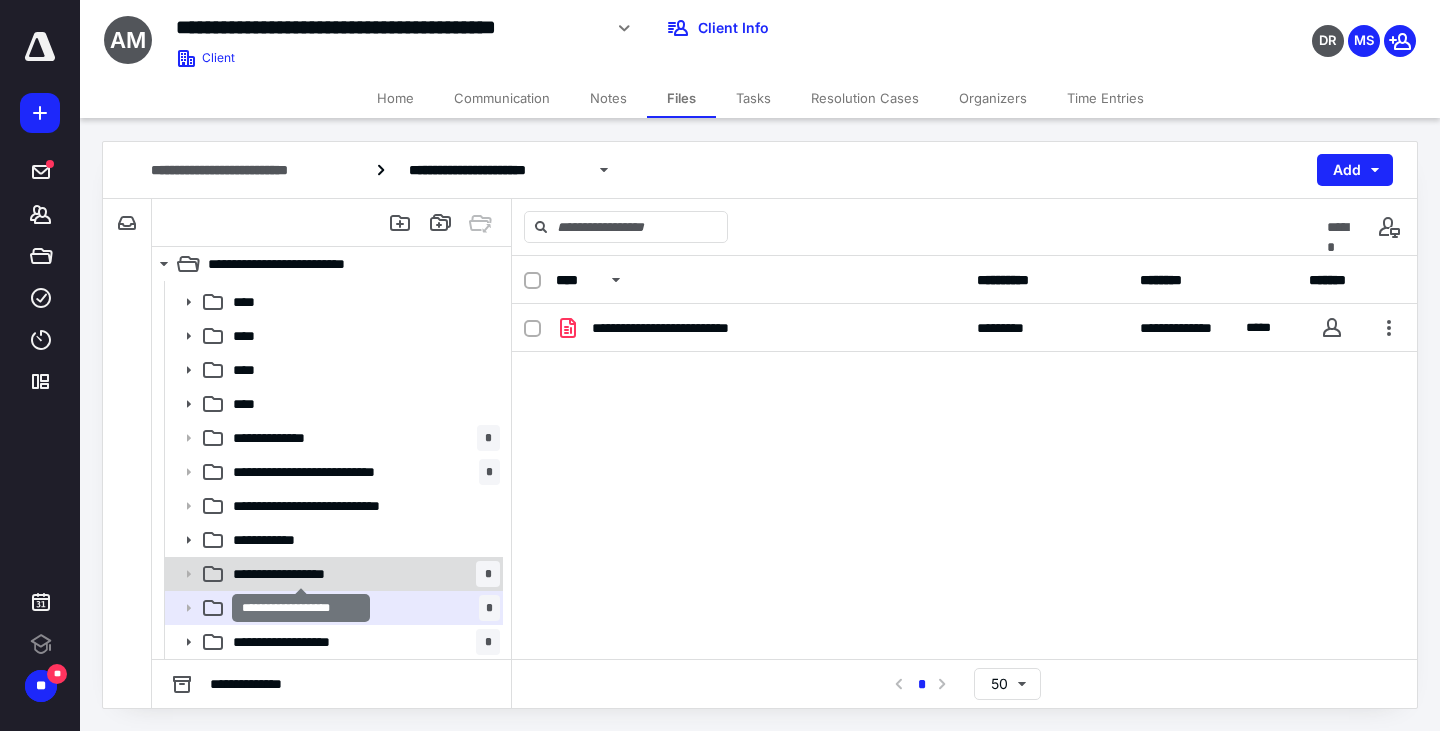 click on "**********" at bounding box center (301, 574) 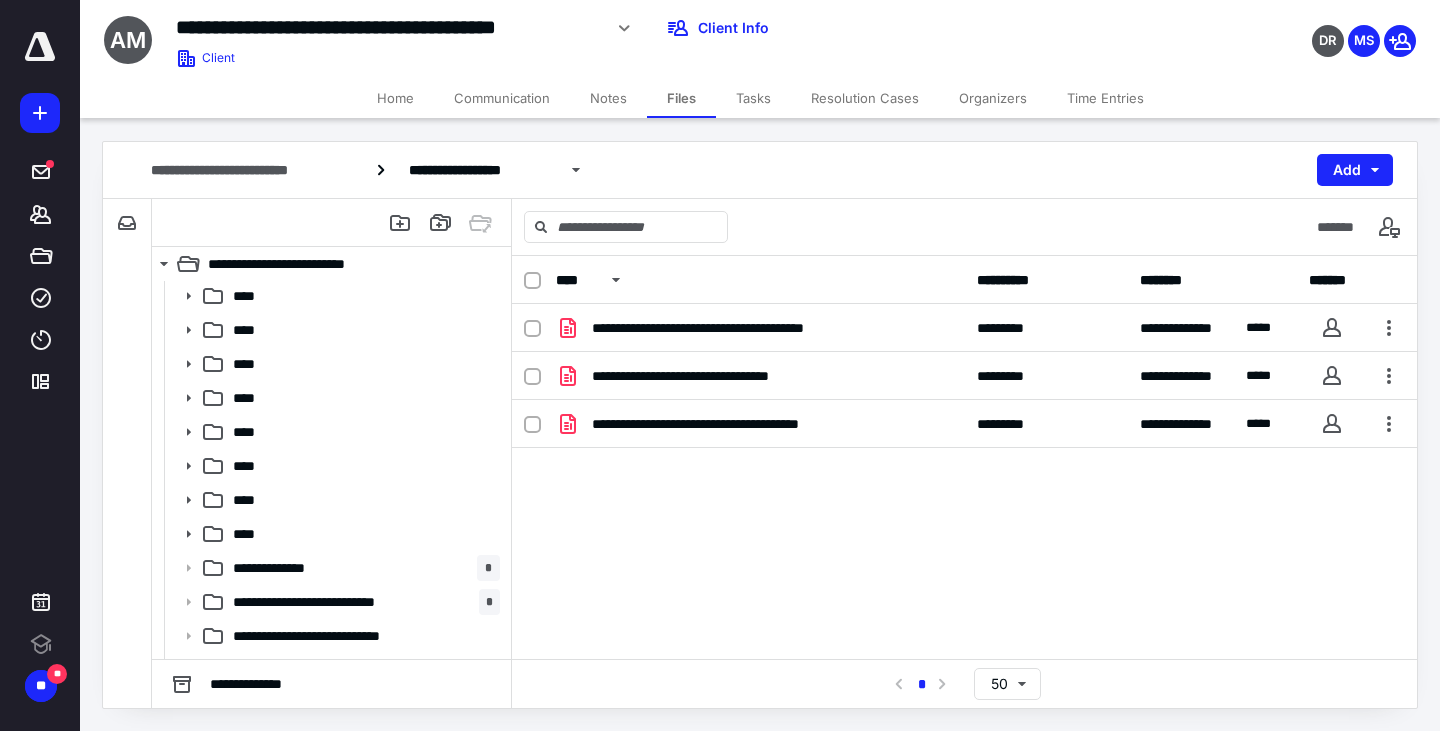 scroll, scrollTop: 0, scrollLeft: 0, axis: both 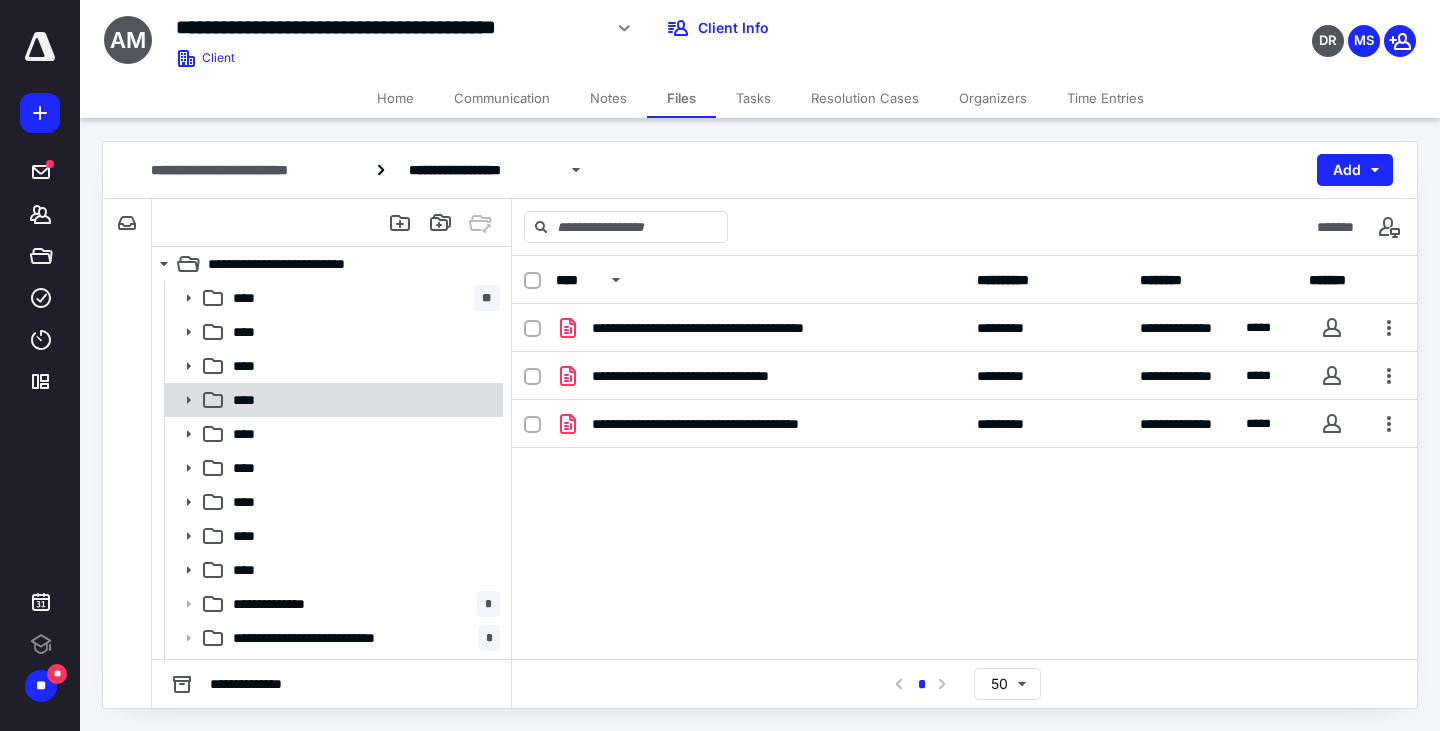 click 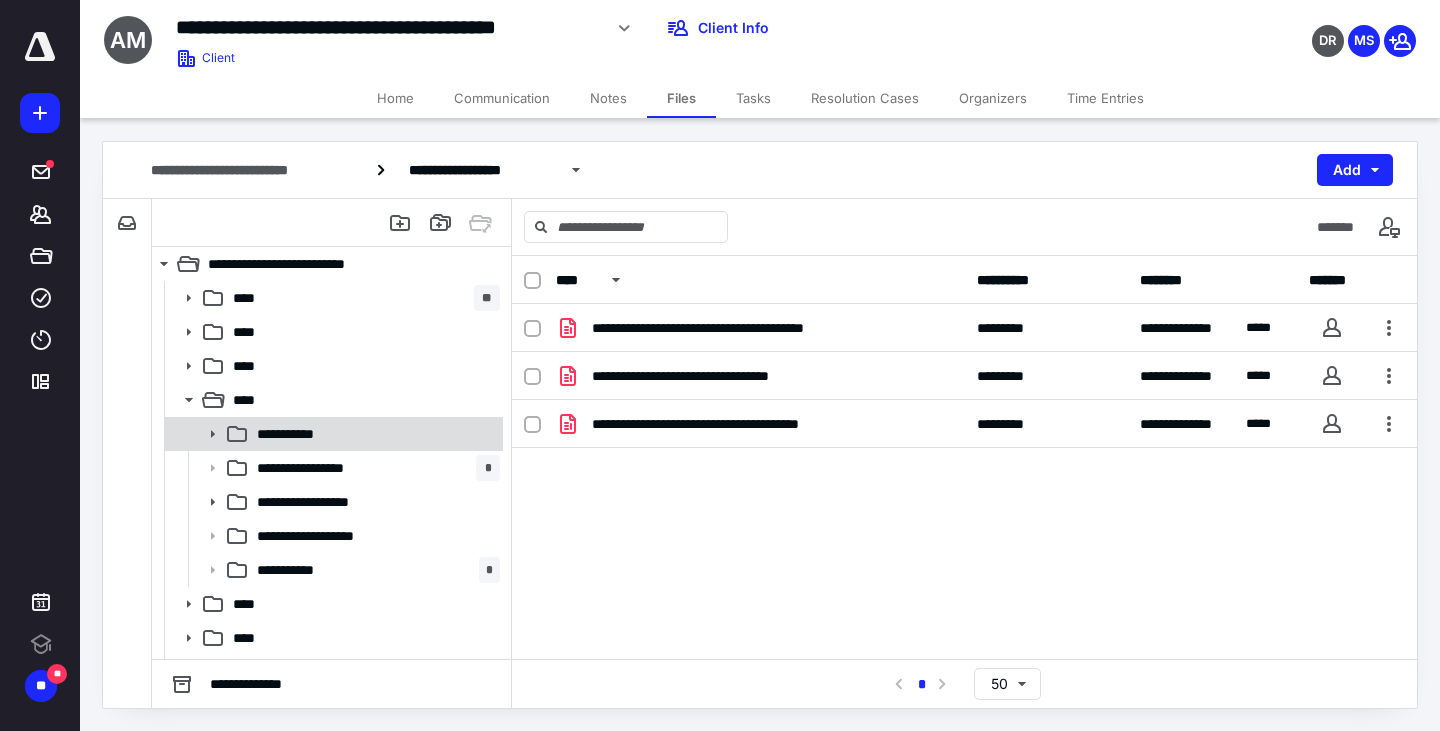 click 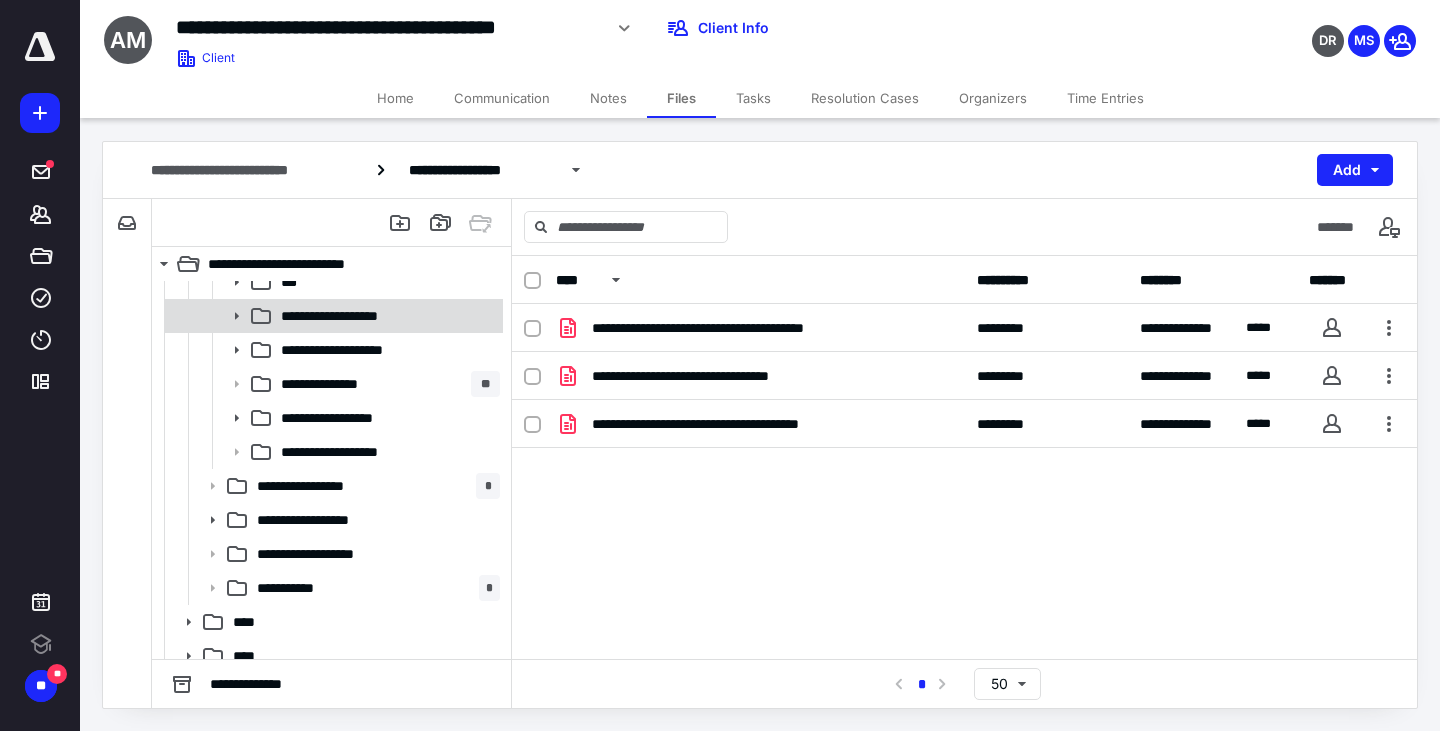 scroll, scrollTop: 200, scrollLeft: 0, axis: vertical 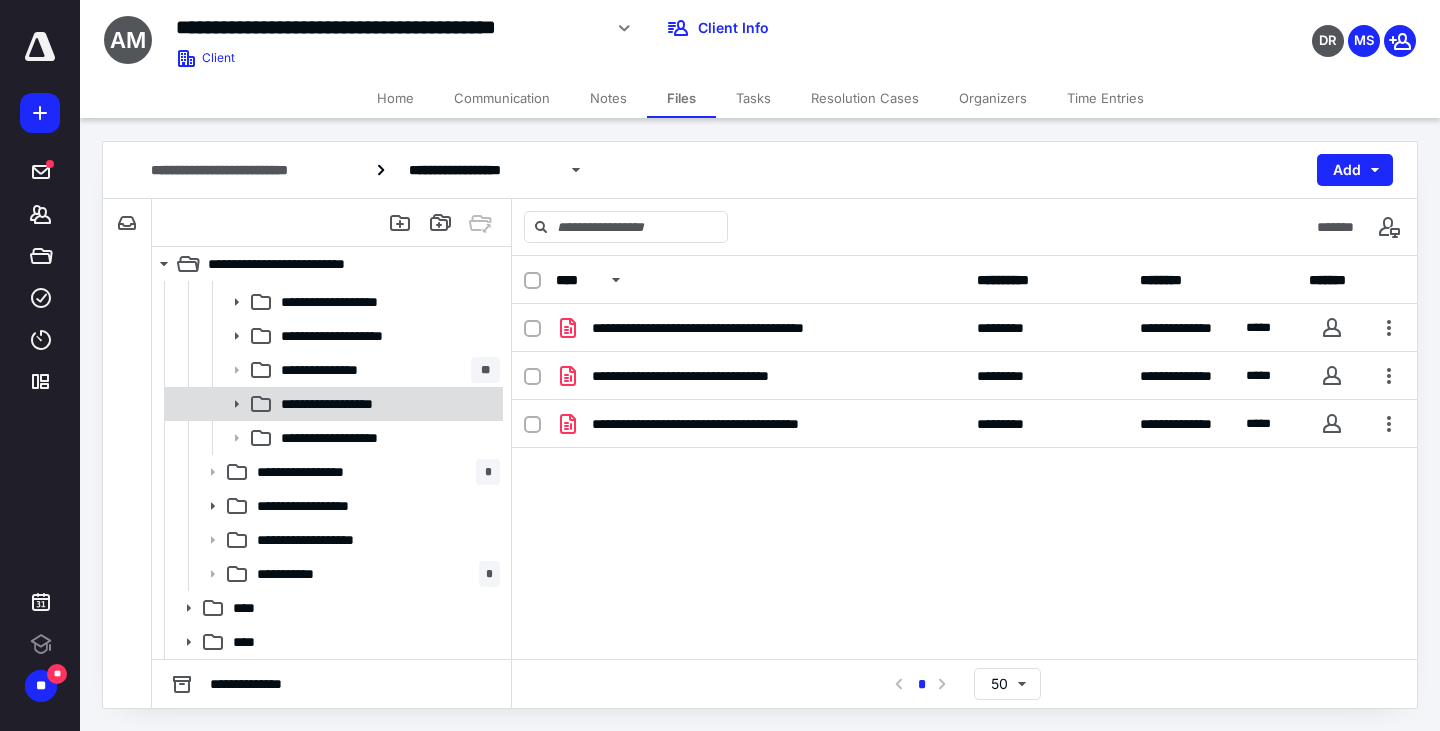 click 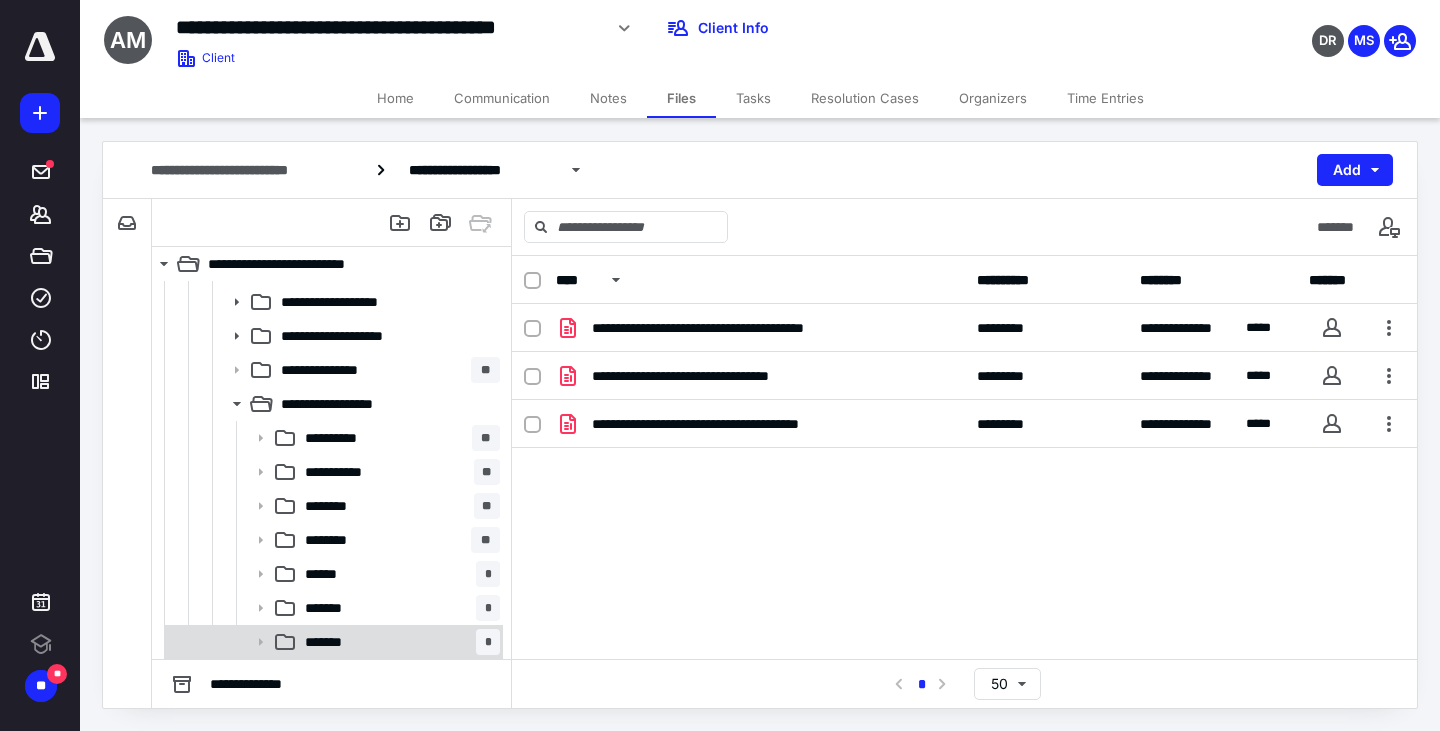 click on "******* *" at bounding box center [398, 642] 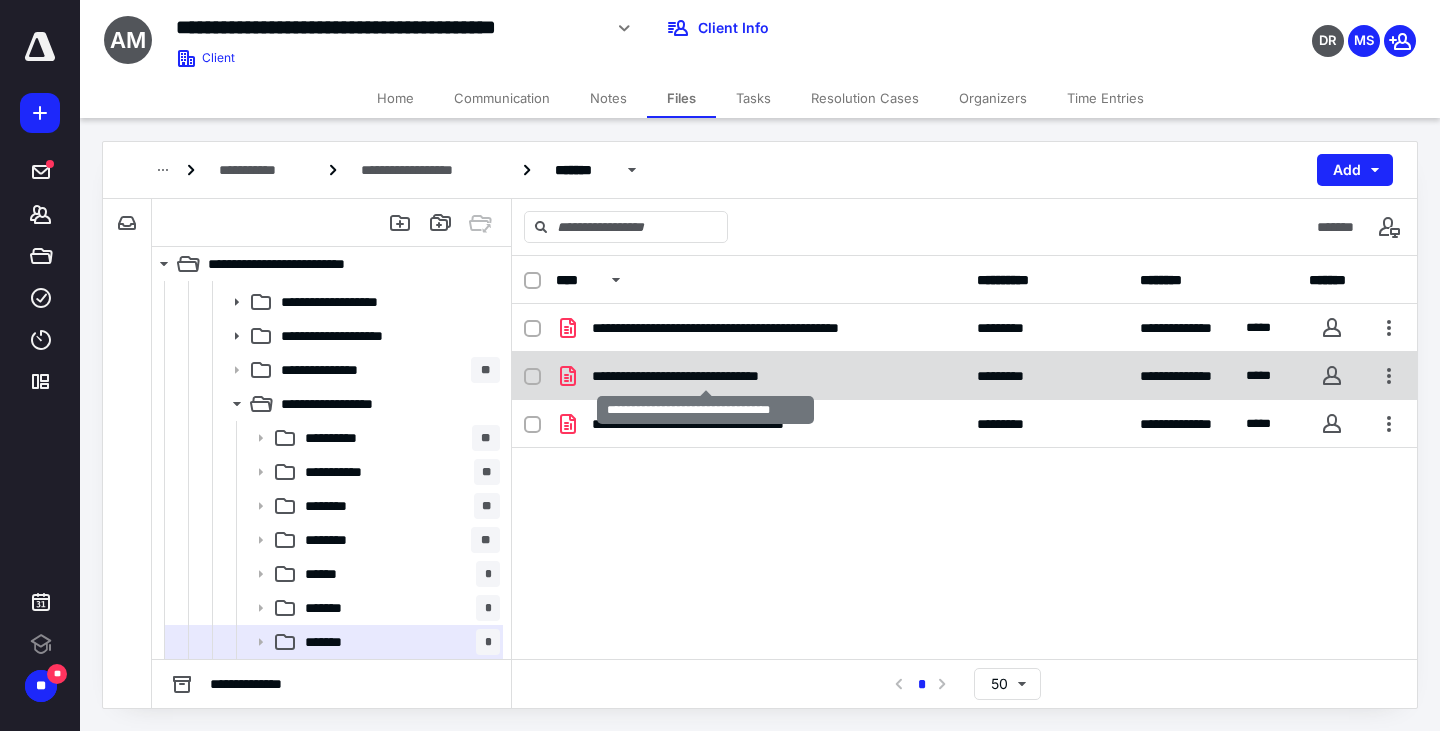 click on "**********" at bounding box center [705, 376] 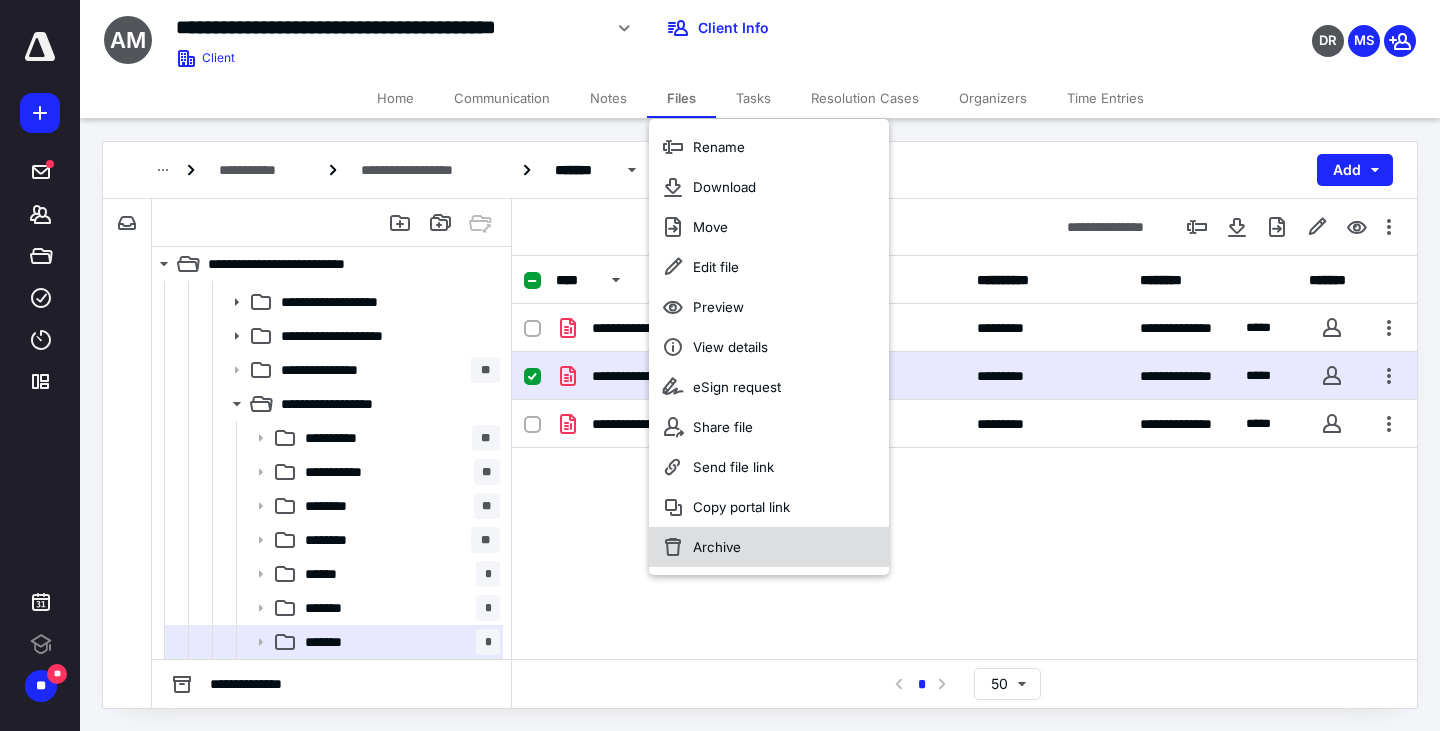 click on "Archive" at bounding box center (717, 547) 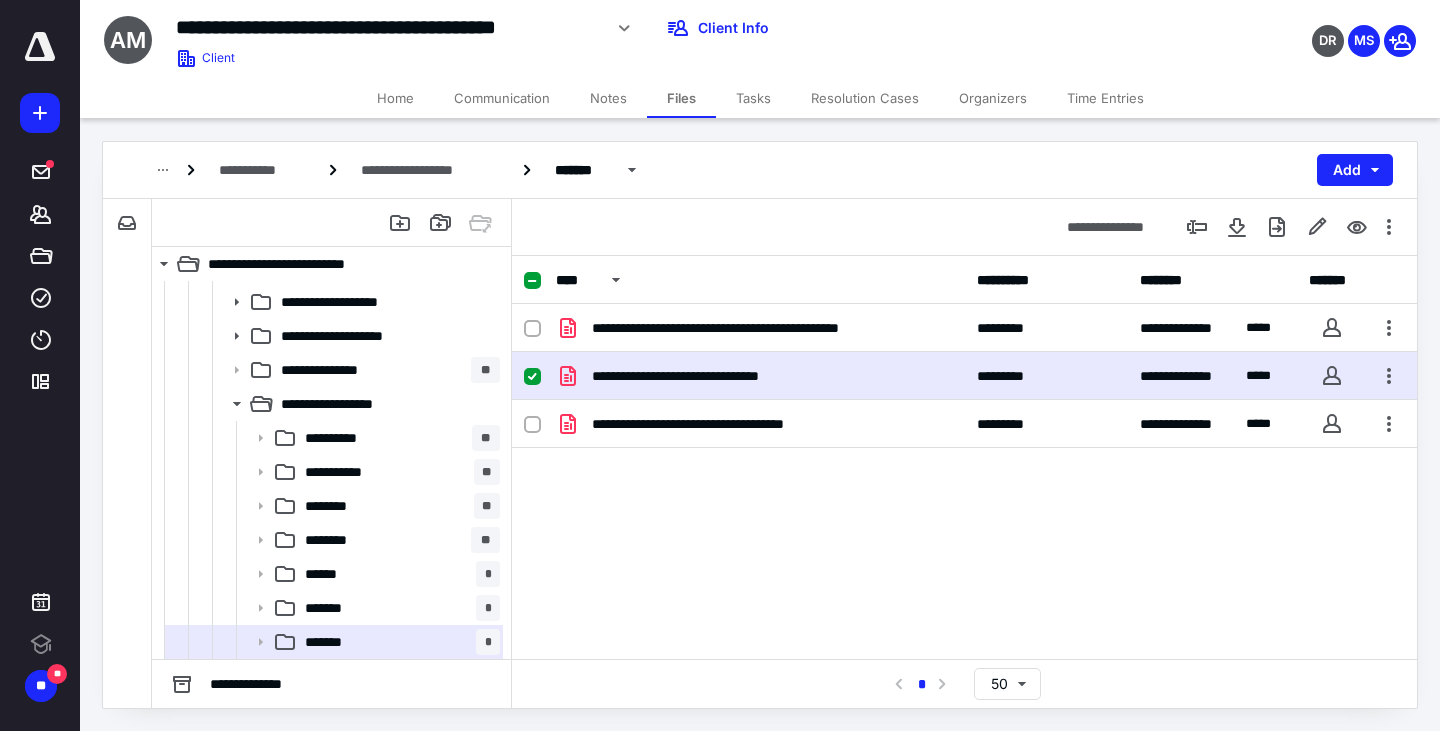 checkbox on "false" 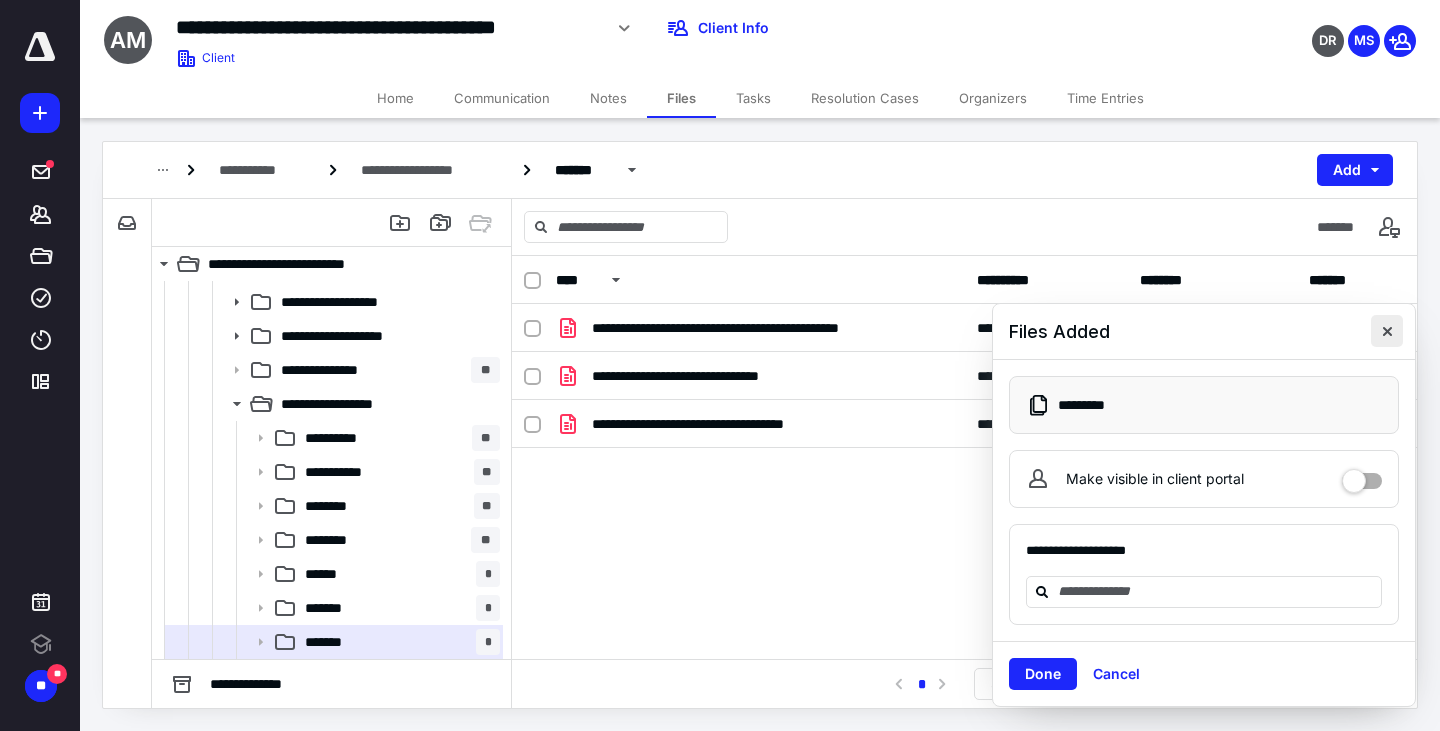 click at bounding box center (1387, 331) 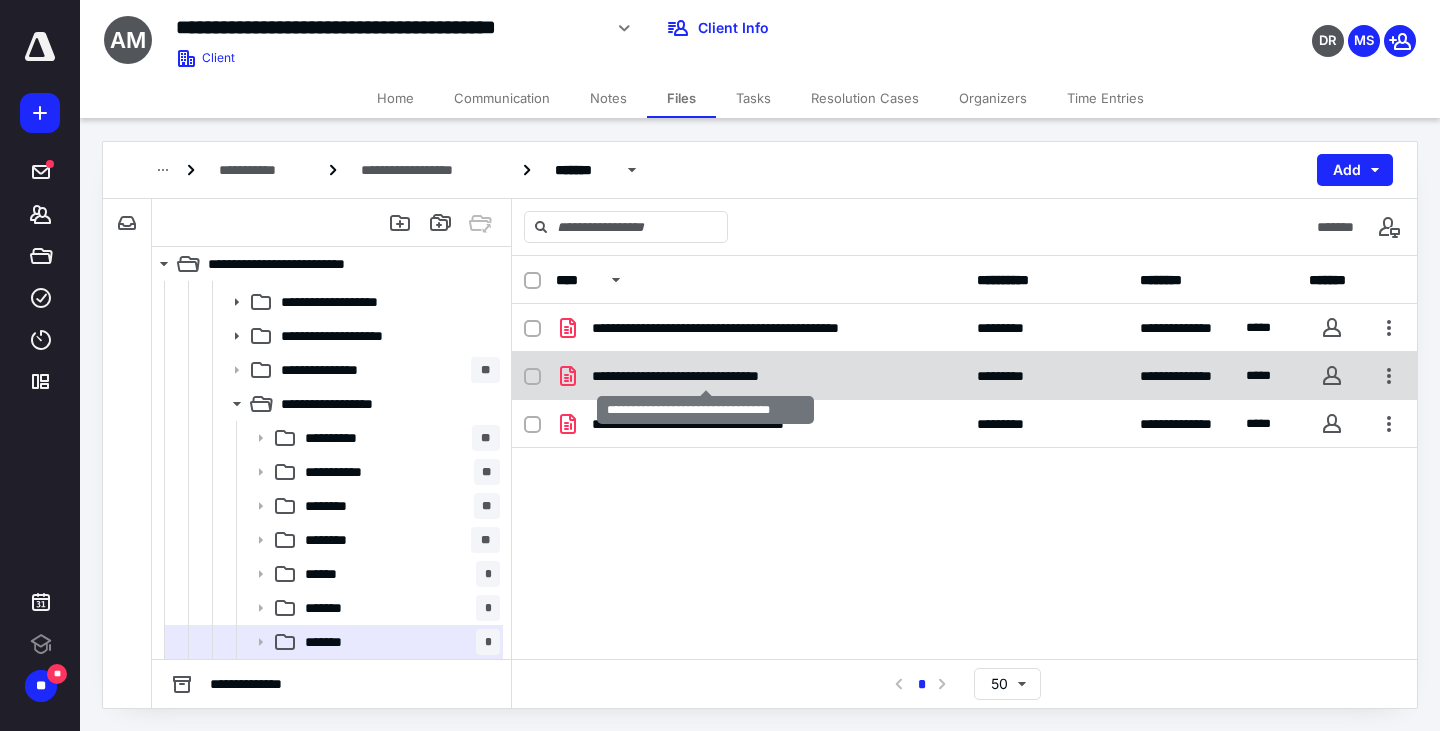 click on "**********" at bounding box center (705, 376) 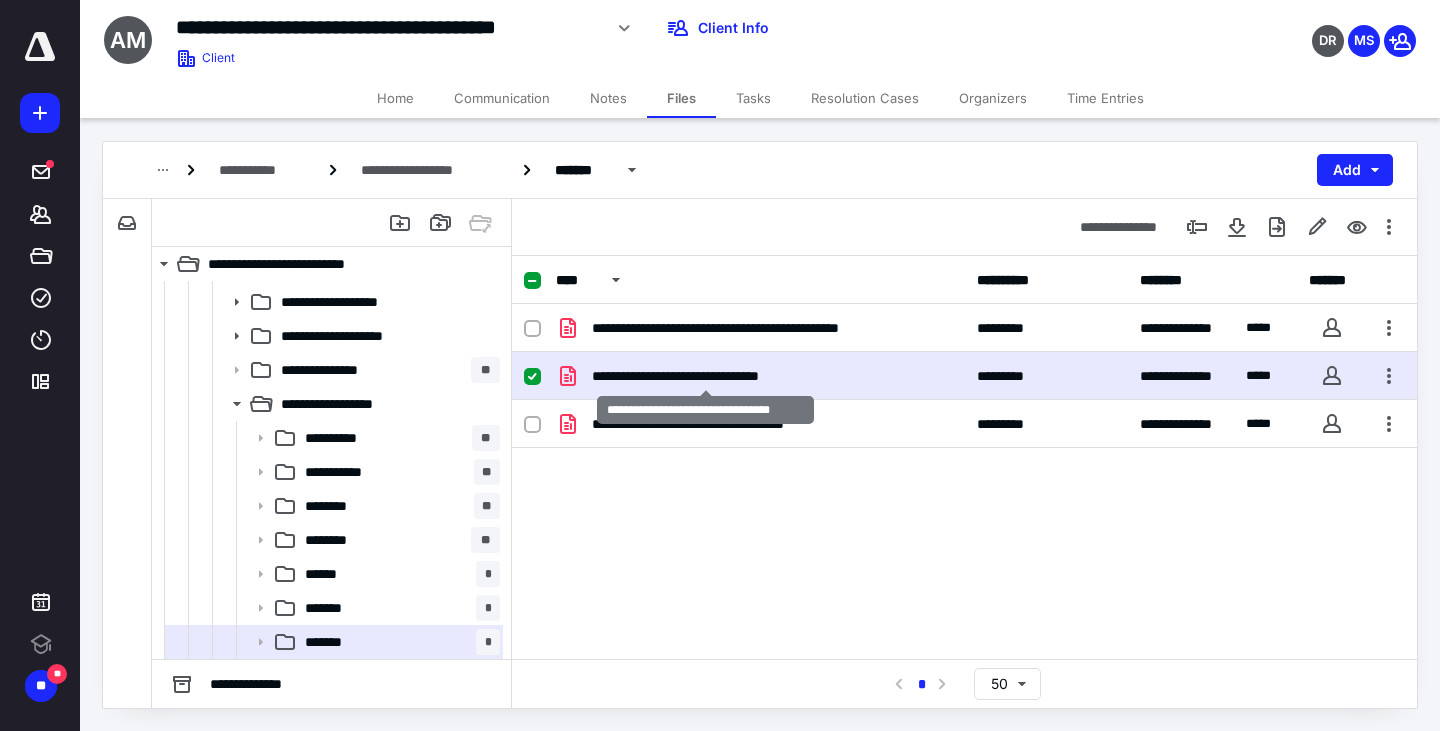 click on "**********" at bounding box center [705, 376] 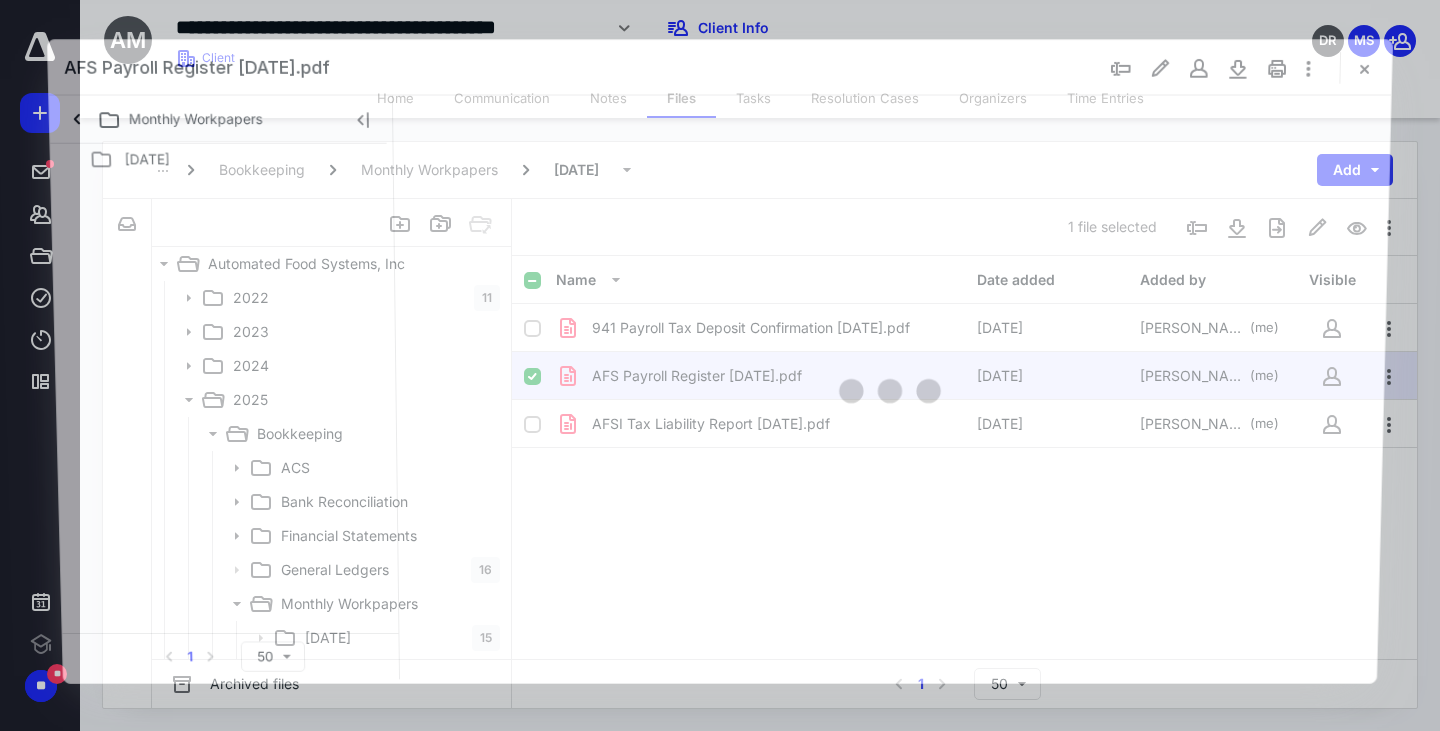 scroll, scrollTop: 200, scrollLeft: 0, axis: vertical 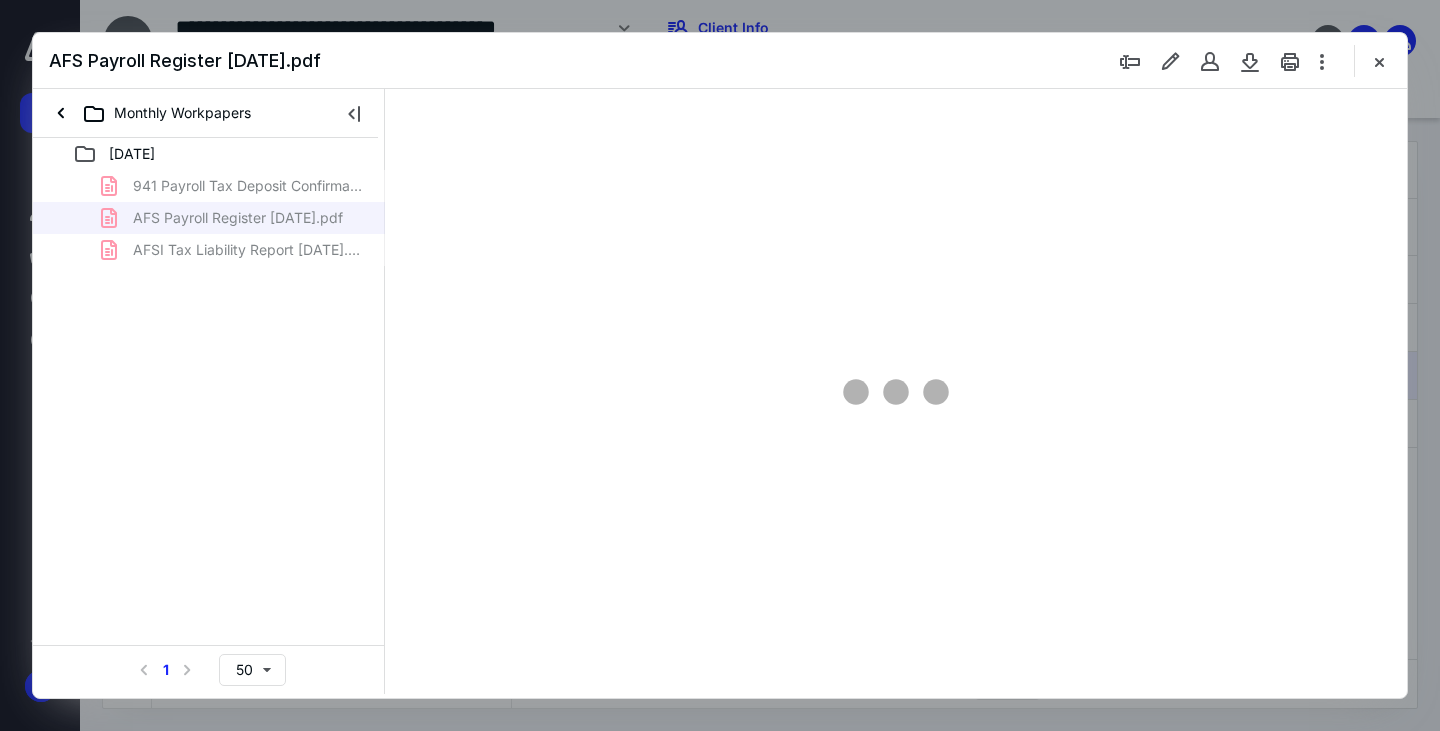 type on "163" 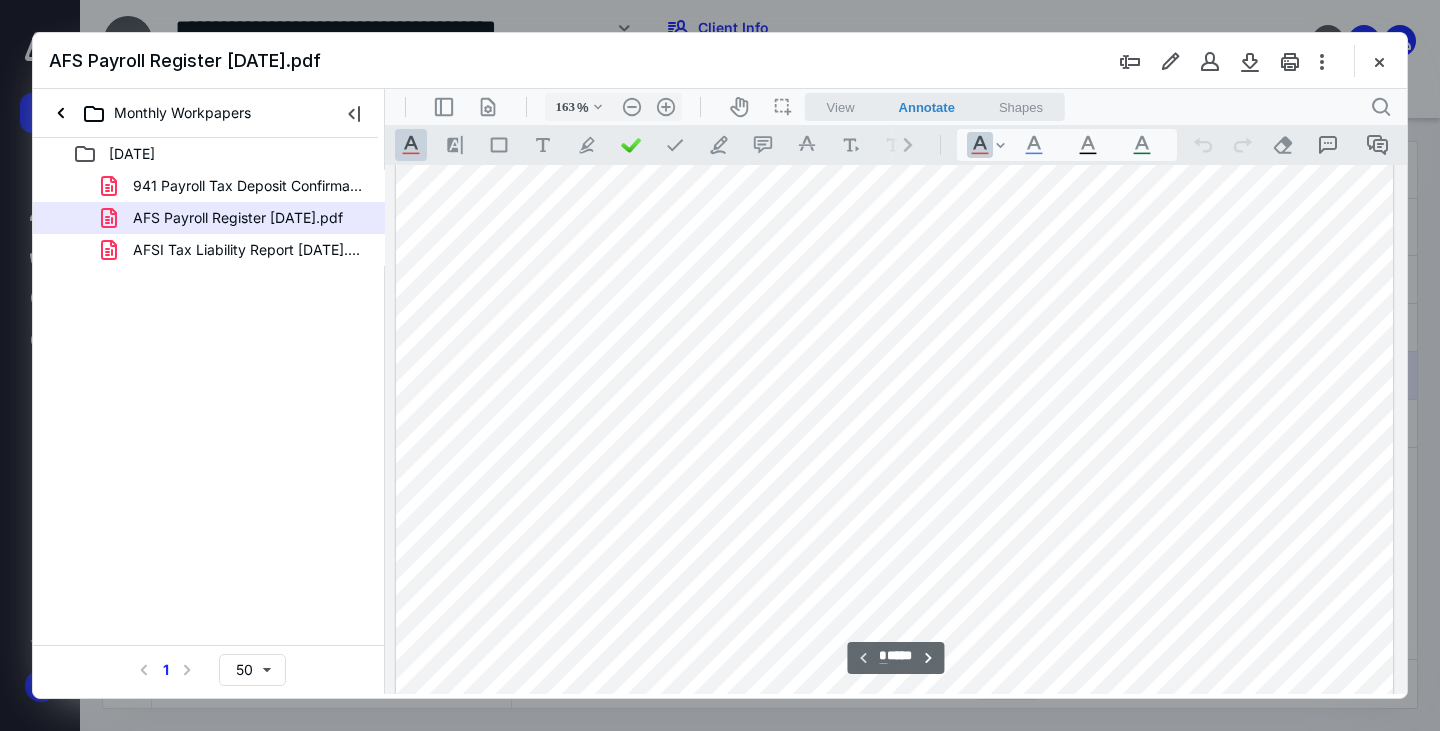 scroll, scrollTop: 483, scrollLeft: 0, axis: vertical 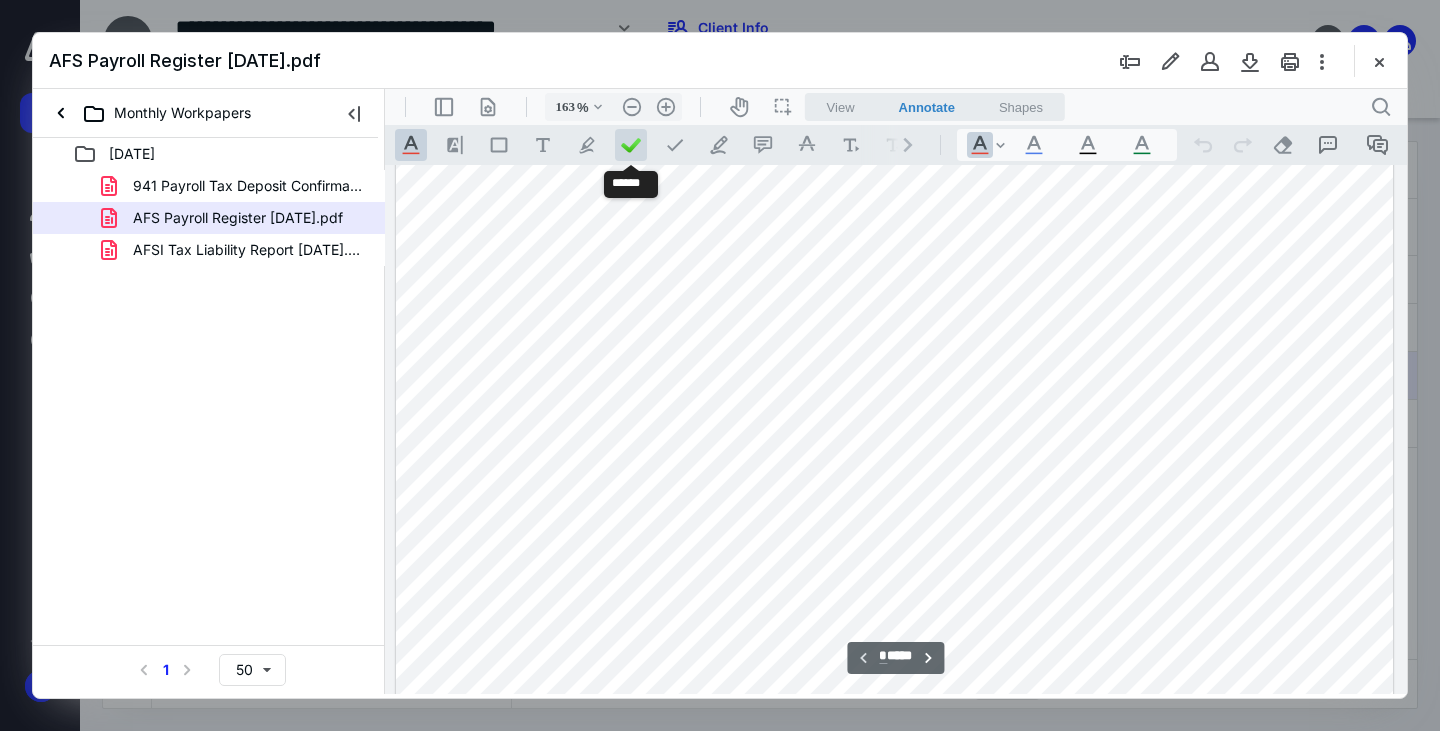 click at bounding box center [631, 145] 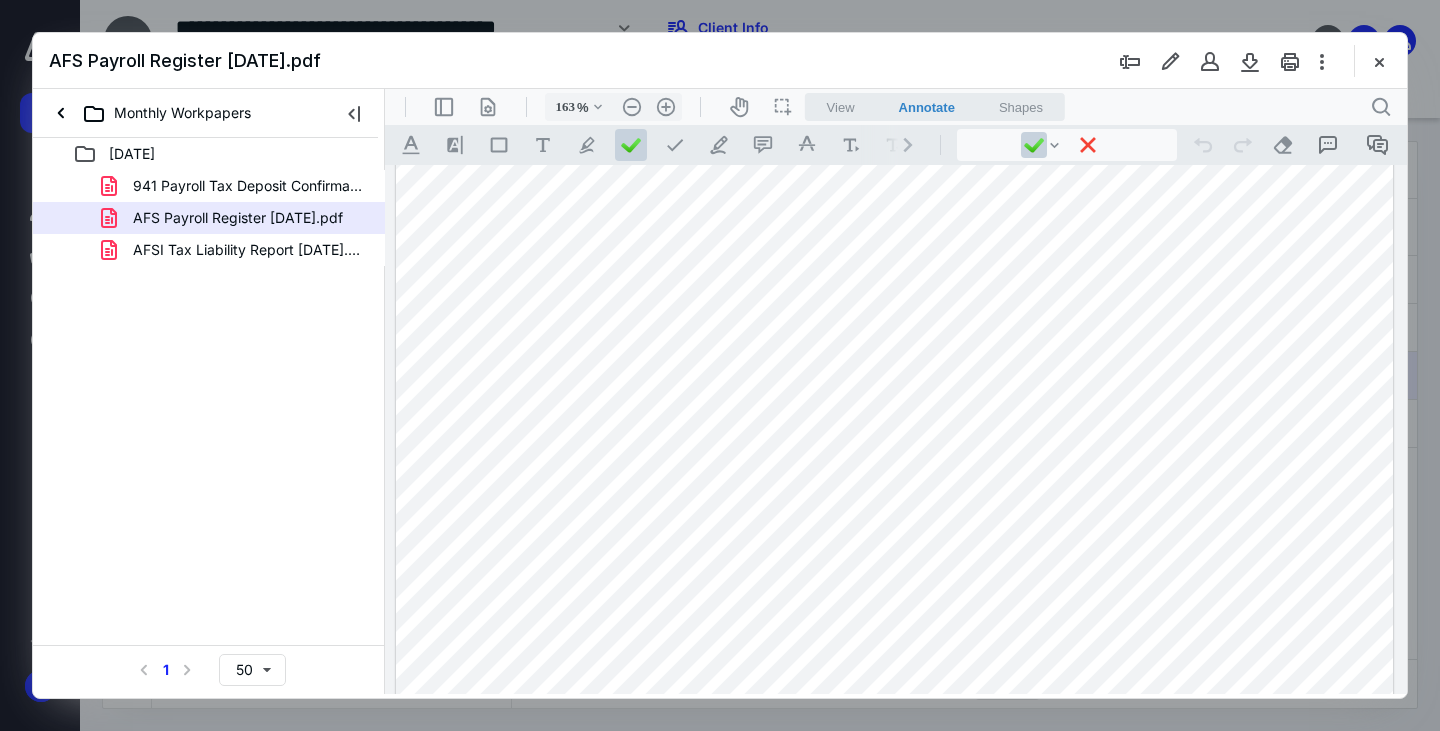 click at bounding box center [894, 334] 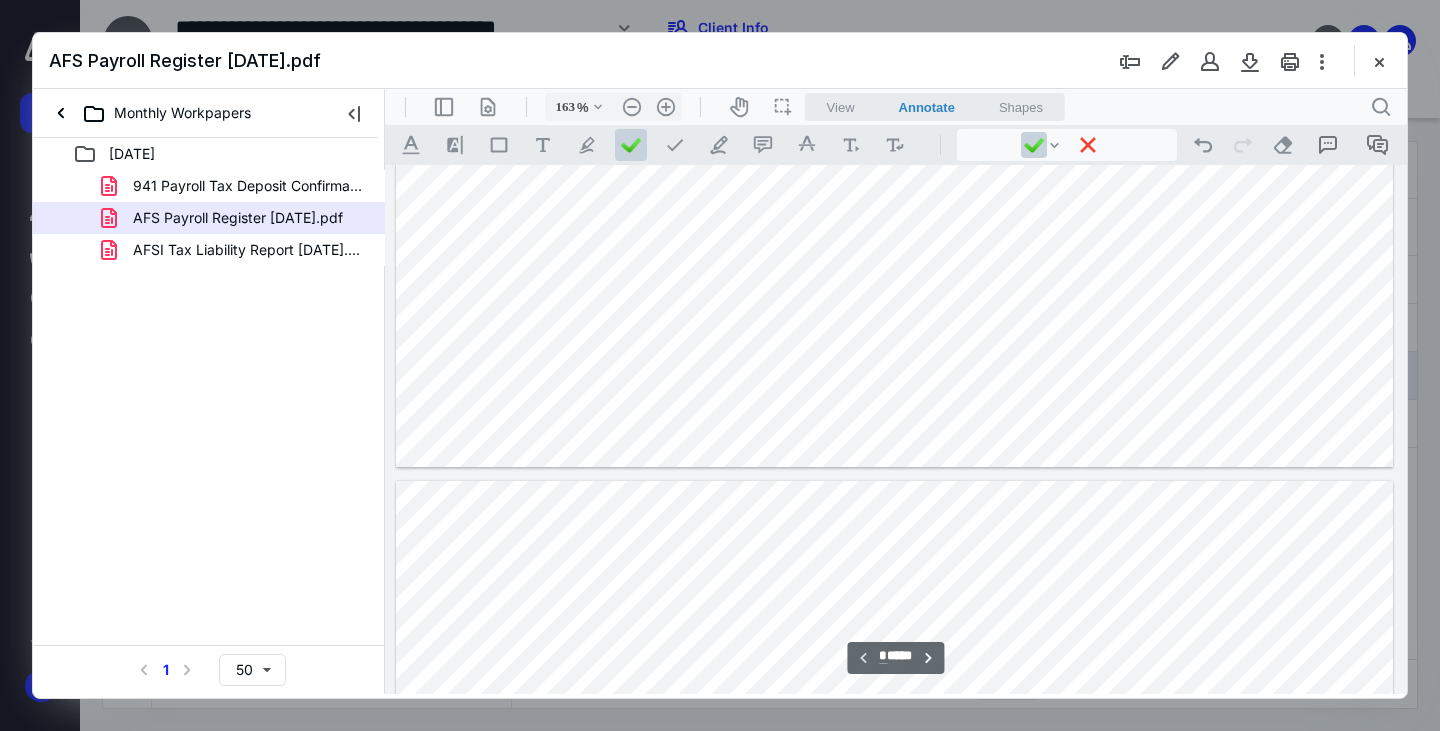 scroll, scrollTop: 883, scrollLeft: 0, axis: vertical 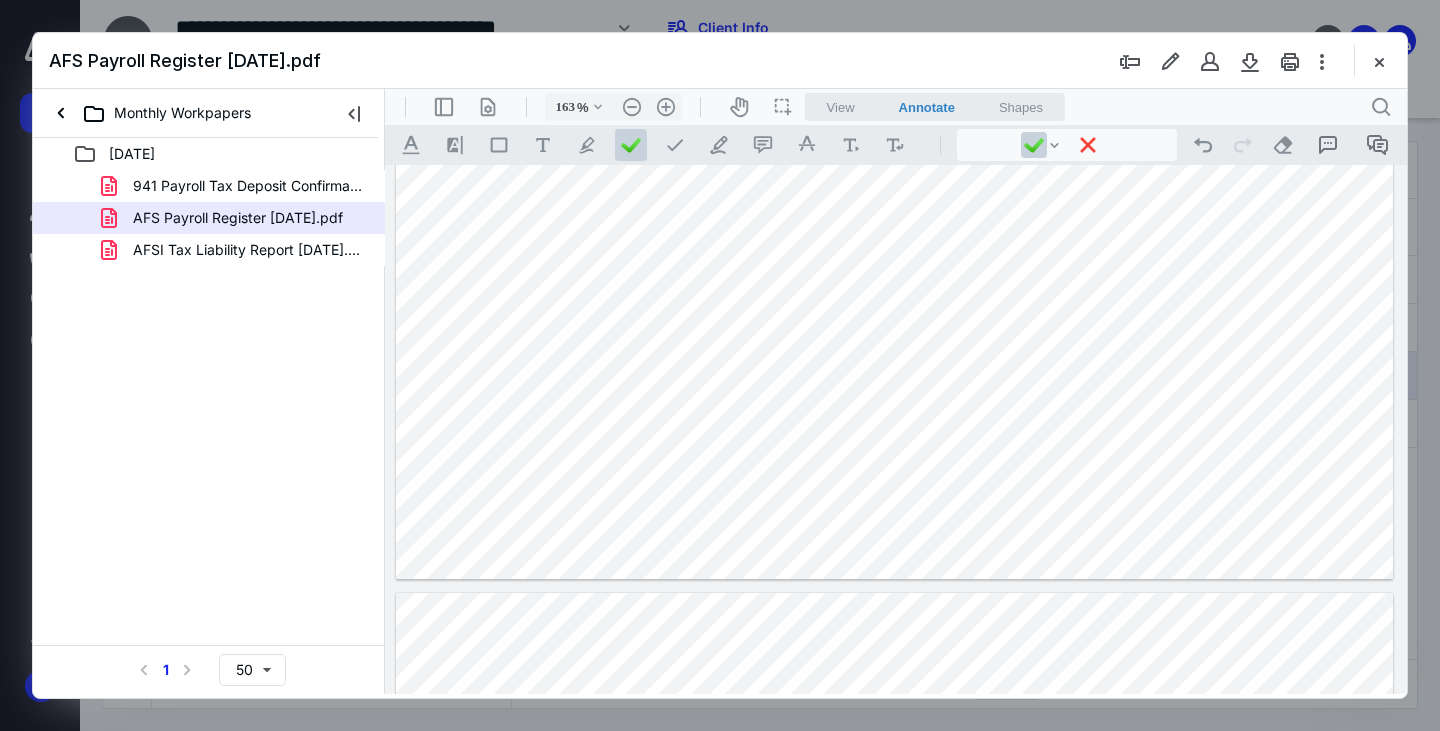 click at bounding box center (894, -66) 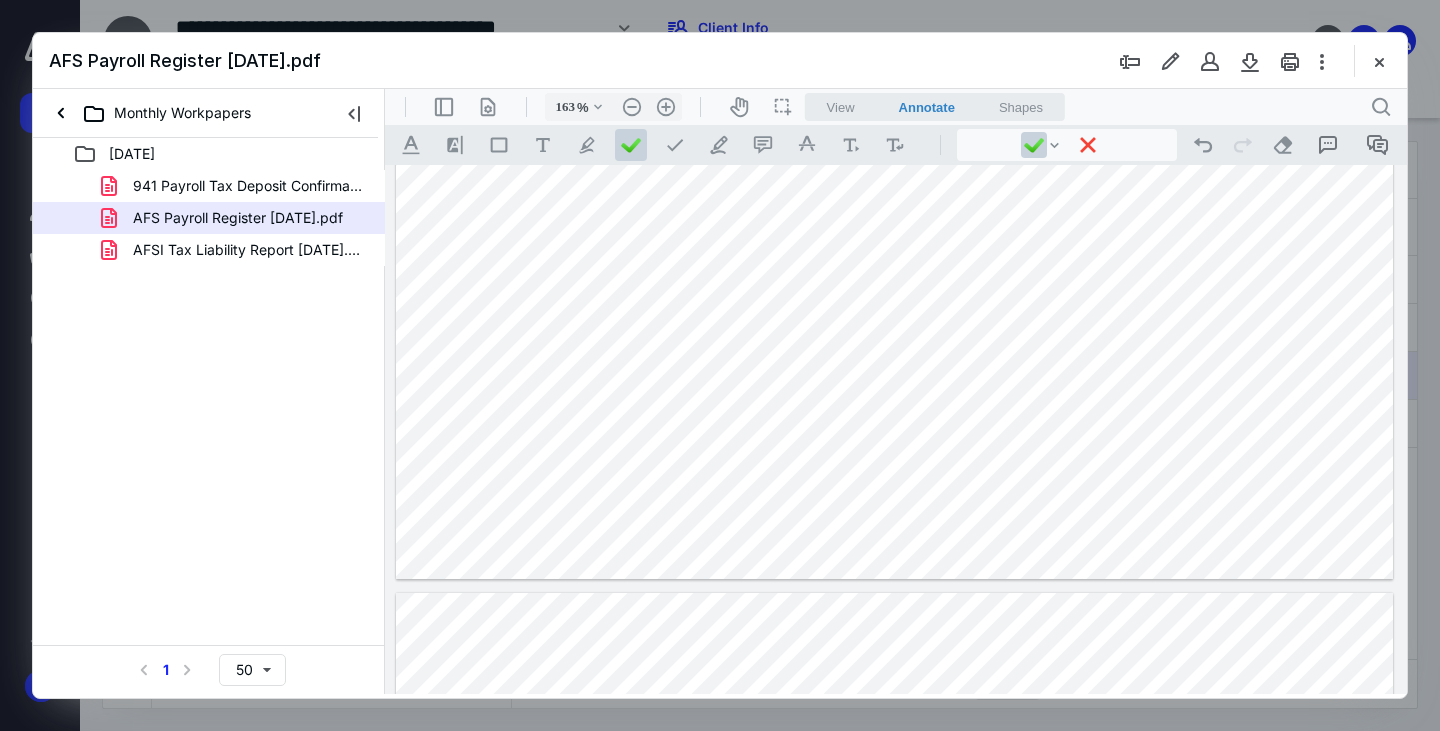 click at bounding box center [894, -66] 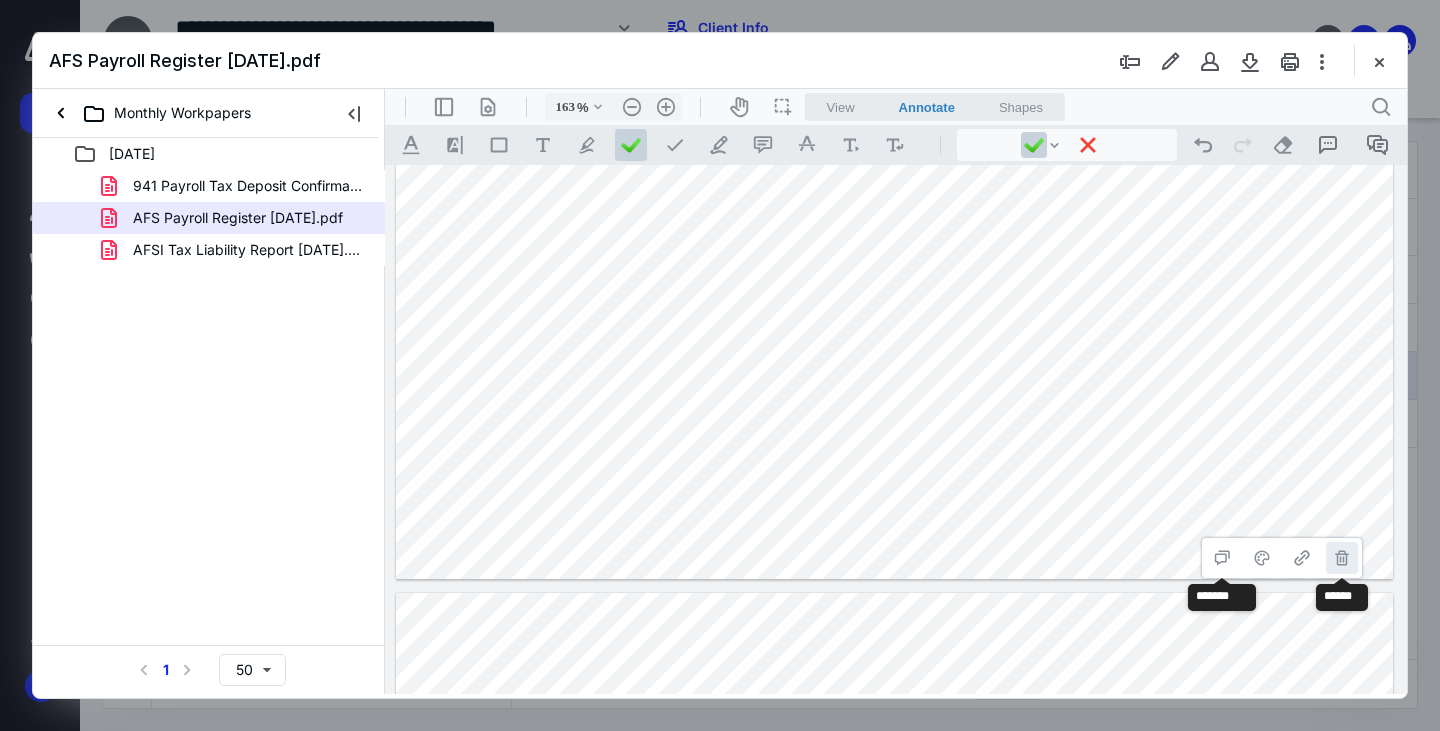 click on "**********" at bounding box center [1342, 558] 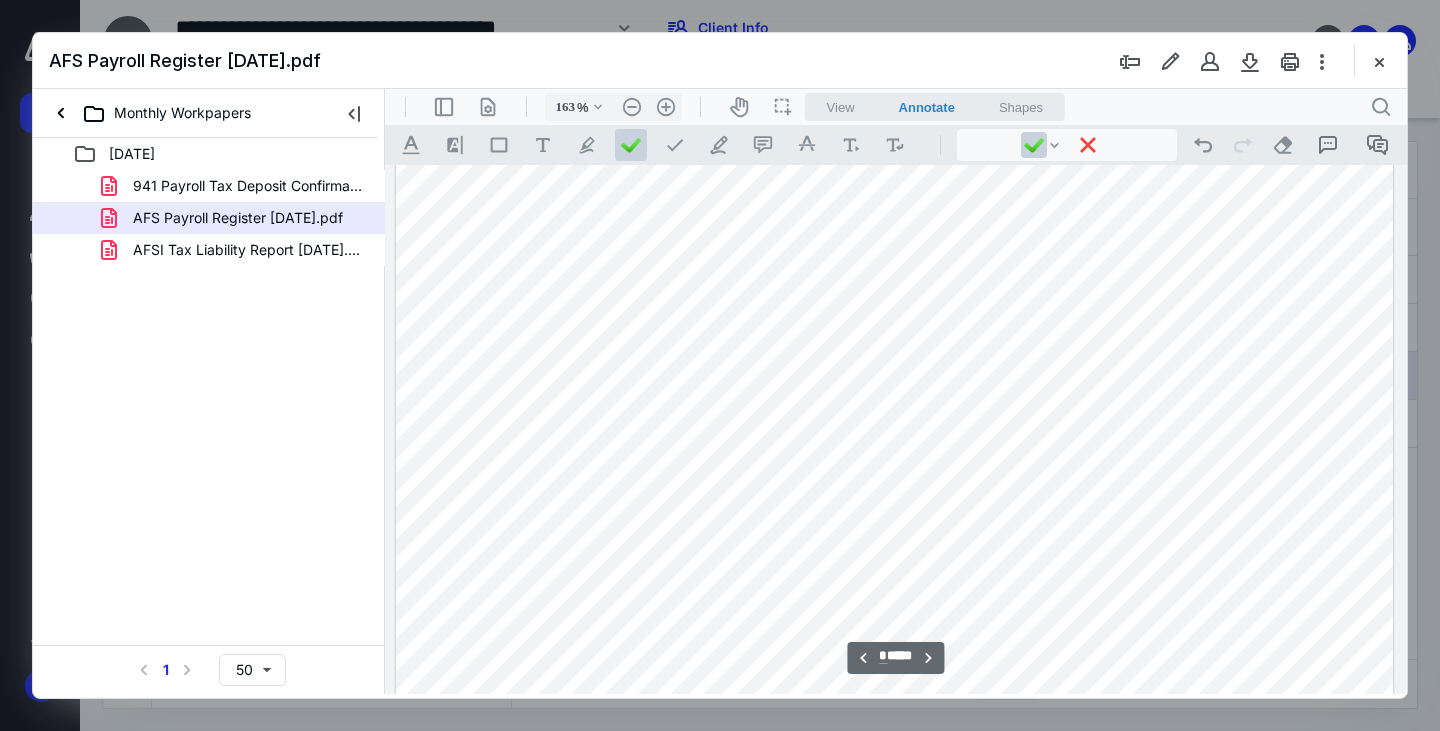 scroll, scrollTop: 1583, scrollLeft: 0, axis: vertical 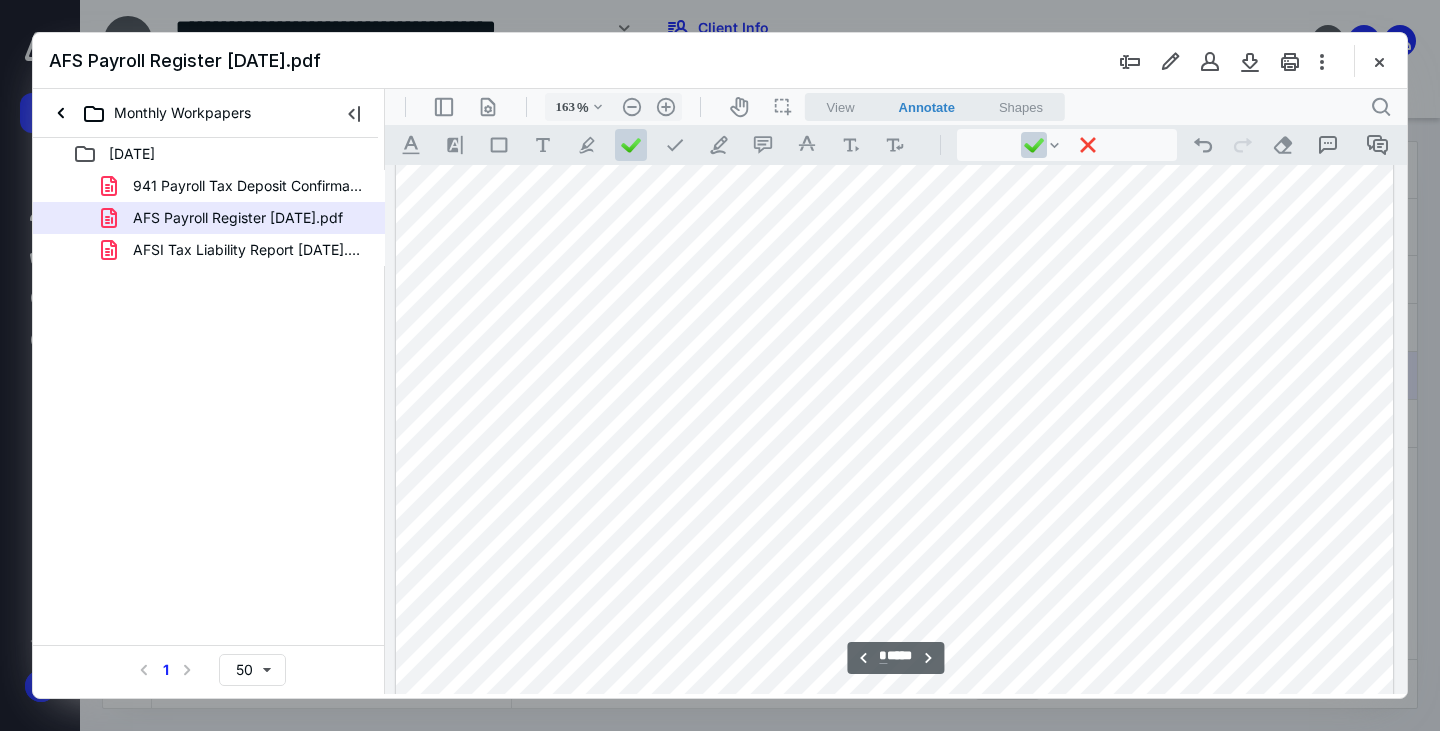 click at bounding box center [894, 538] 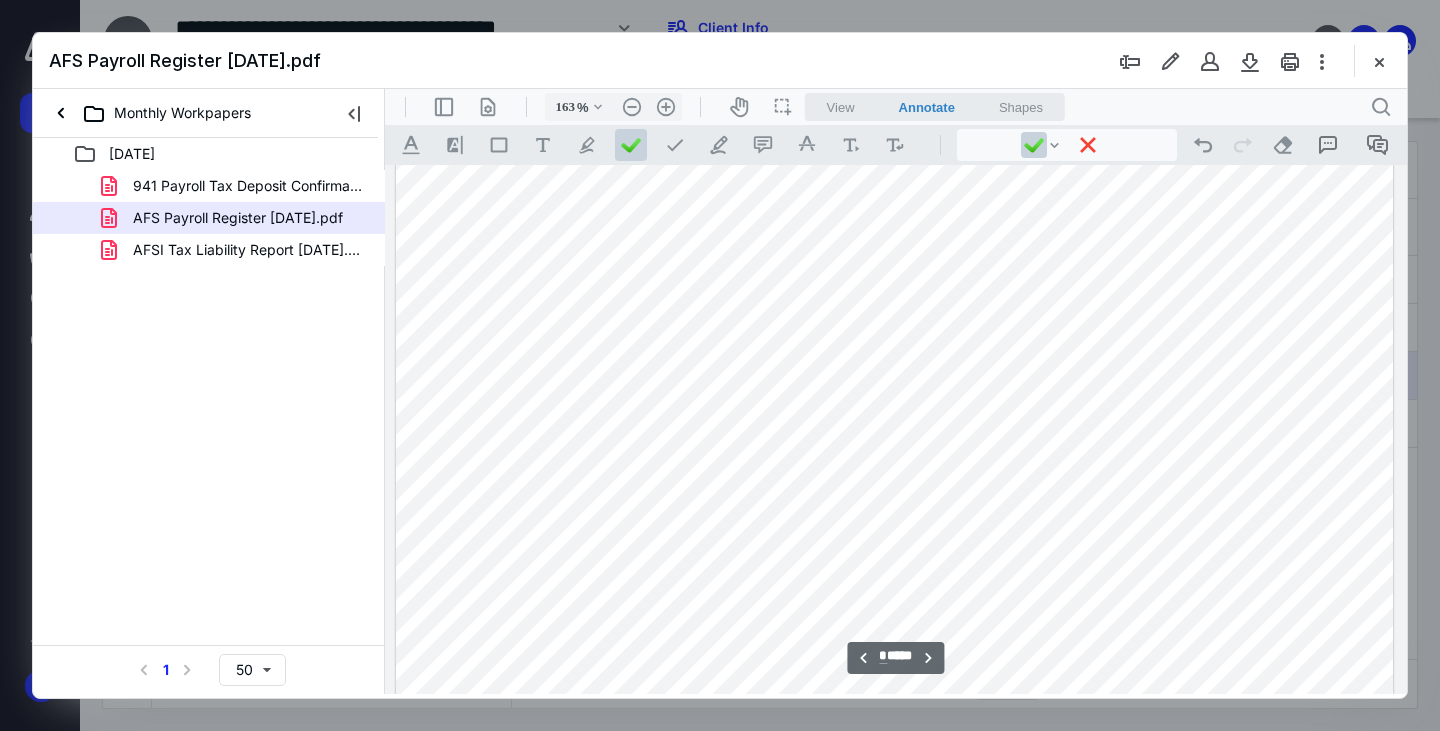 scroll, scrollTop: 2083, scrollLeft: 0, axis: vertical 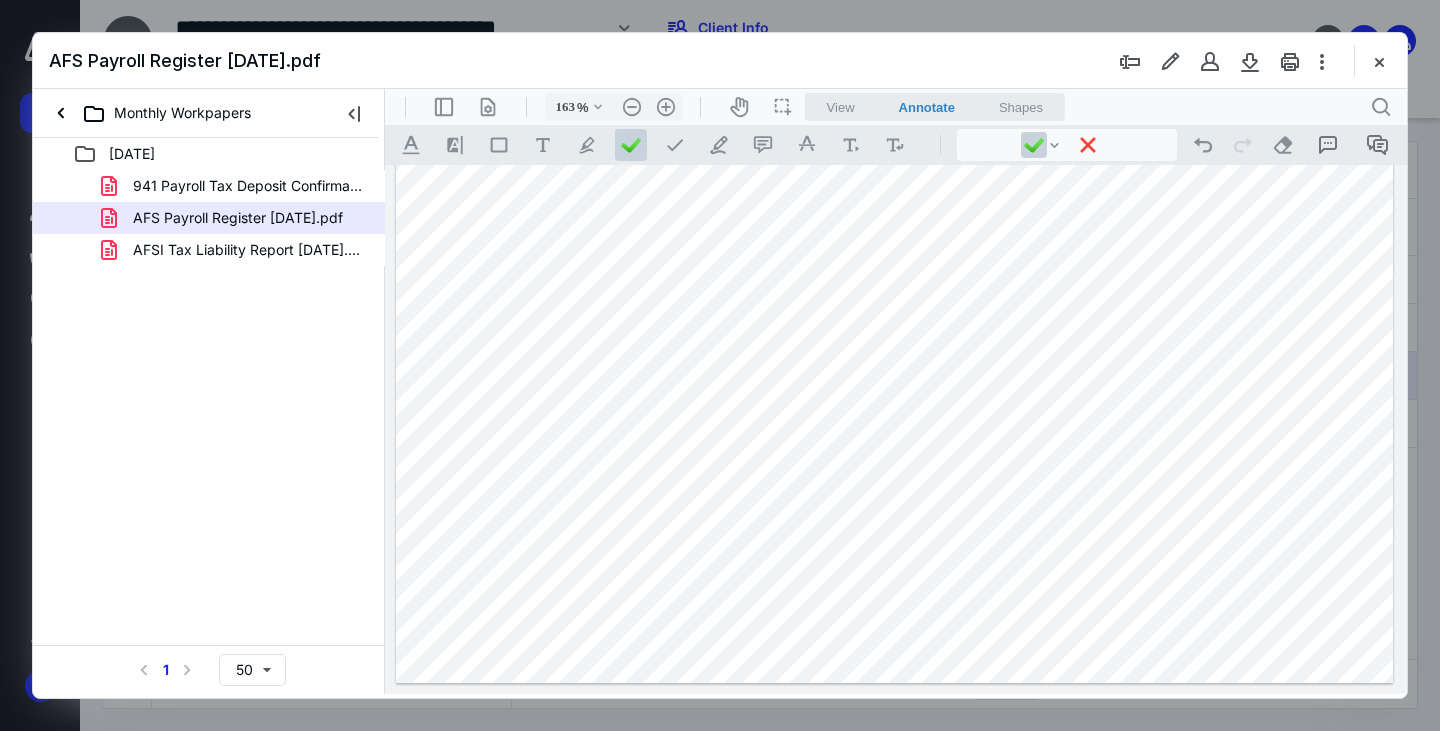 click at bounding box center [894, 38] 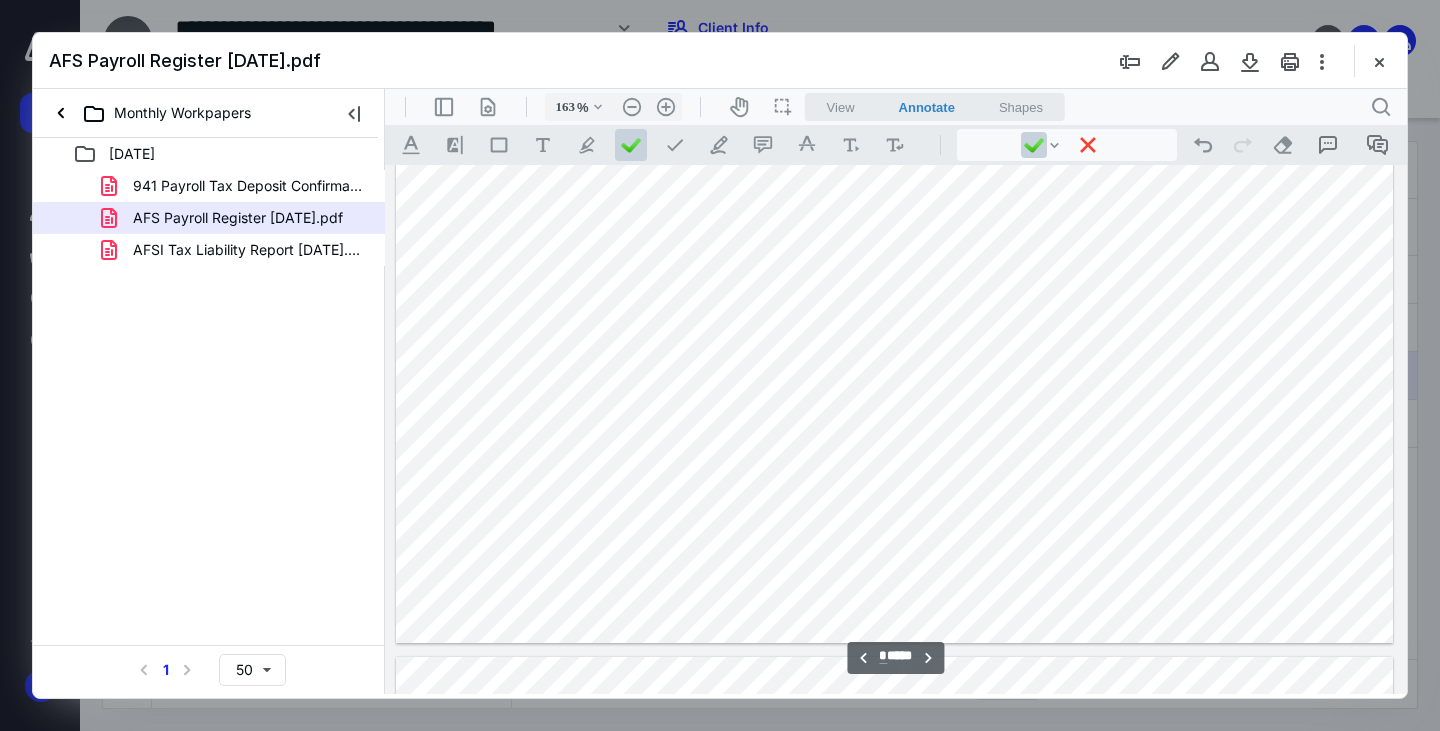 scroll, scrollTop: 3483, scrollLeft: 0, axis: vertical 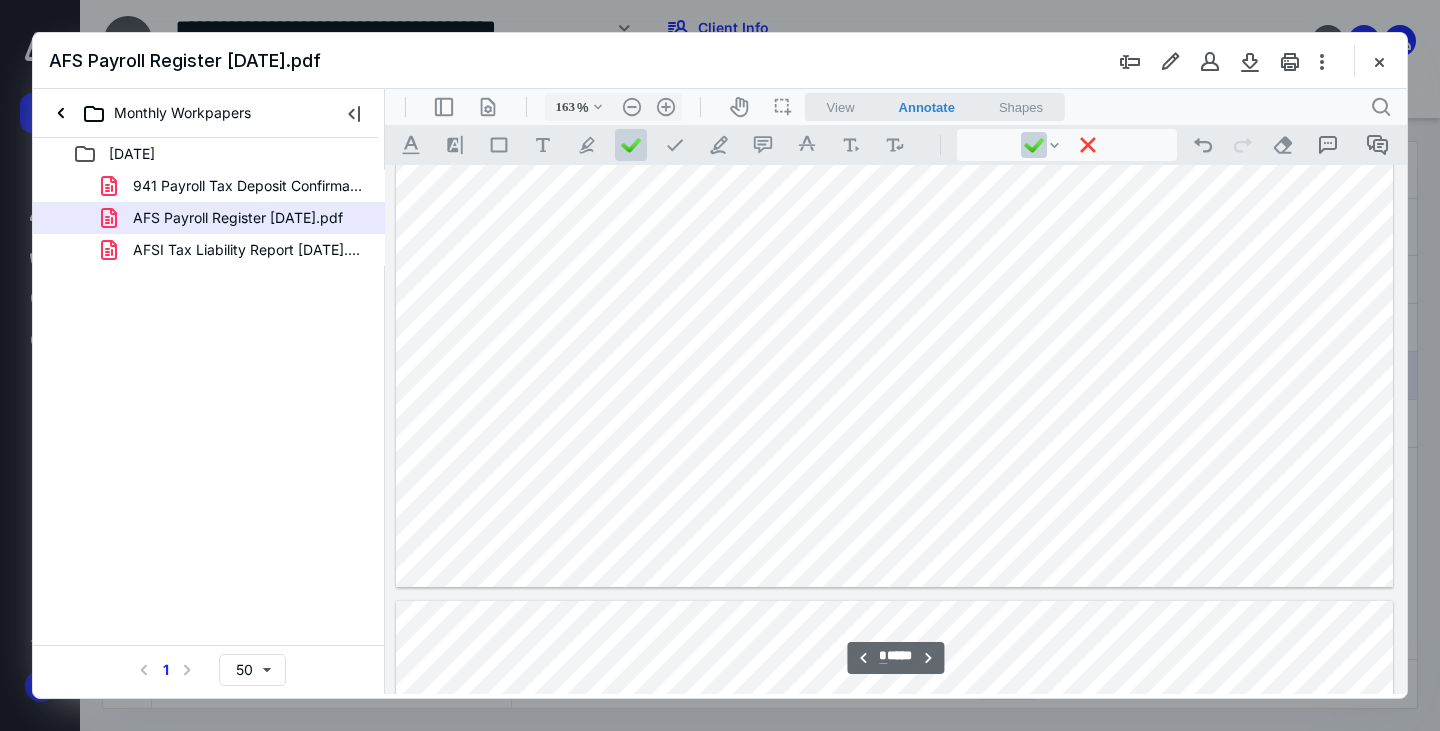 click at bounding box center [894, -58] 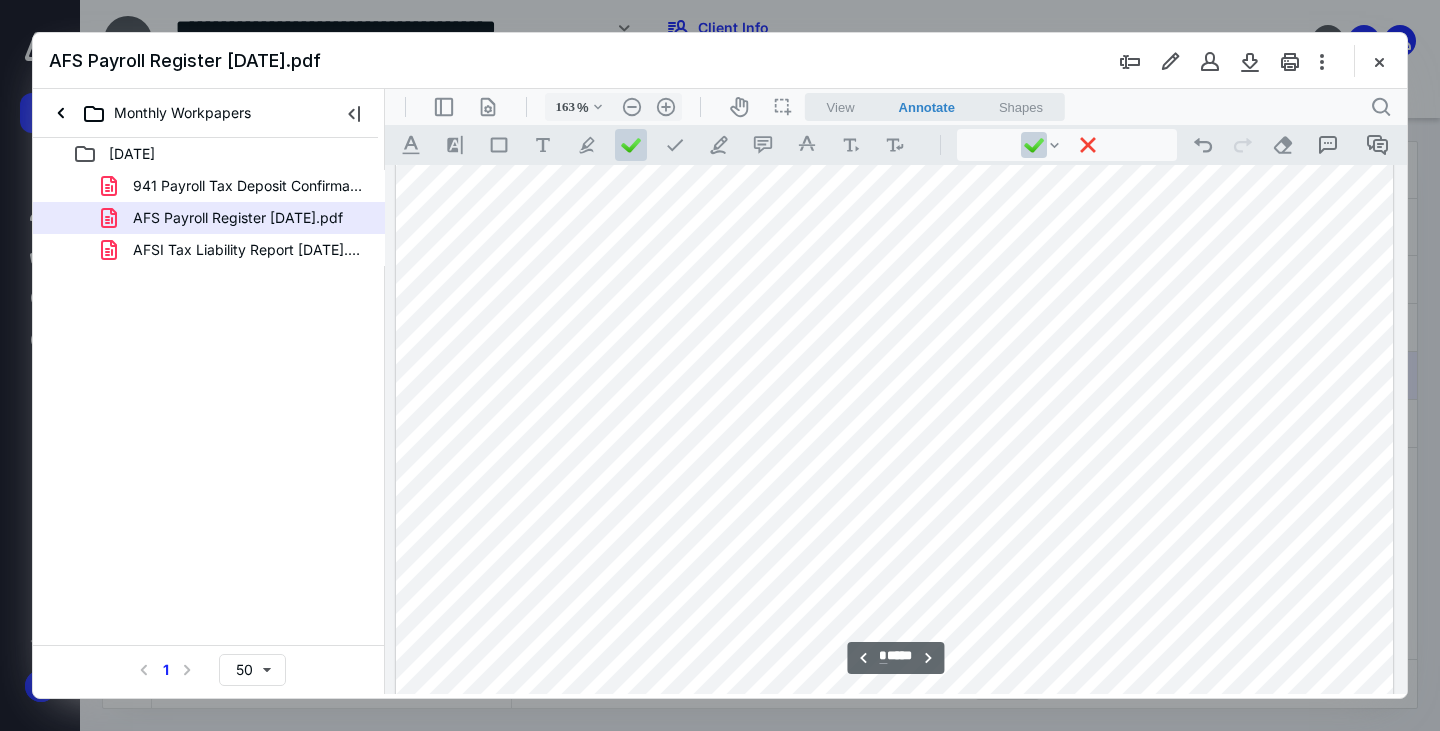 scroll, scrollTop: 4283, scrollLeft: 0, axis: vertical 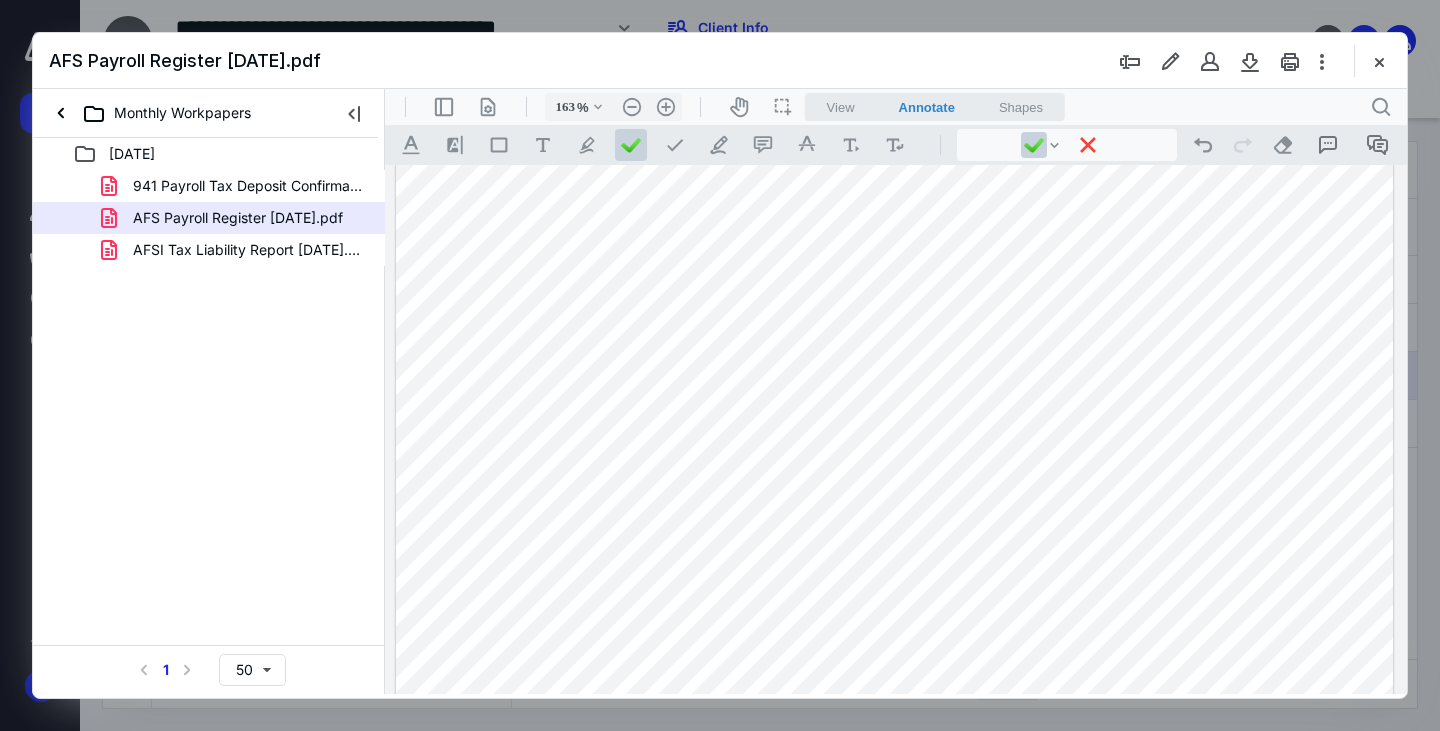 click at bounding box center [894, 446] 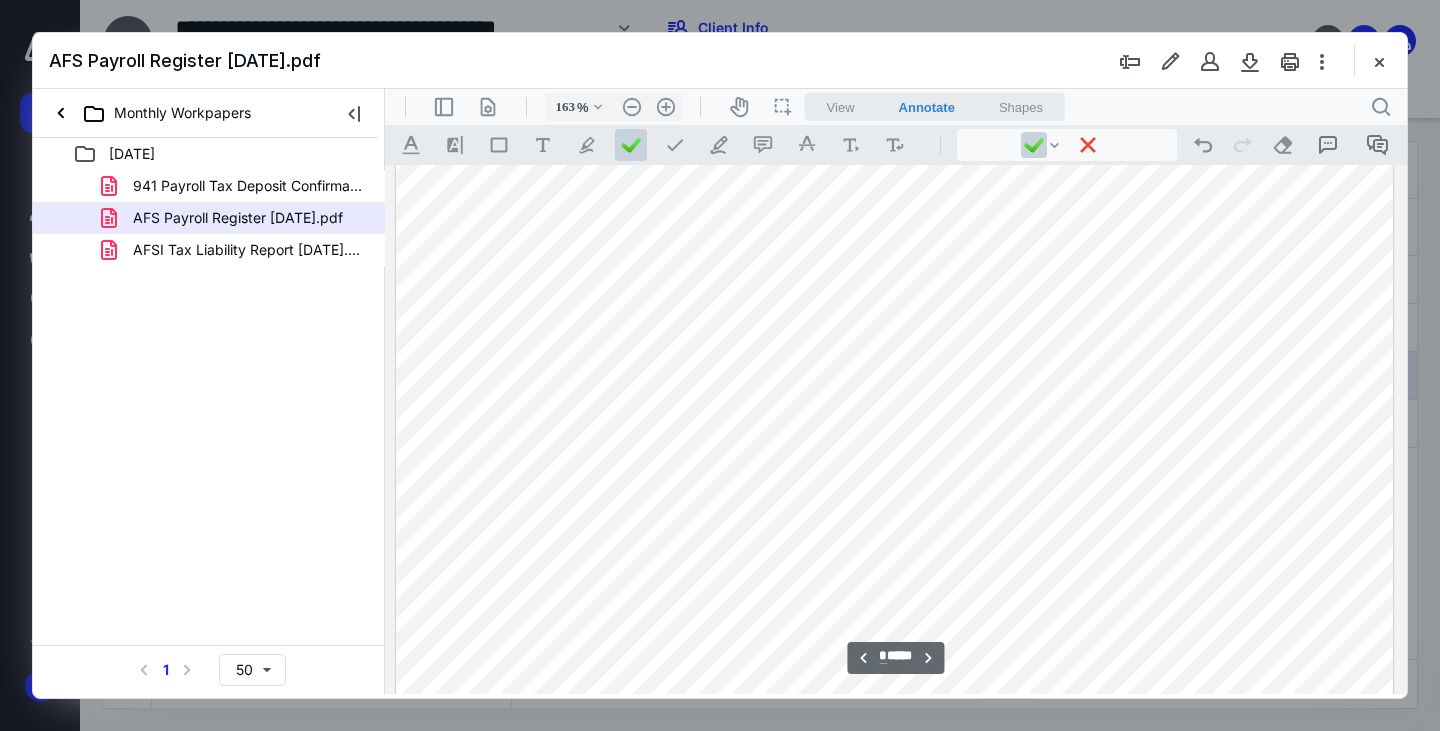 scroll, scrollTop: 5483, scrollLeft: 0, axis: vertical 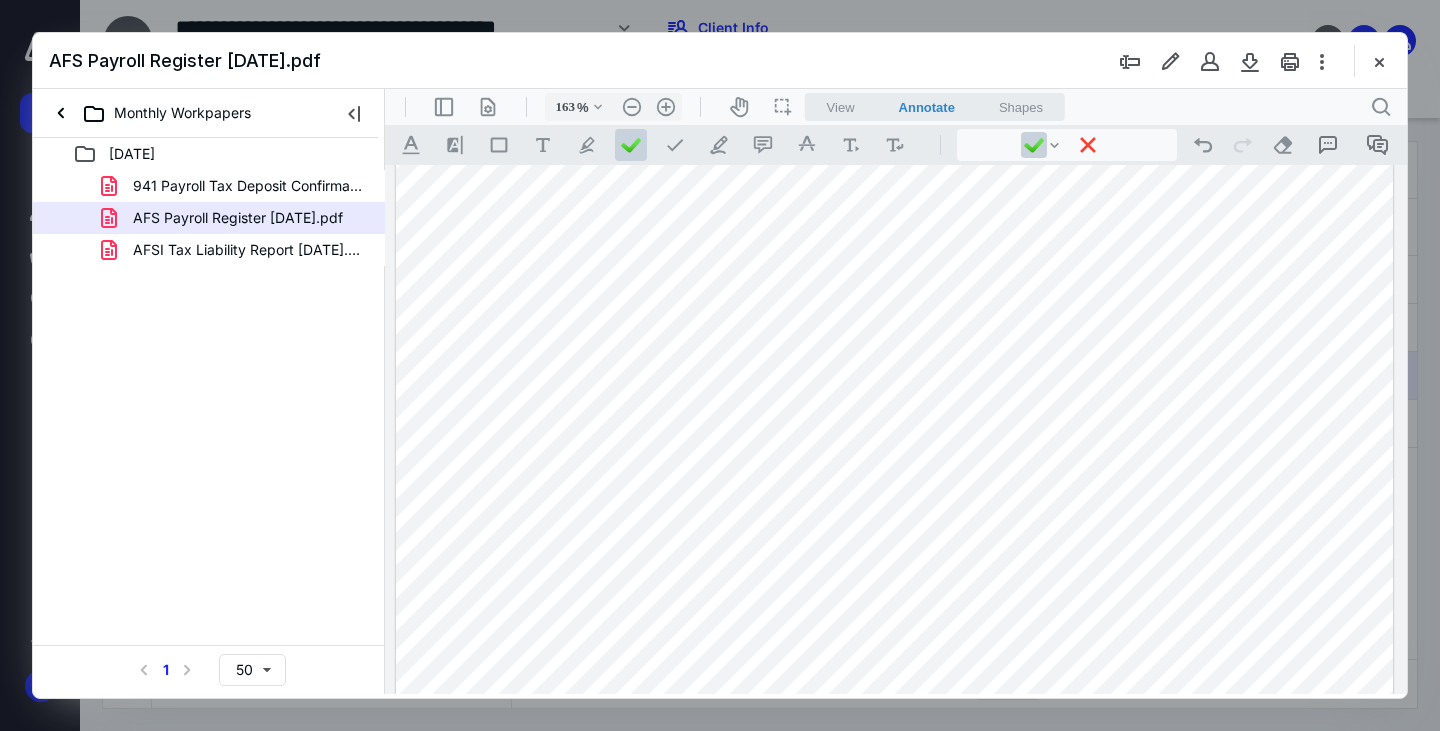 click at bounding box center [894, 550] 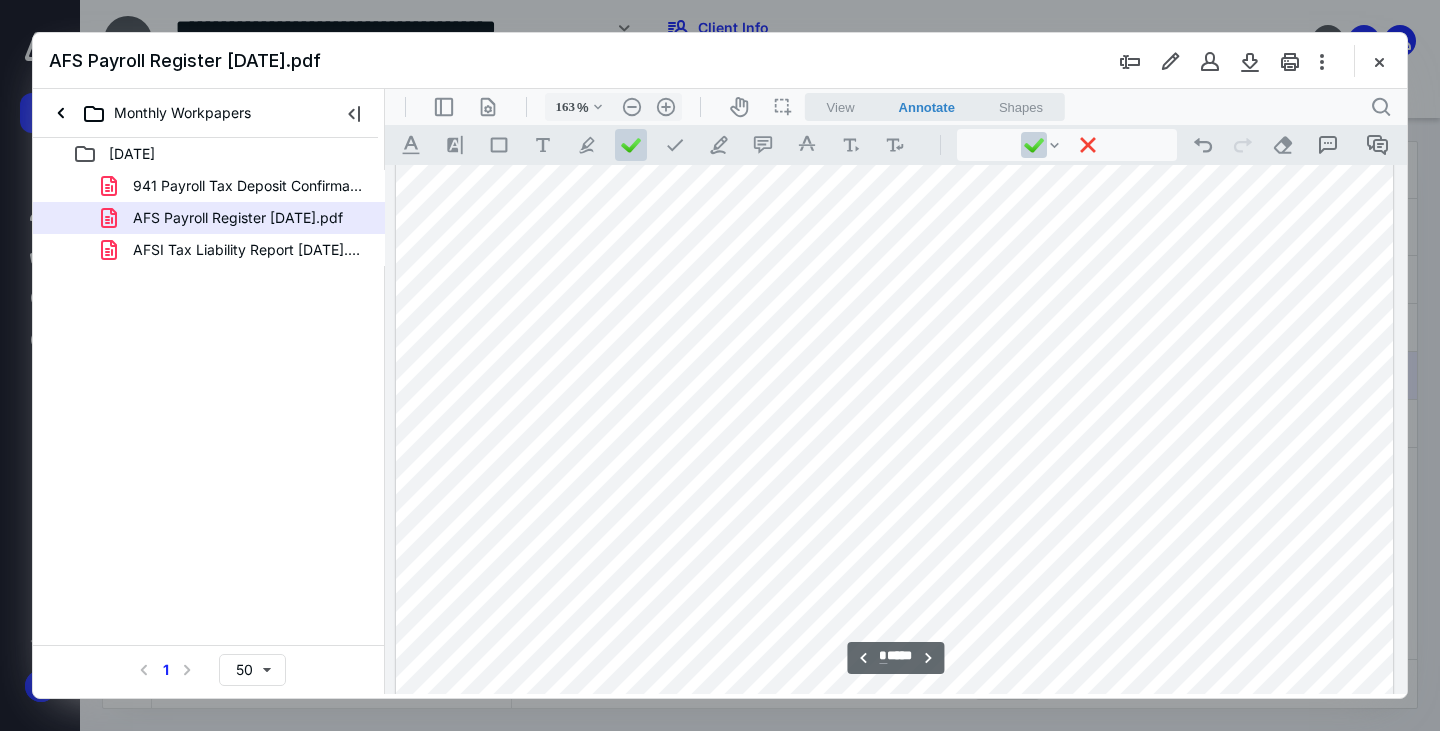 scroll, scrollTop: 6083, scrollLeft: 0, axis: vertical 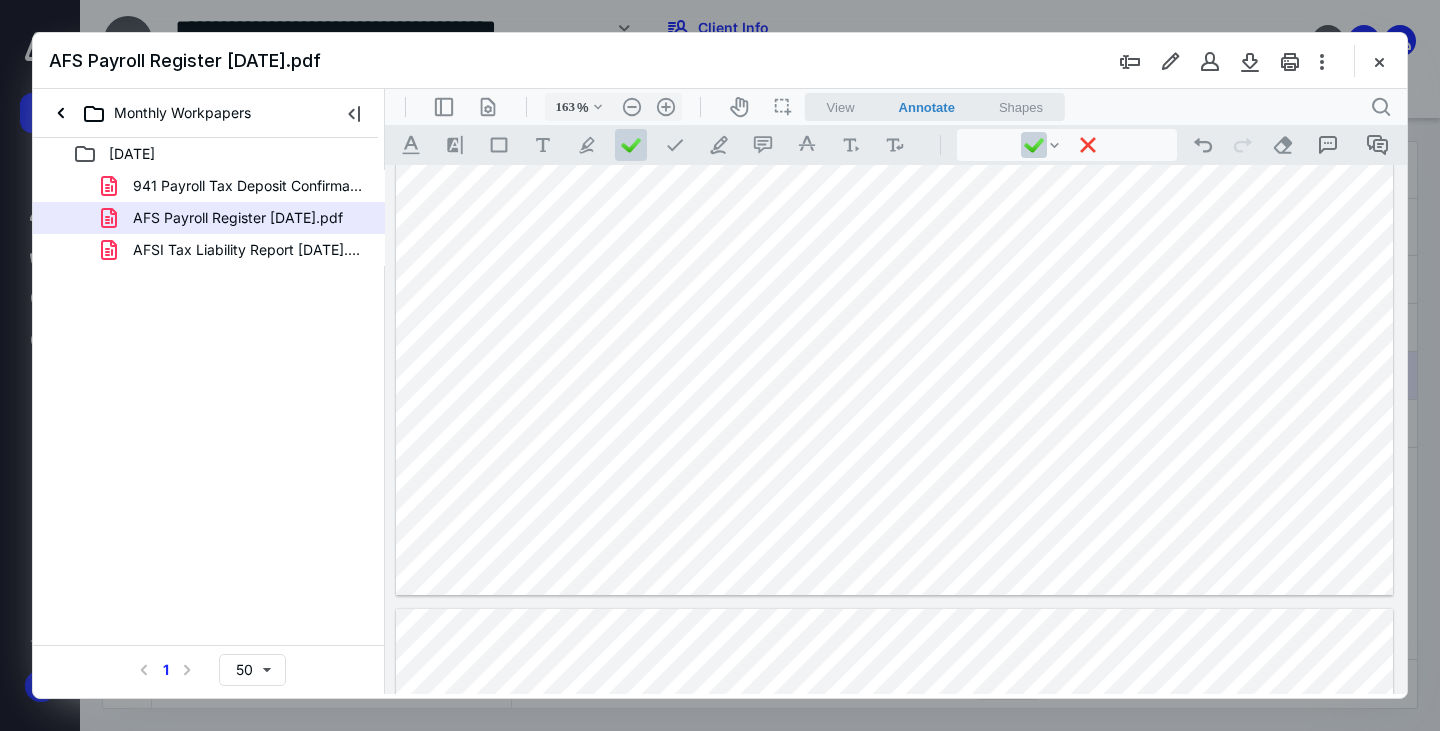 click at bounding box center (894, -50) 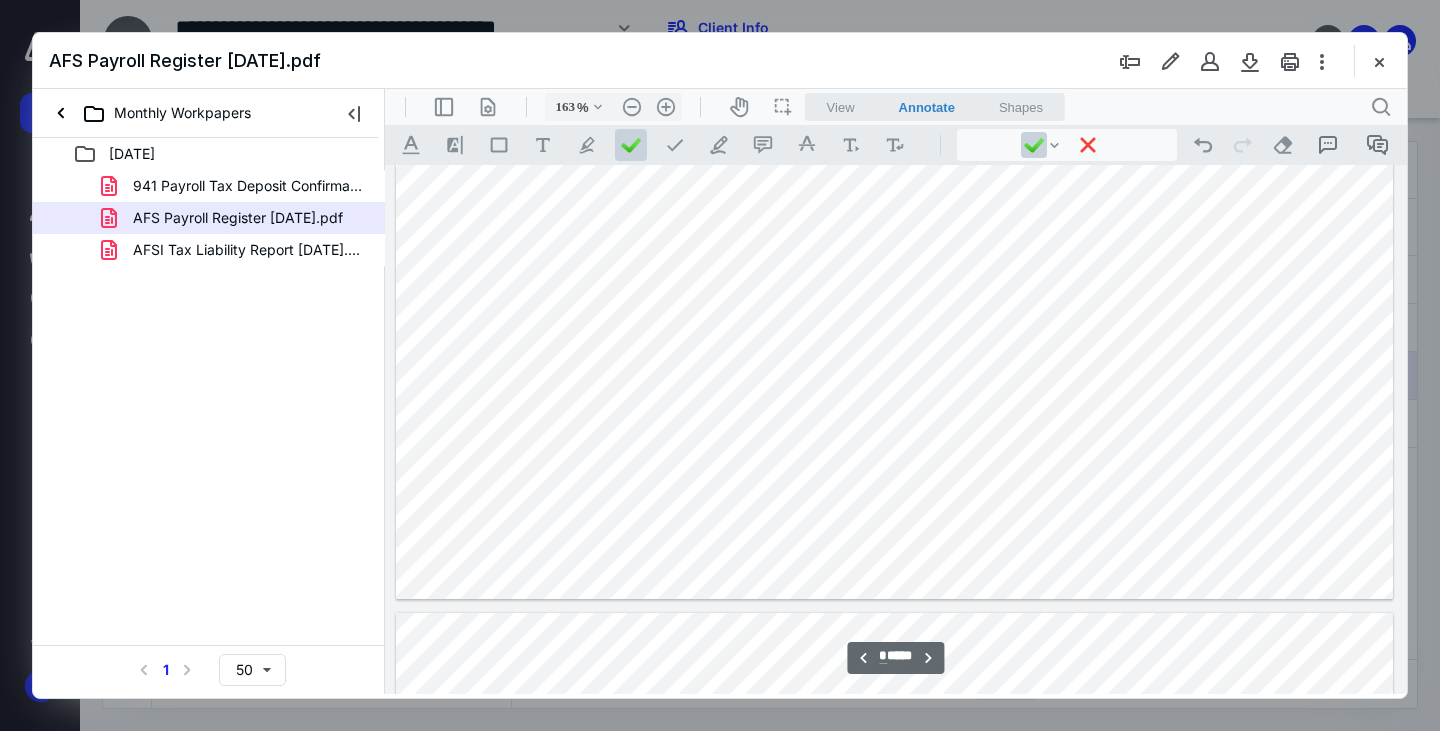 scroll, scrollTop: 7283, scrollLeft: 0, axis: vertical 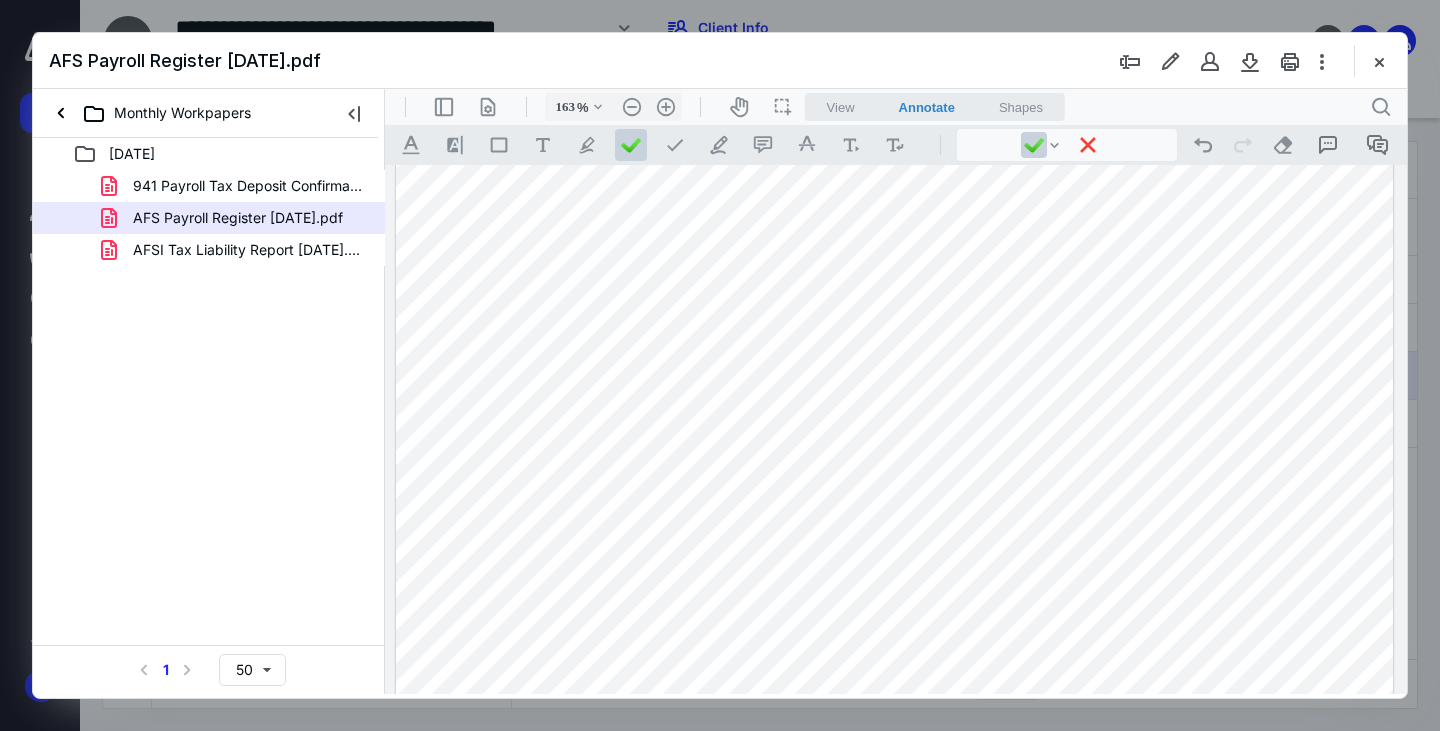 click at bounding box center [894, 54] 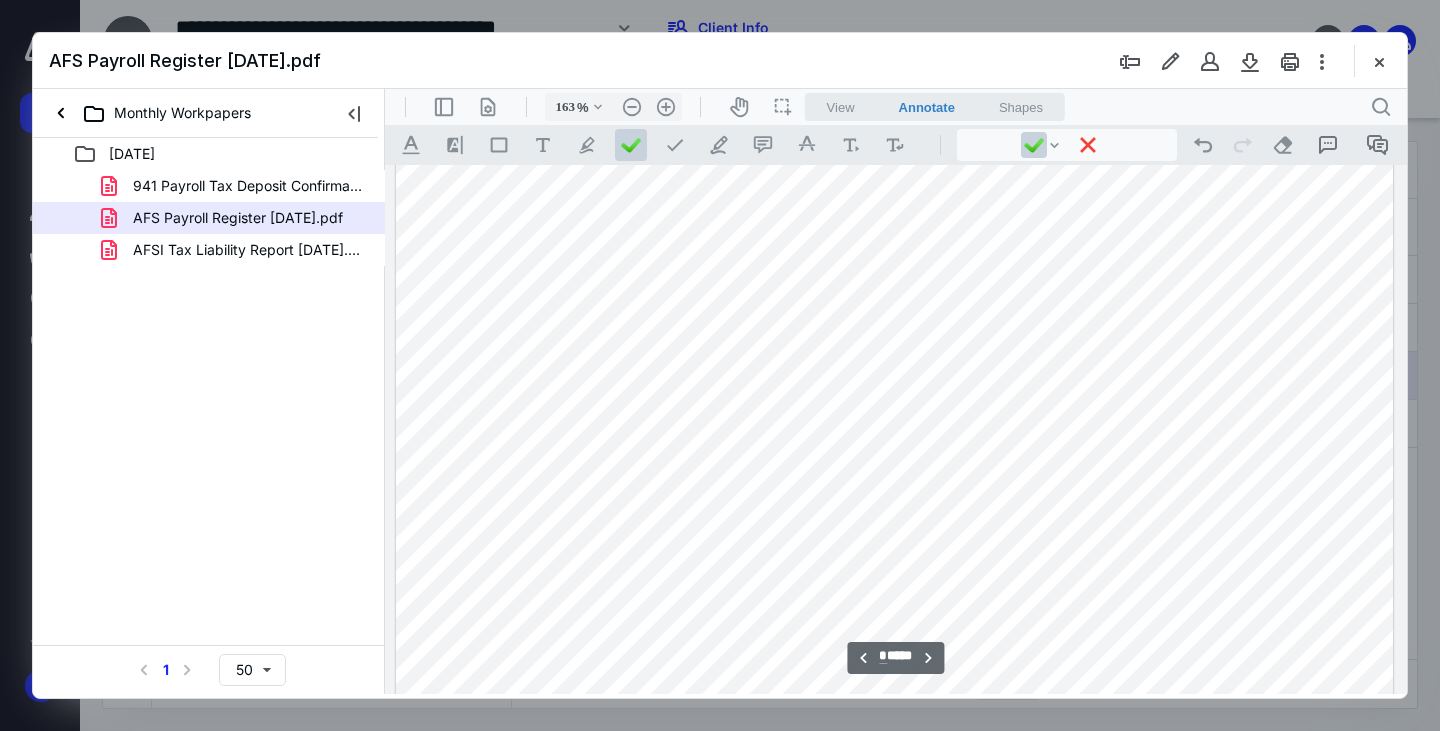 scroll, scrollTop: 8383, scrollLeft: 0, axis: vertical 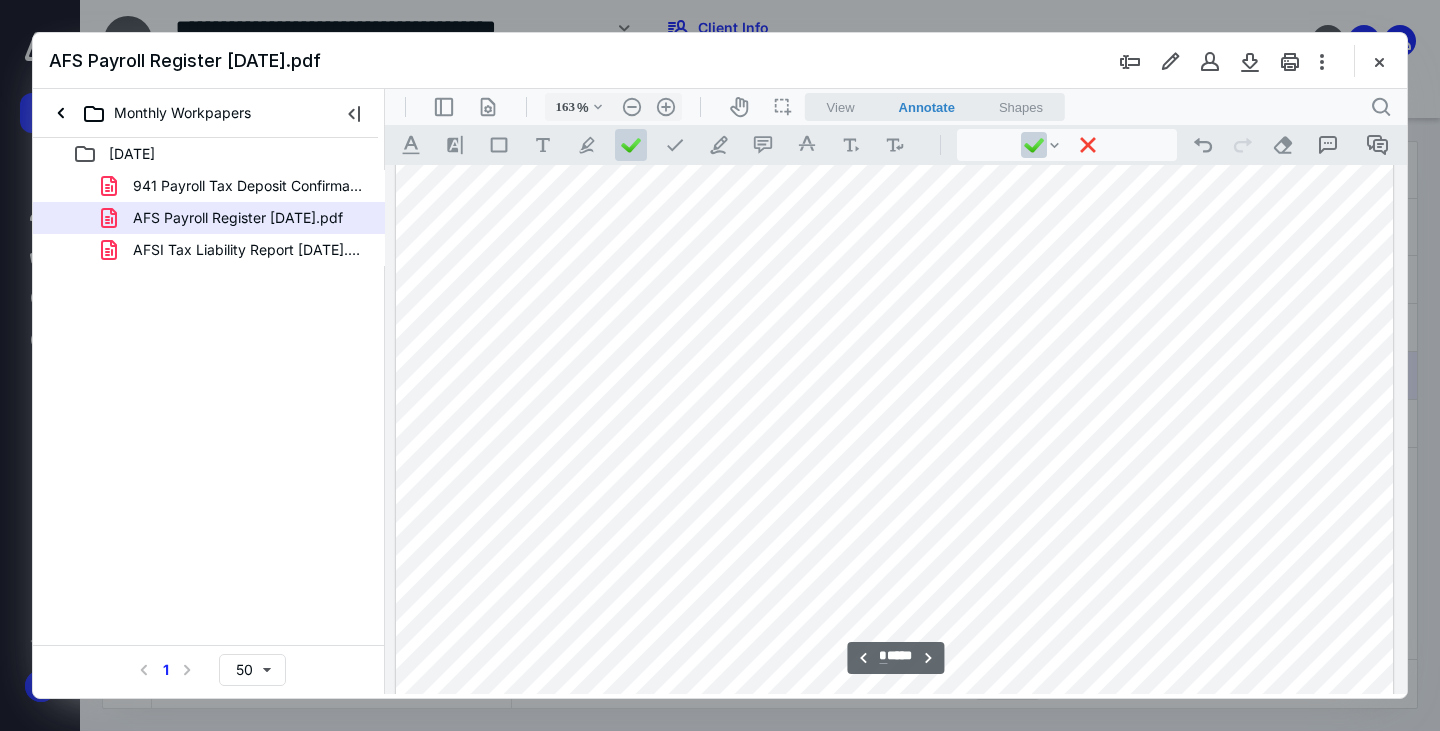 click at bounding box center [894, 258] 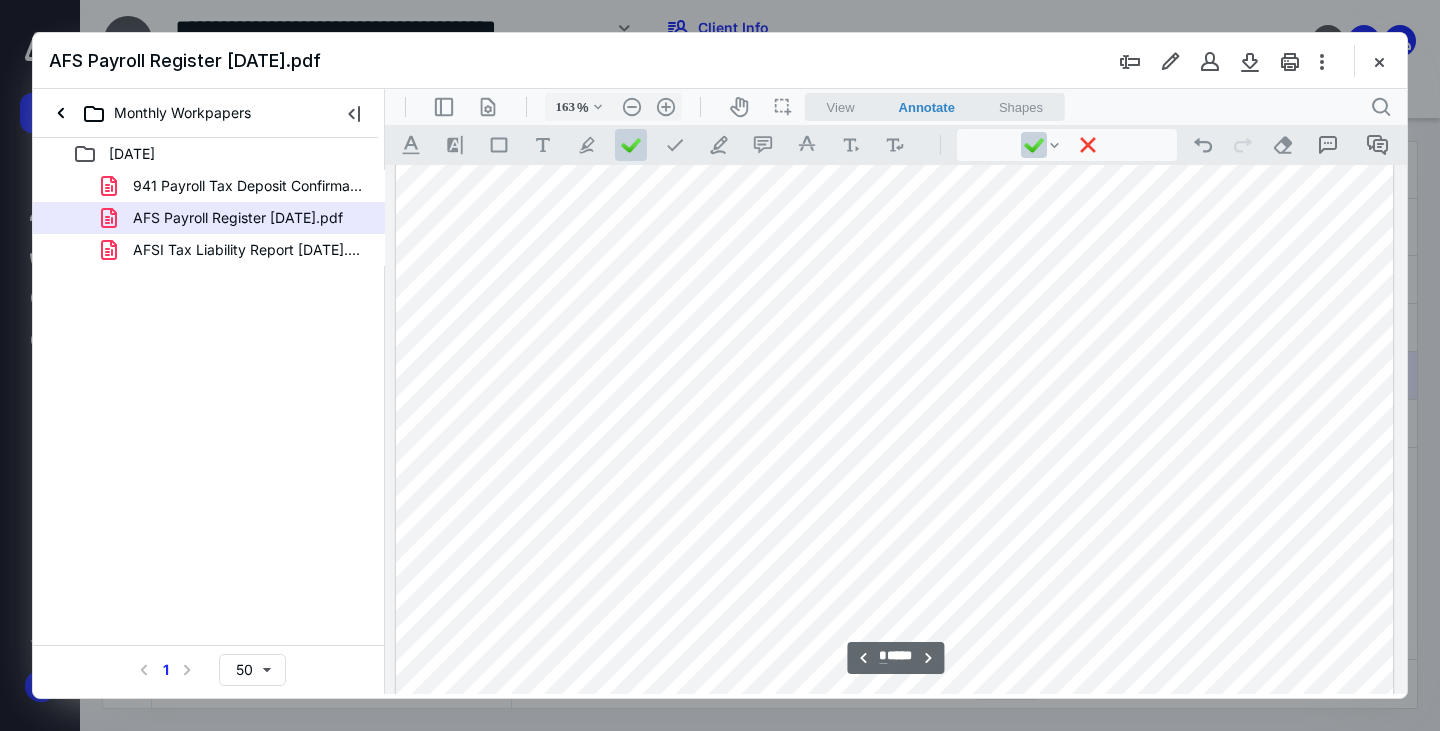 scroll, scrollTop: 9483, scrollLeft: 0, axis: vertical 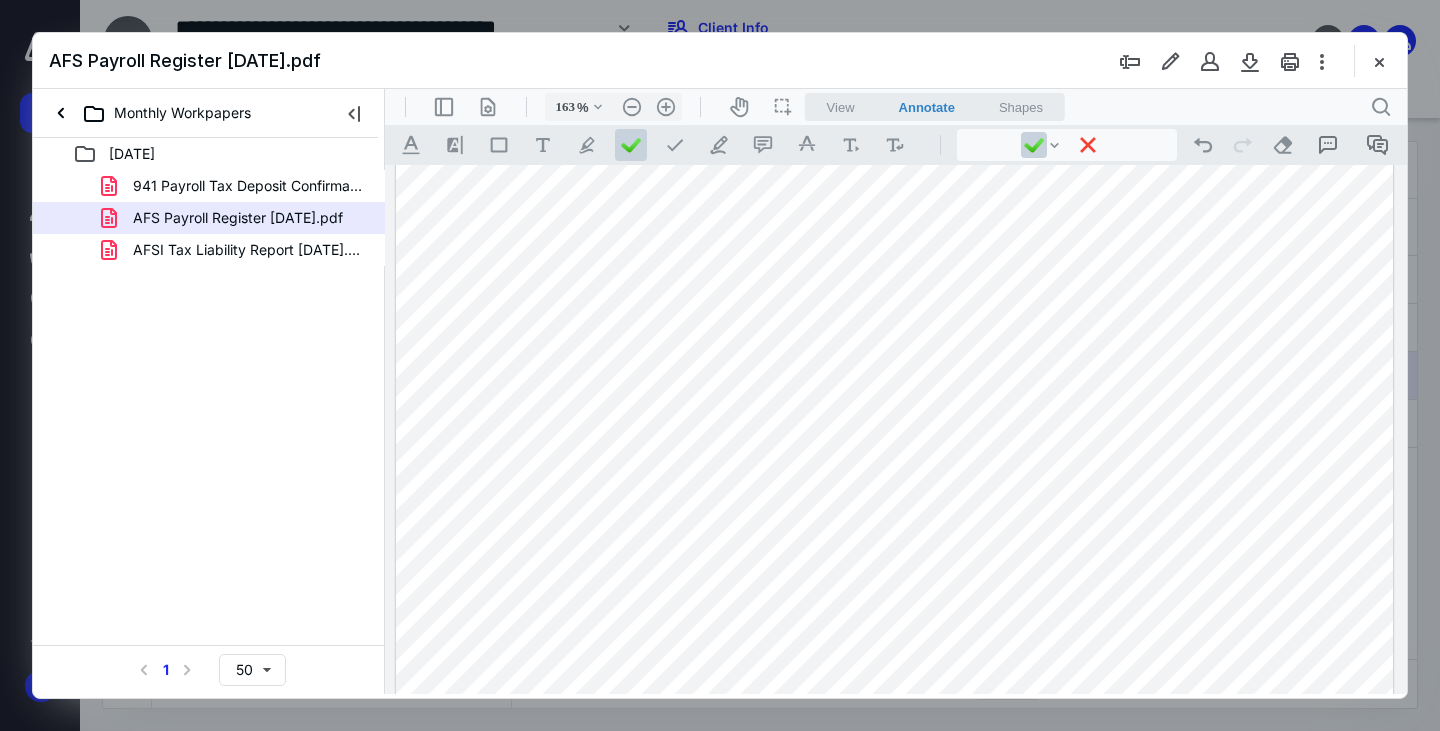 click at bounding box center (894, 462) 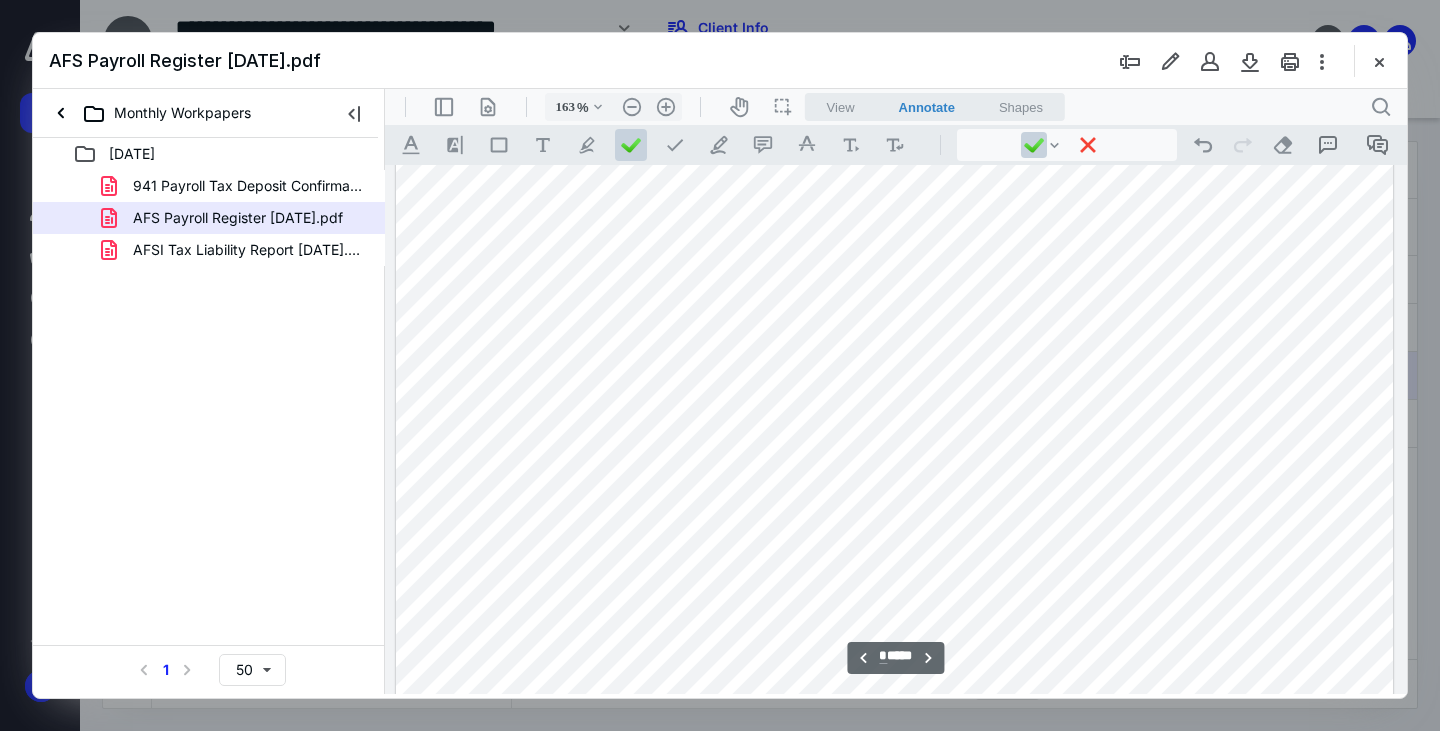 scroll, scrollTop: 9883, scrollLeft: 0, axis: vertical 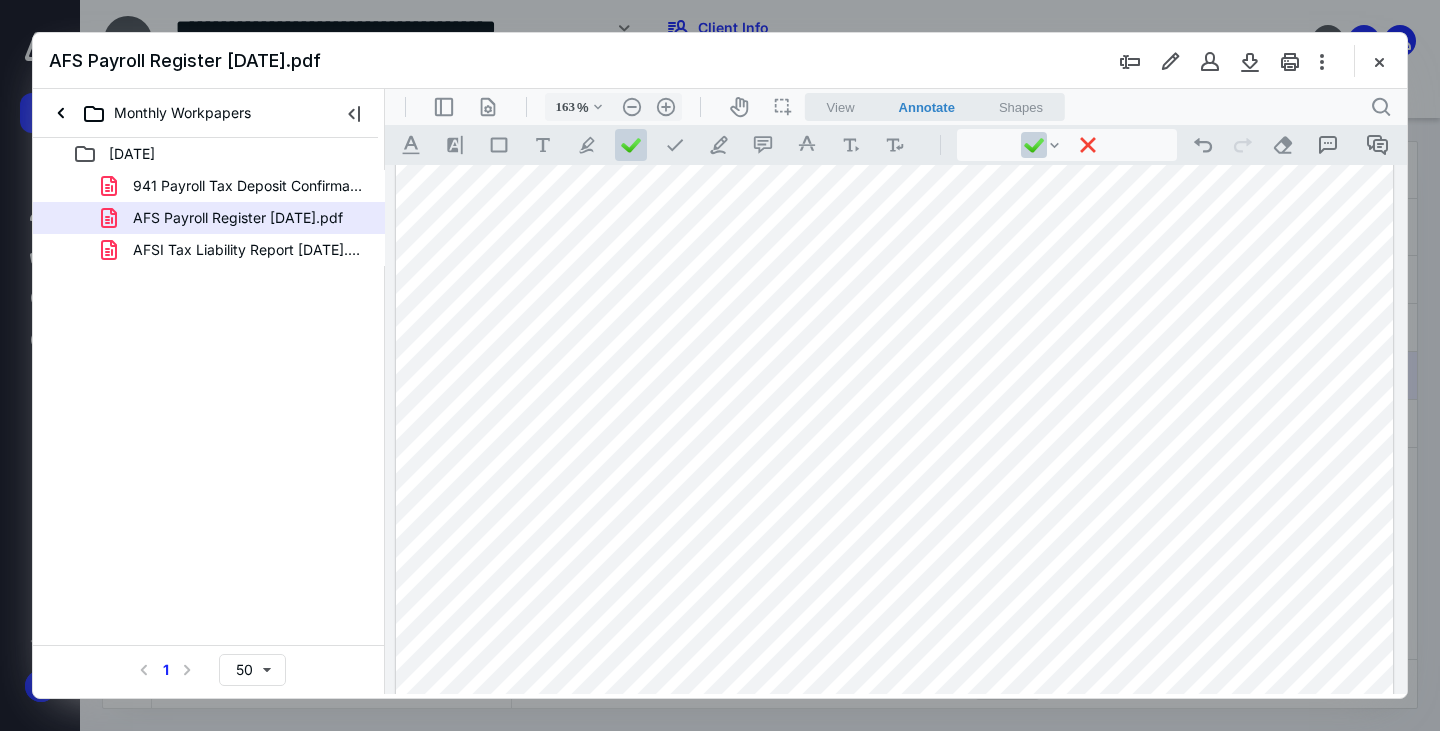 click at bounding box center (894, 62) 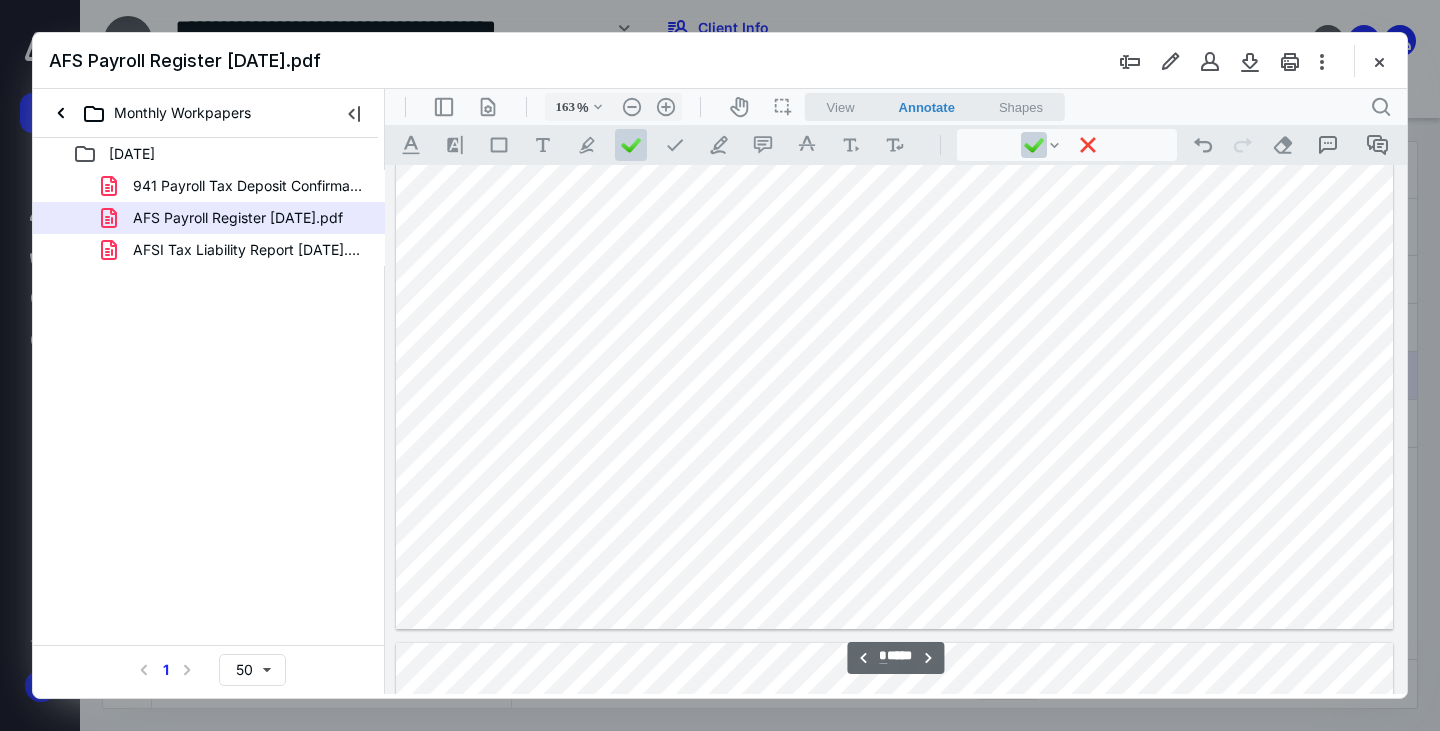 scroll, scrollTop: 11283, scrollLeft: 0, axis: vertical 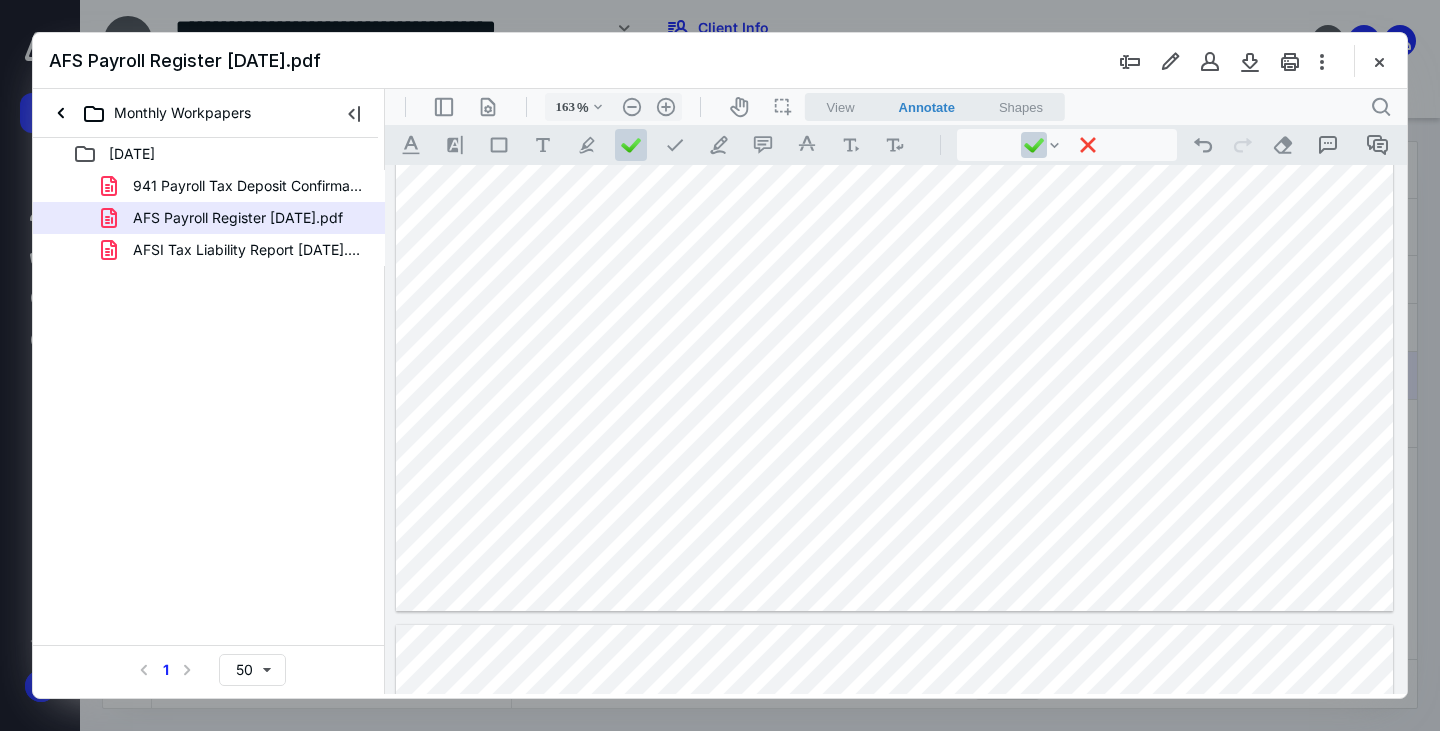 click at bounding box center (894, -34) 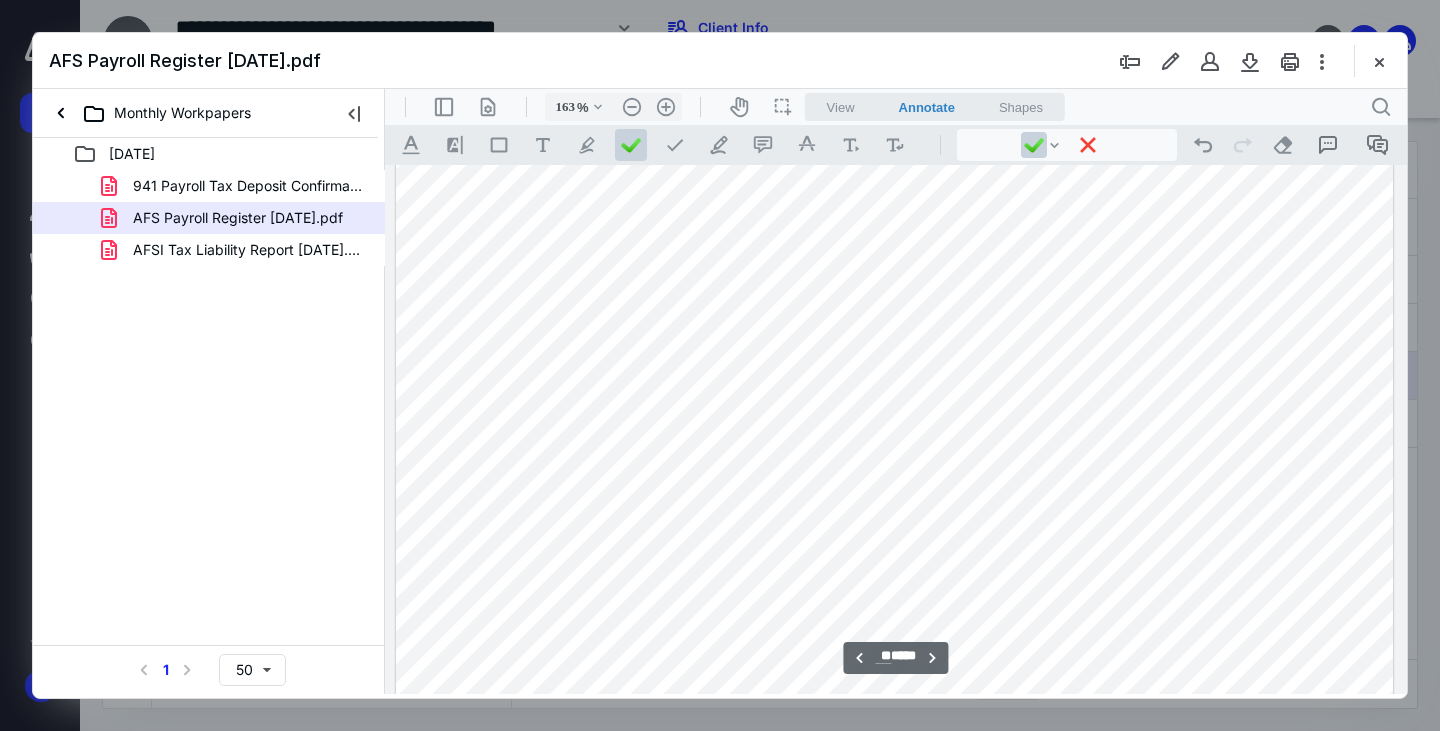 scroll, scrollTop: 12183, scrollLeft: 0, axis: vertical 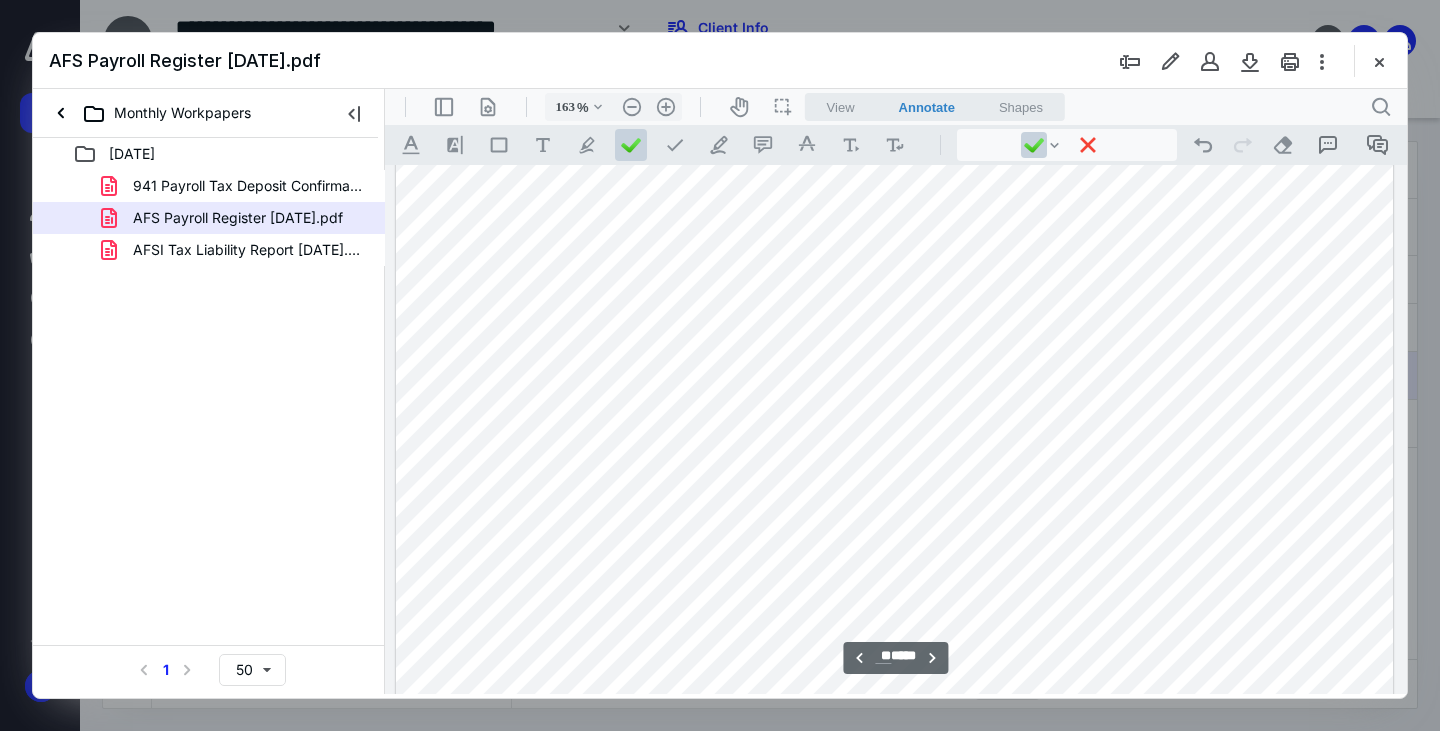 click at bounding box center (894, 370) 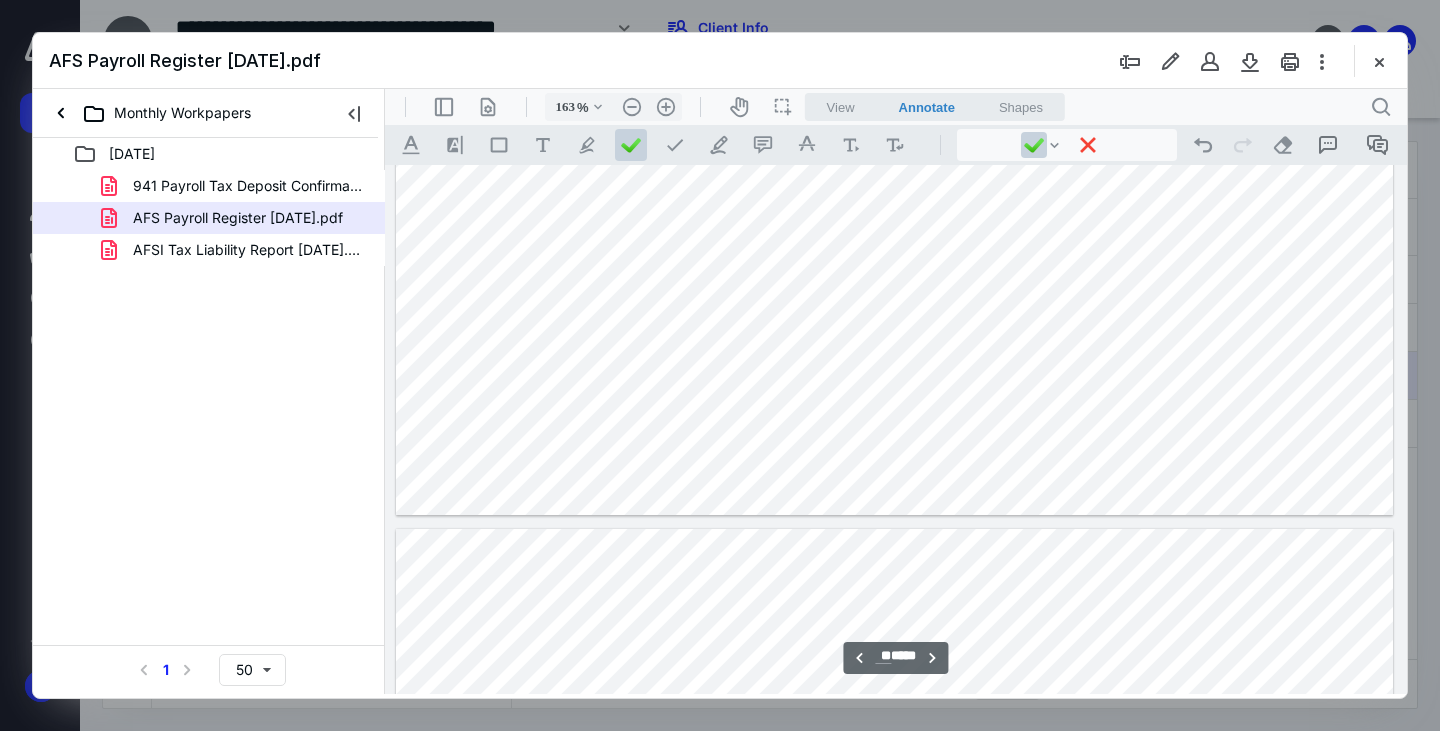 scroll, scrollTop: 12783, scrollLeft: 0, axis: vertical 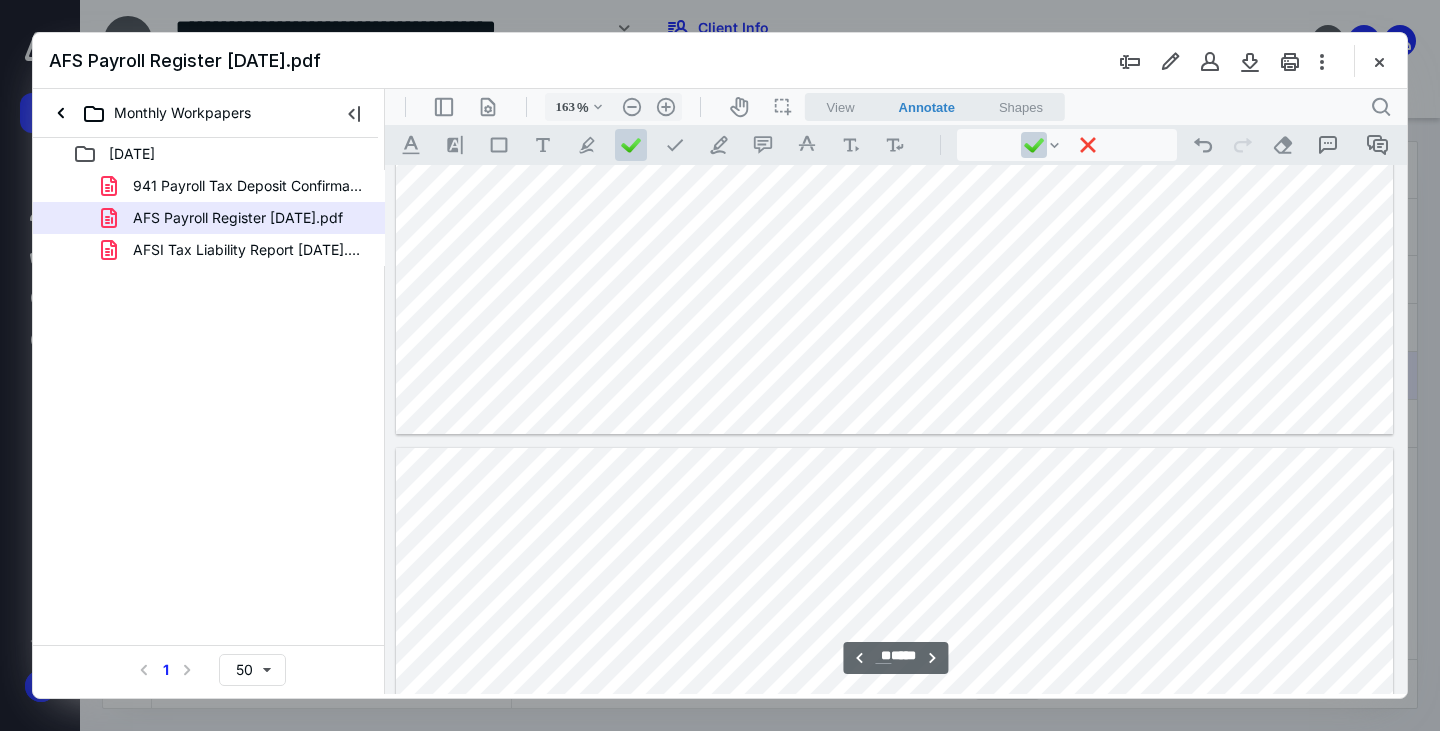 type on "**" 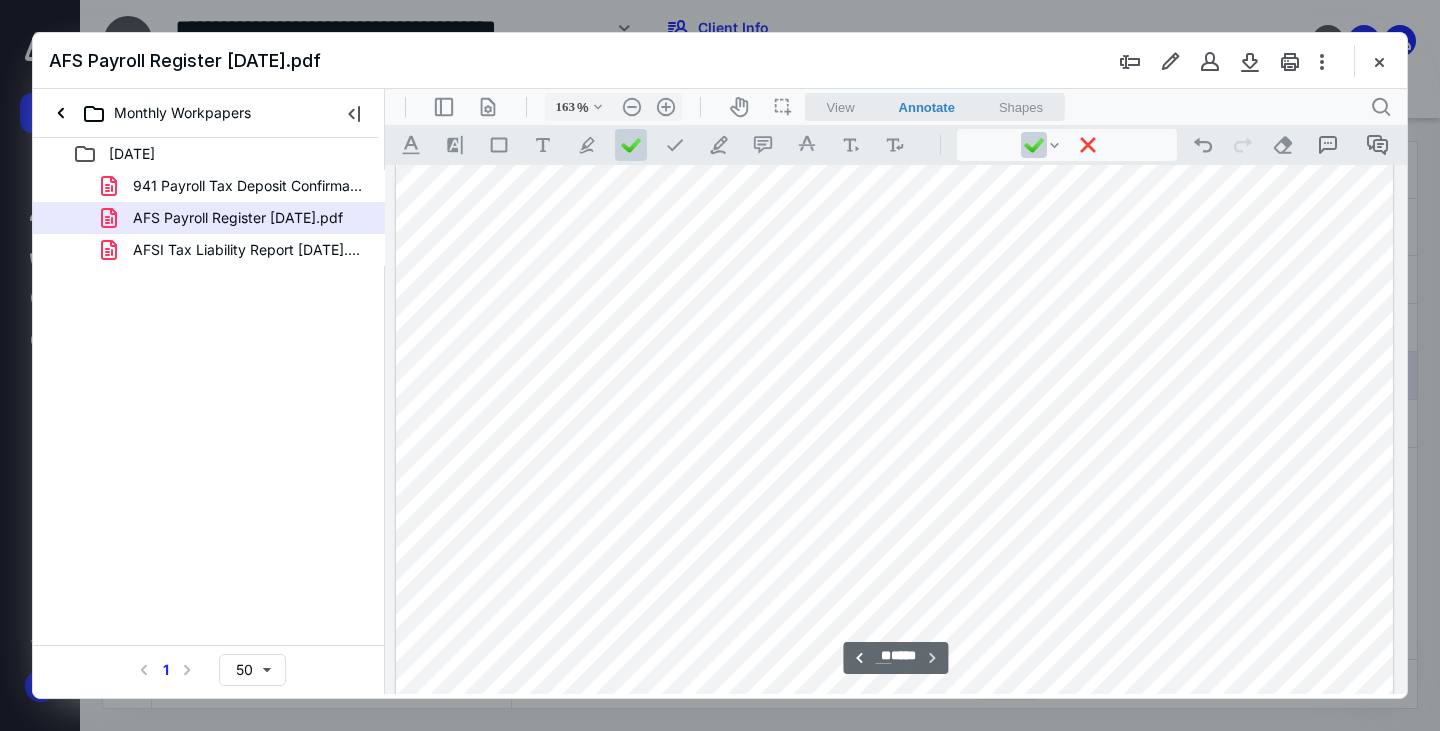 scroll, scrollTop: 13383, scrollLeft: 0, axis: vertical 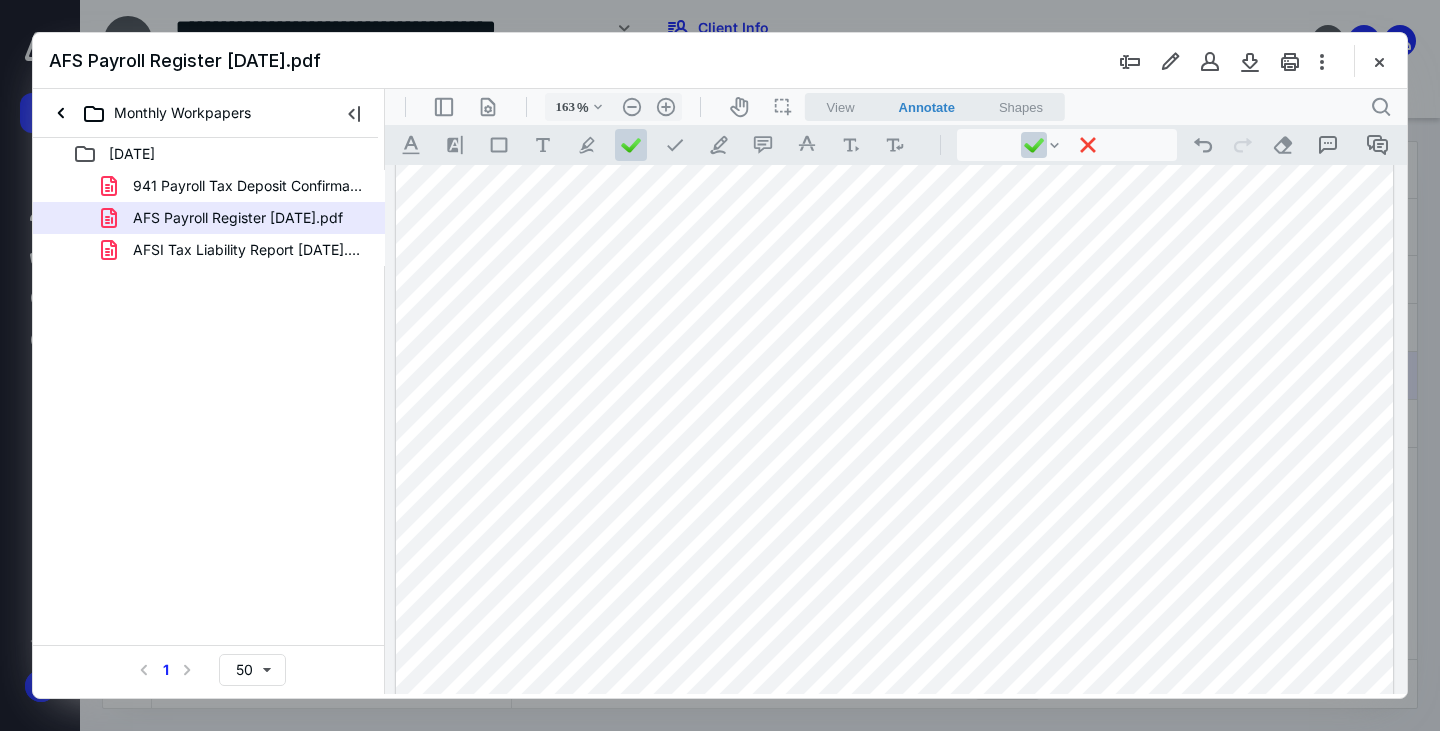 click at bounding box center [894, 474] 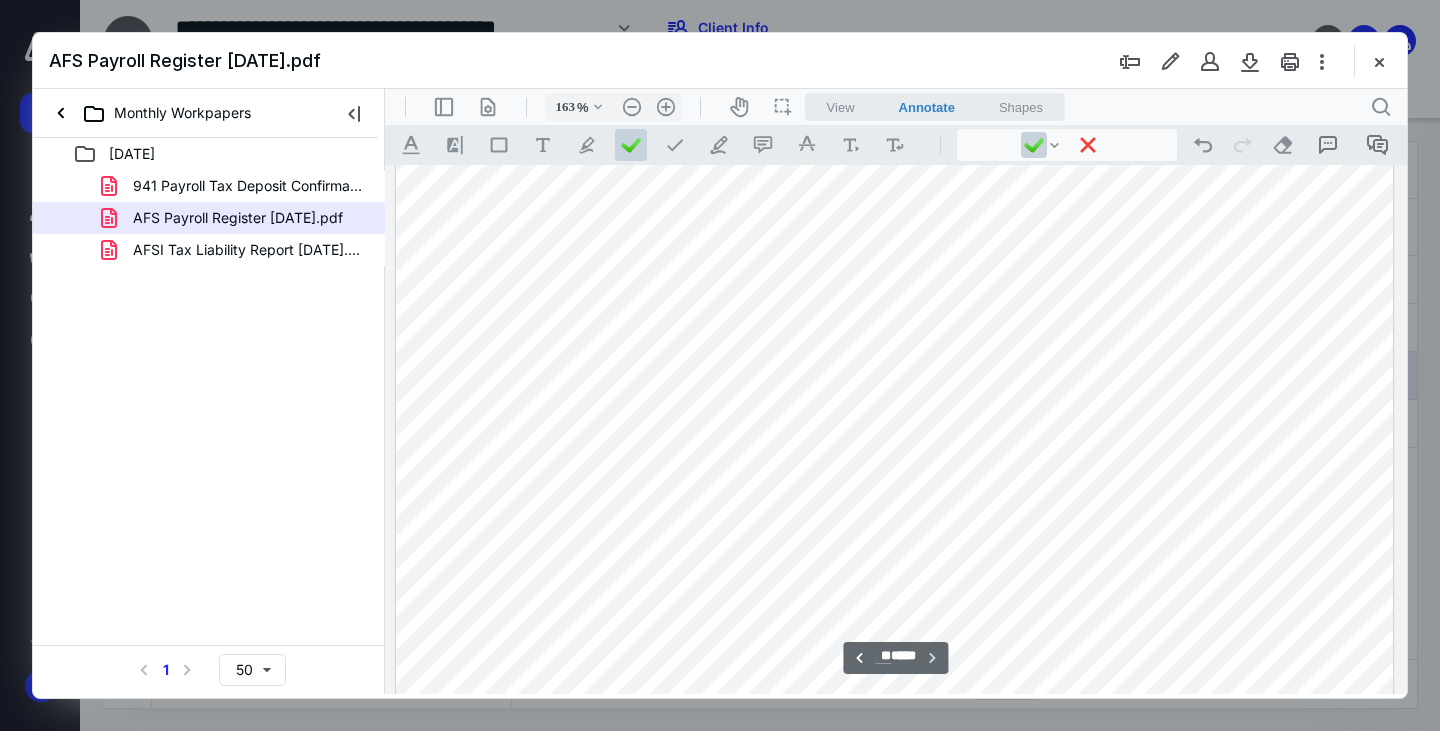scroll, scrollTop: 13783, scrollLeft: 0, axis: vertical 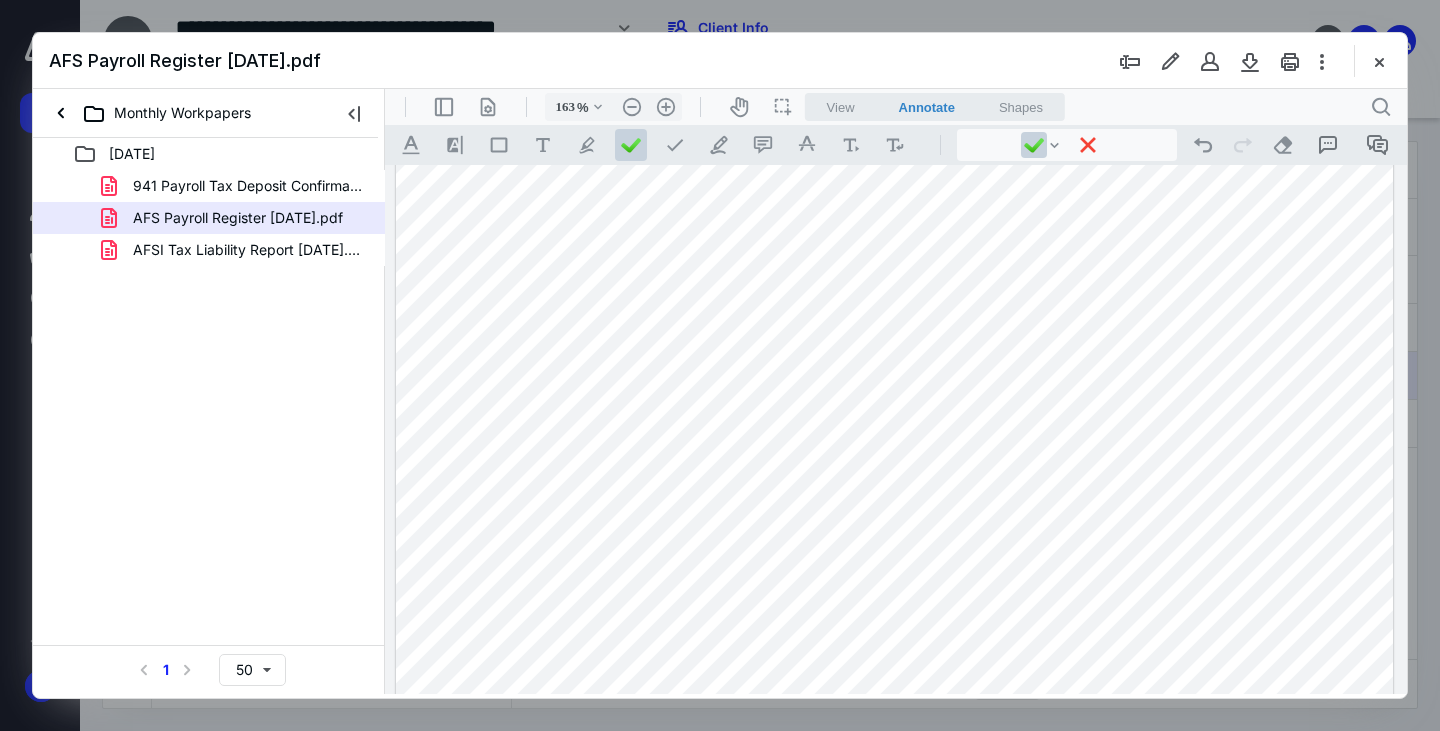 click at bounding box center [894, 74] 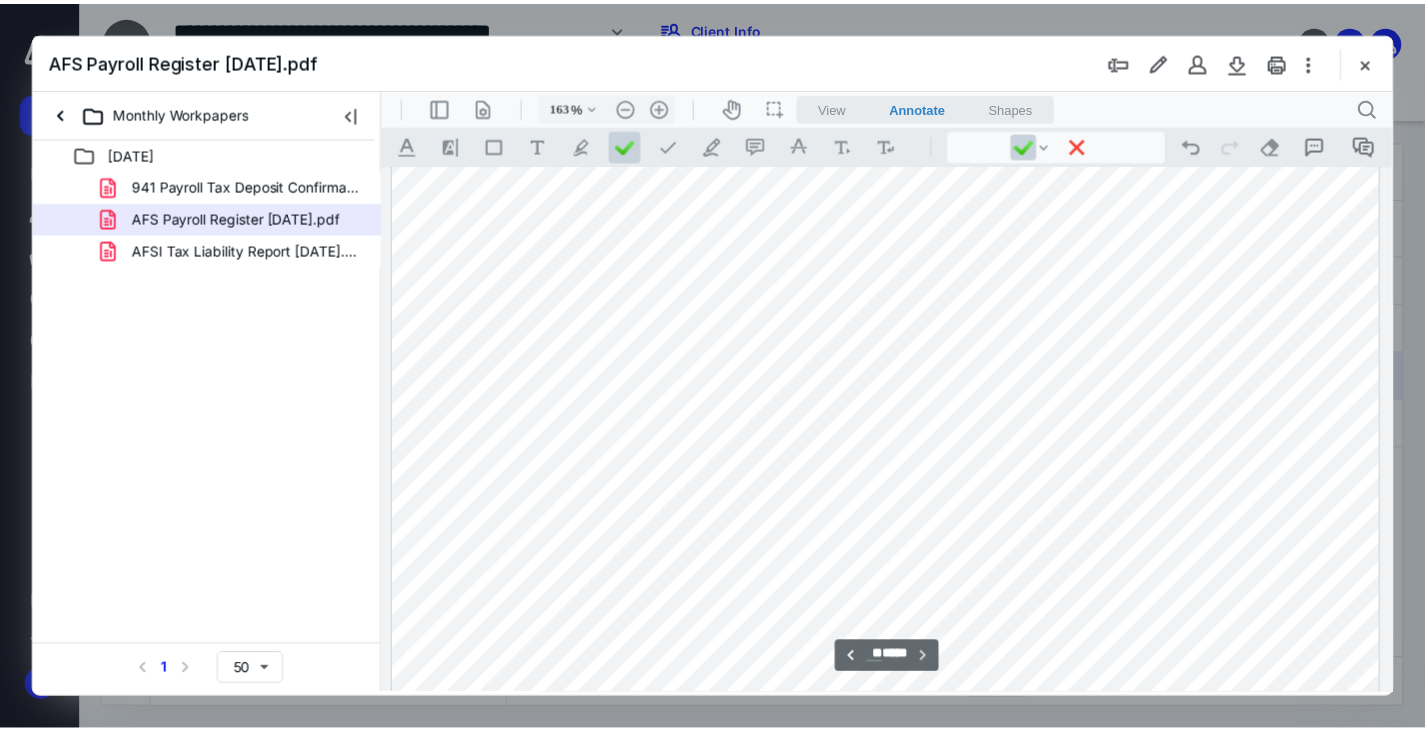 scroll, scrollTop: 13815, scrollLeft: 0, axis: vertical 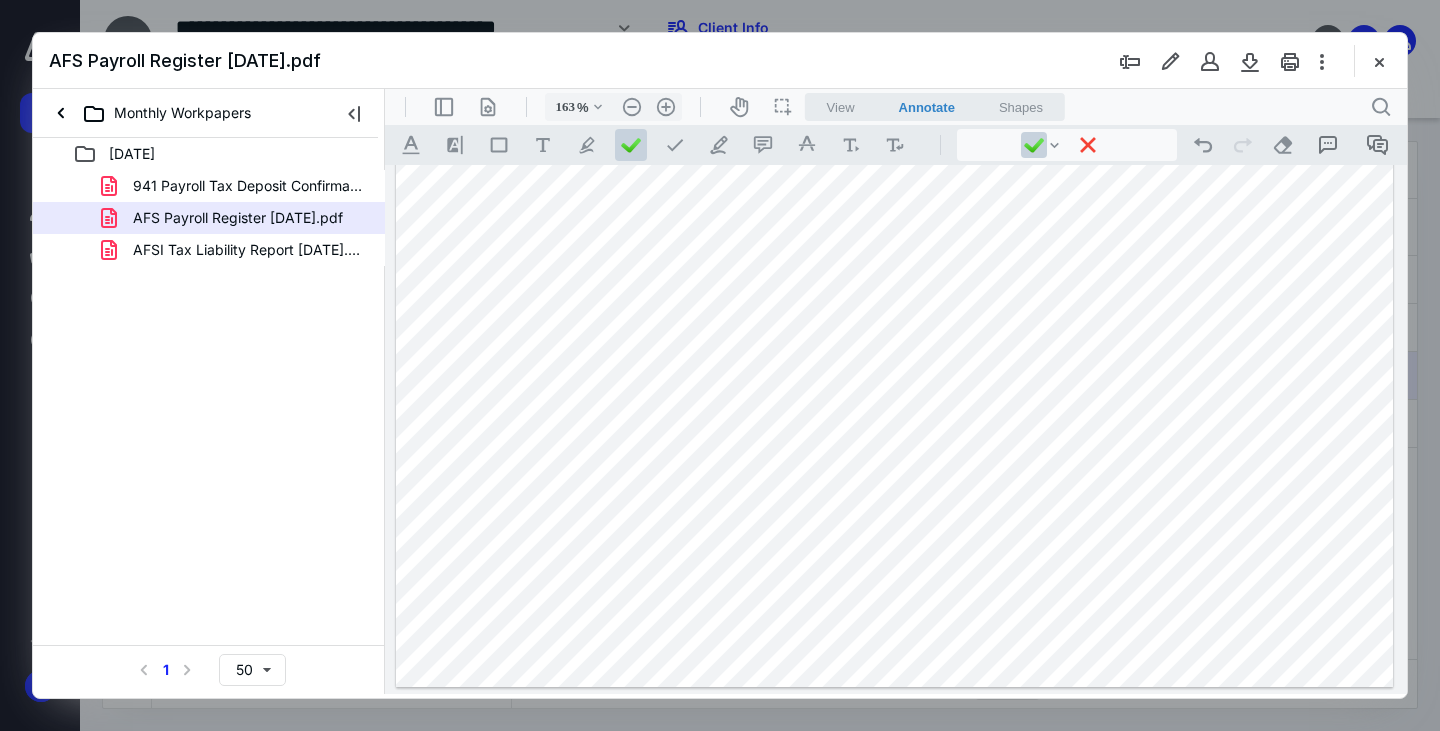 click at bounding box center [894, 42] 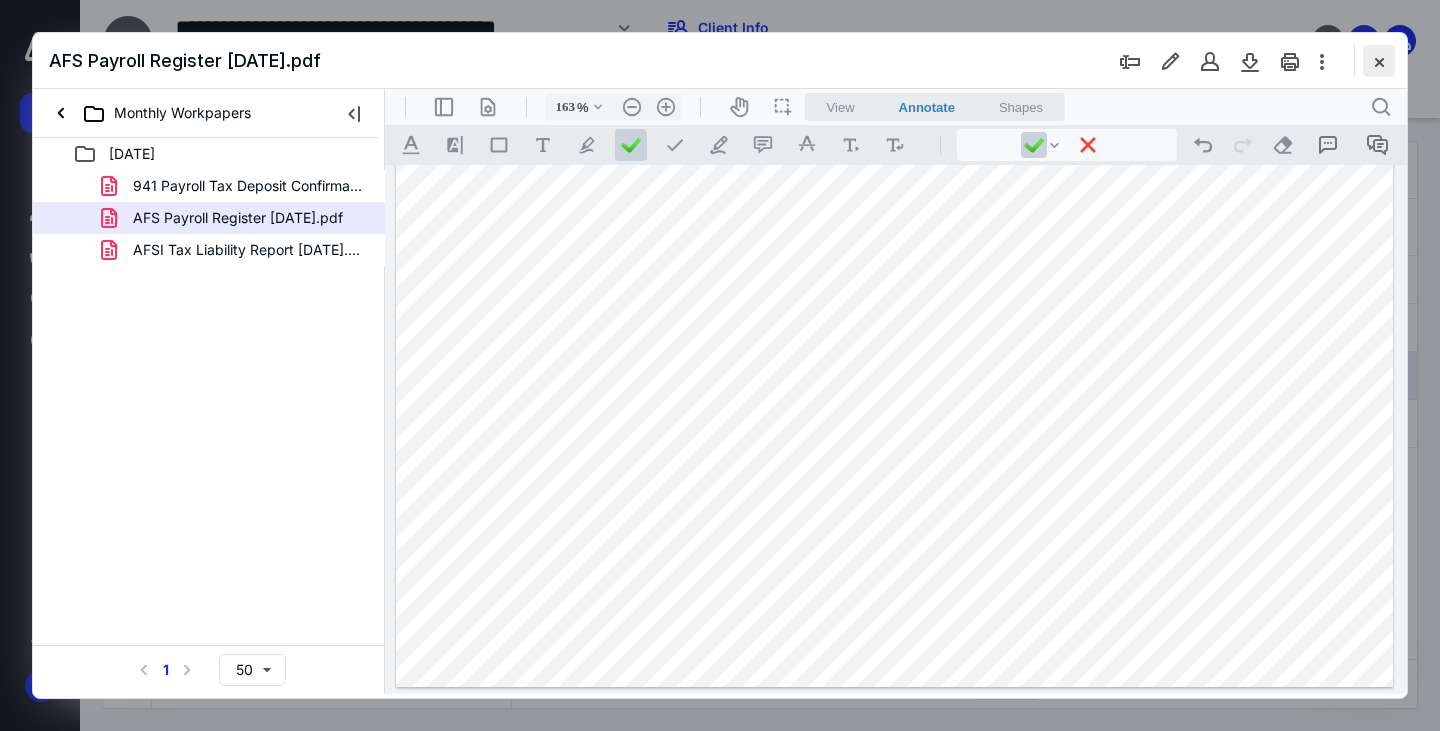 click at bounding box center (1379, 61) 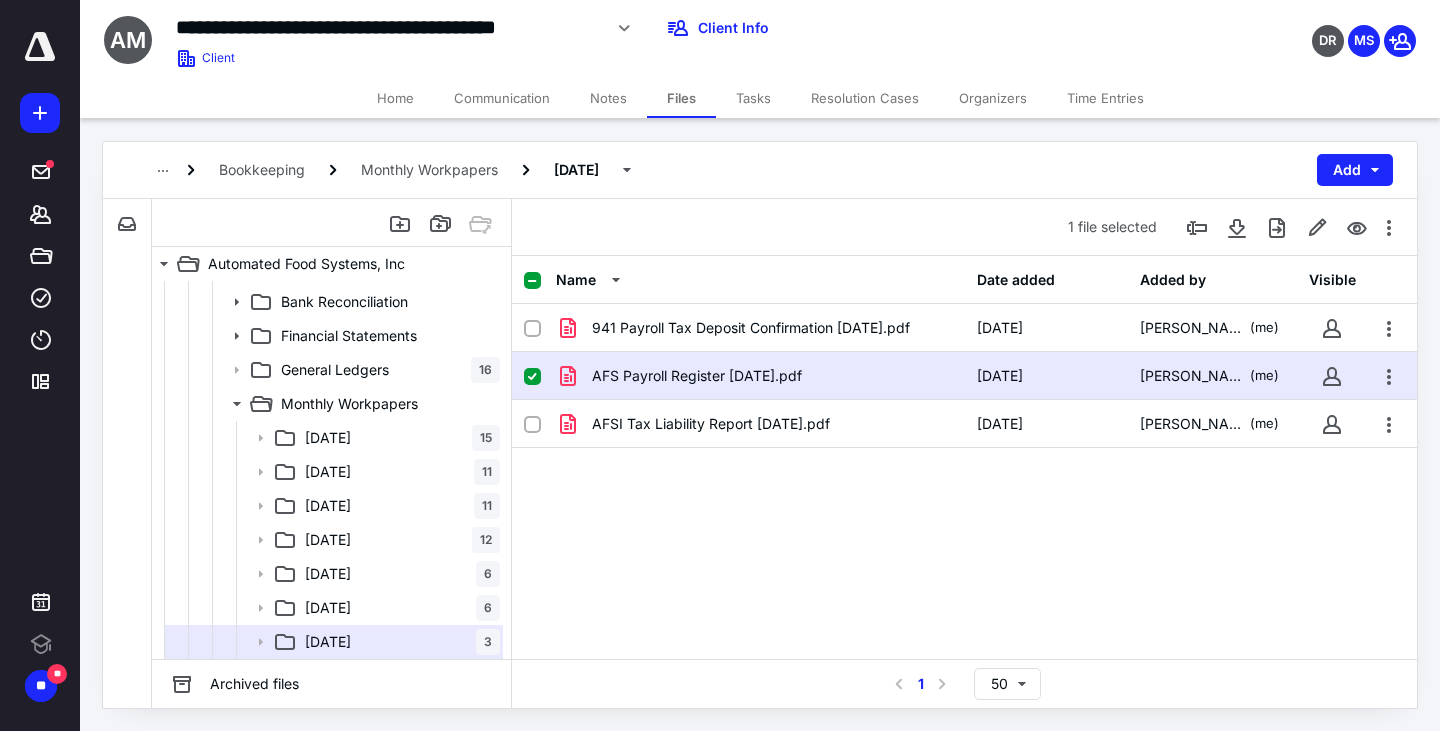 click on "Time Entries" at bounding box center (1105, 98) 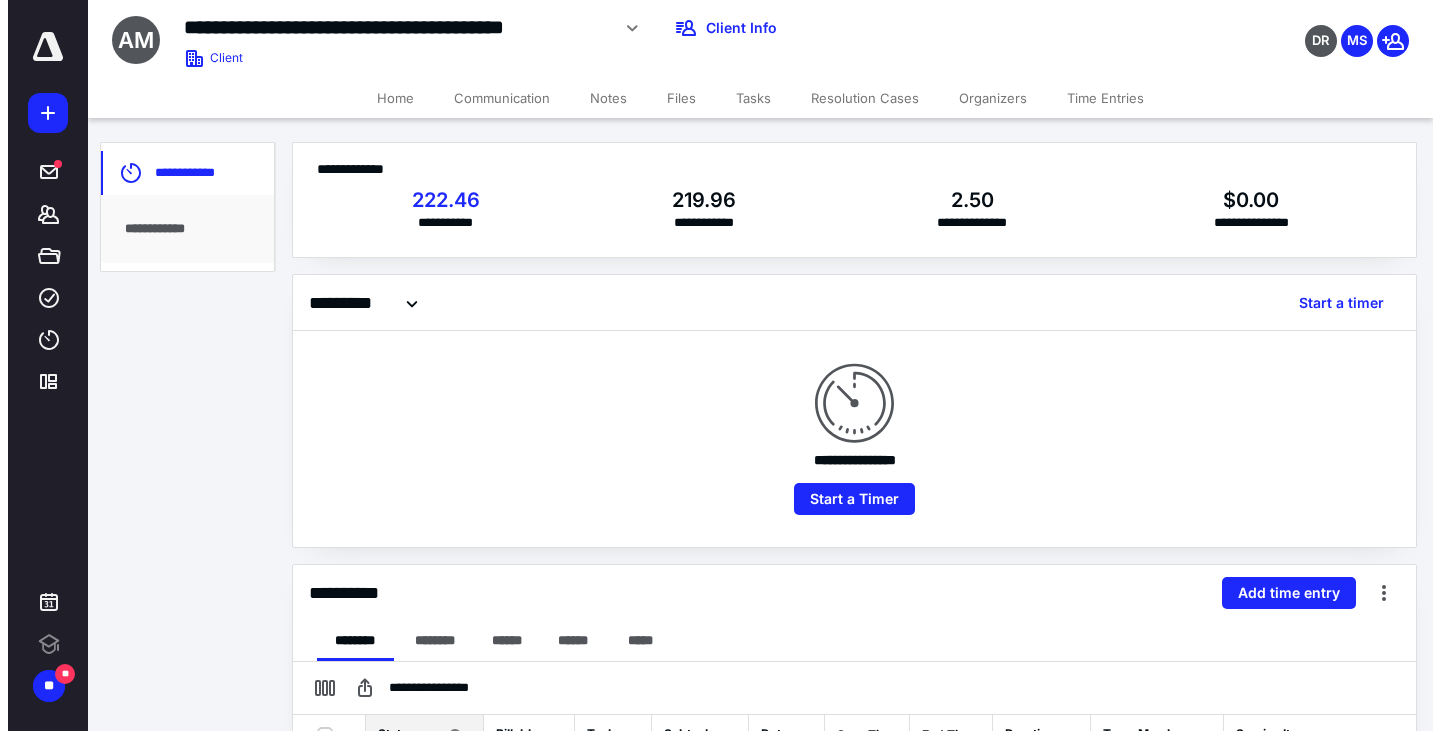 scroll, scrollTop: 0, scrollLeft: 0, axis: both 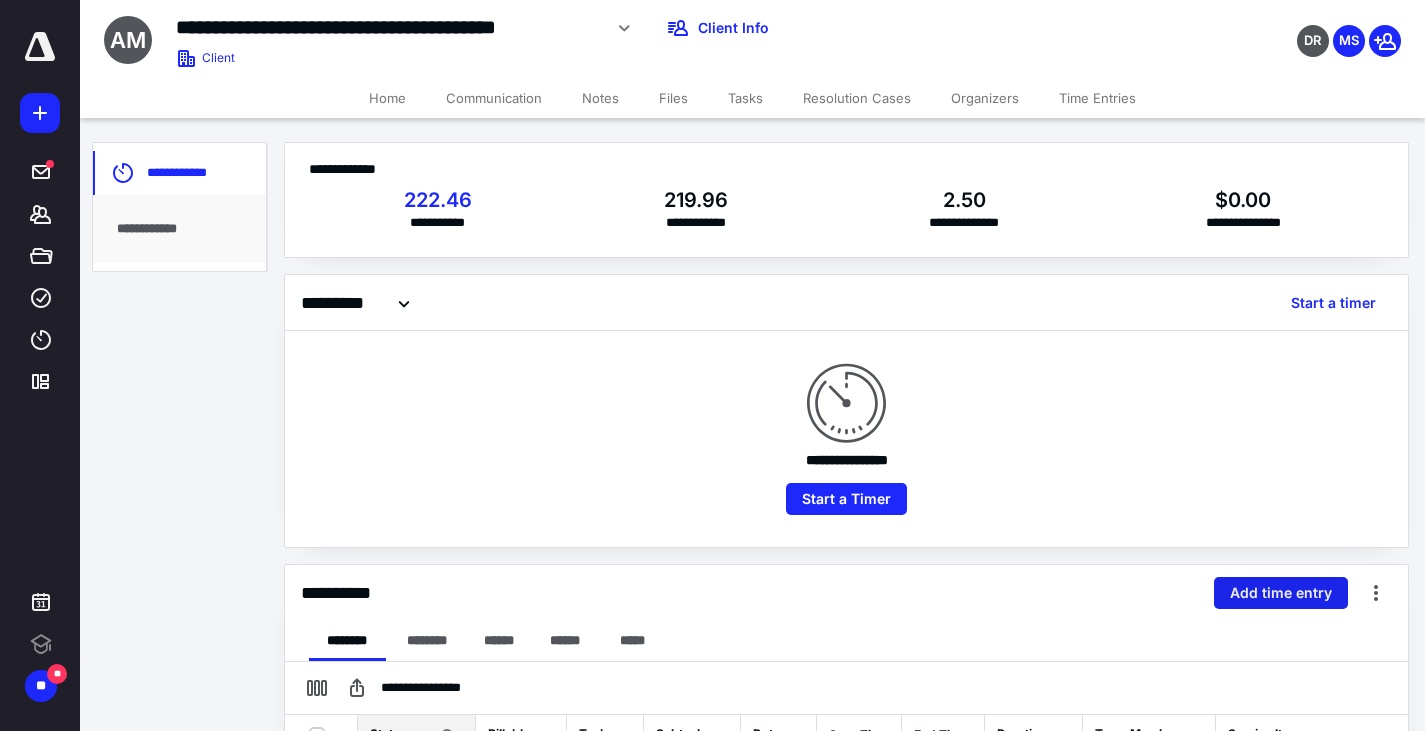click on "Add time entry" at bounding box center [1281, 593] 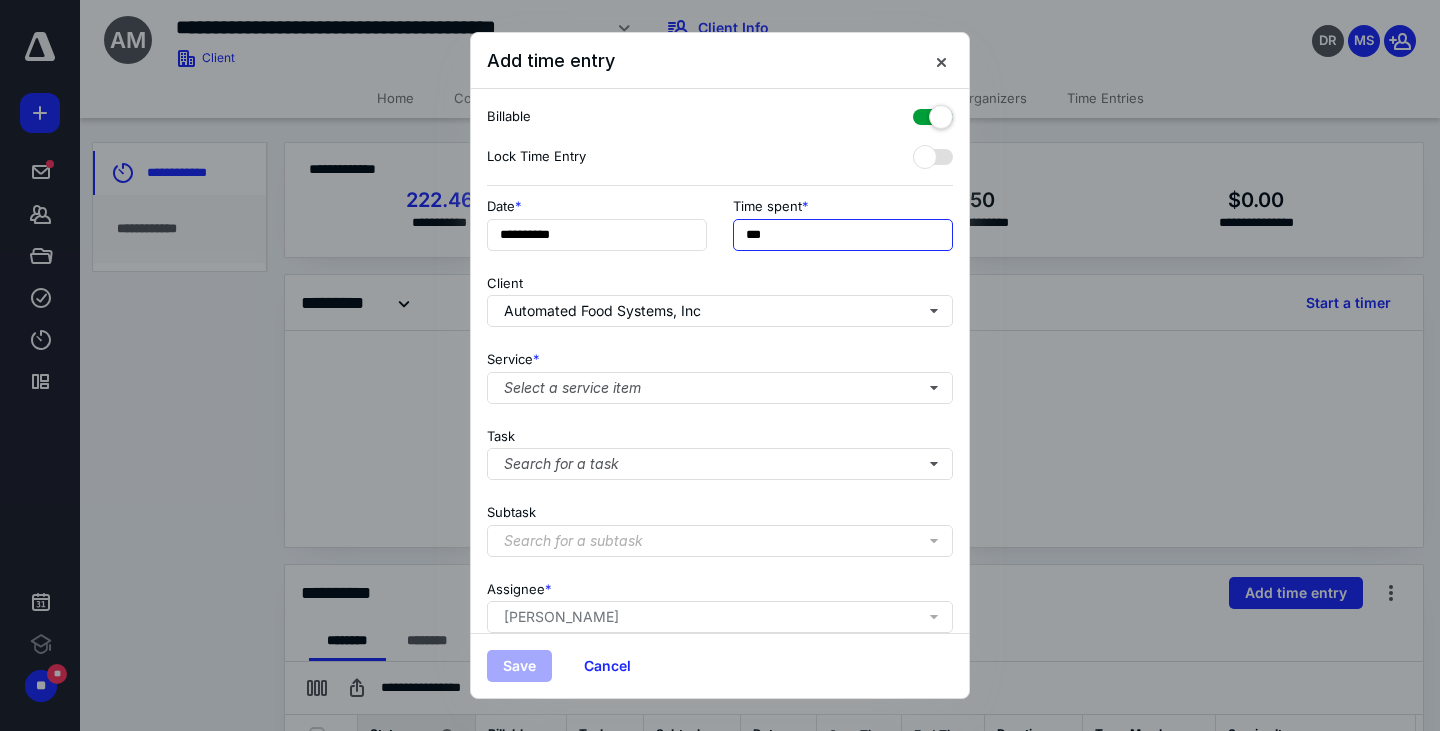 drag, startPoint x: 772, startPoint y: 237, endPoint x: 731, endPoint y: 228, distance: 41.976185 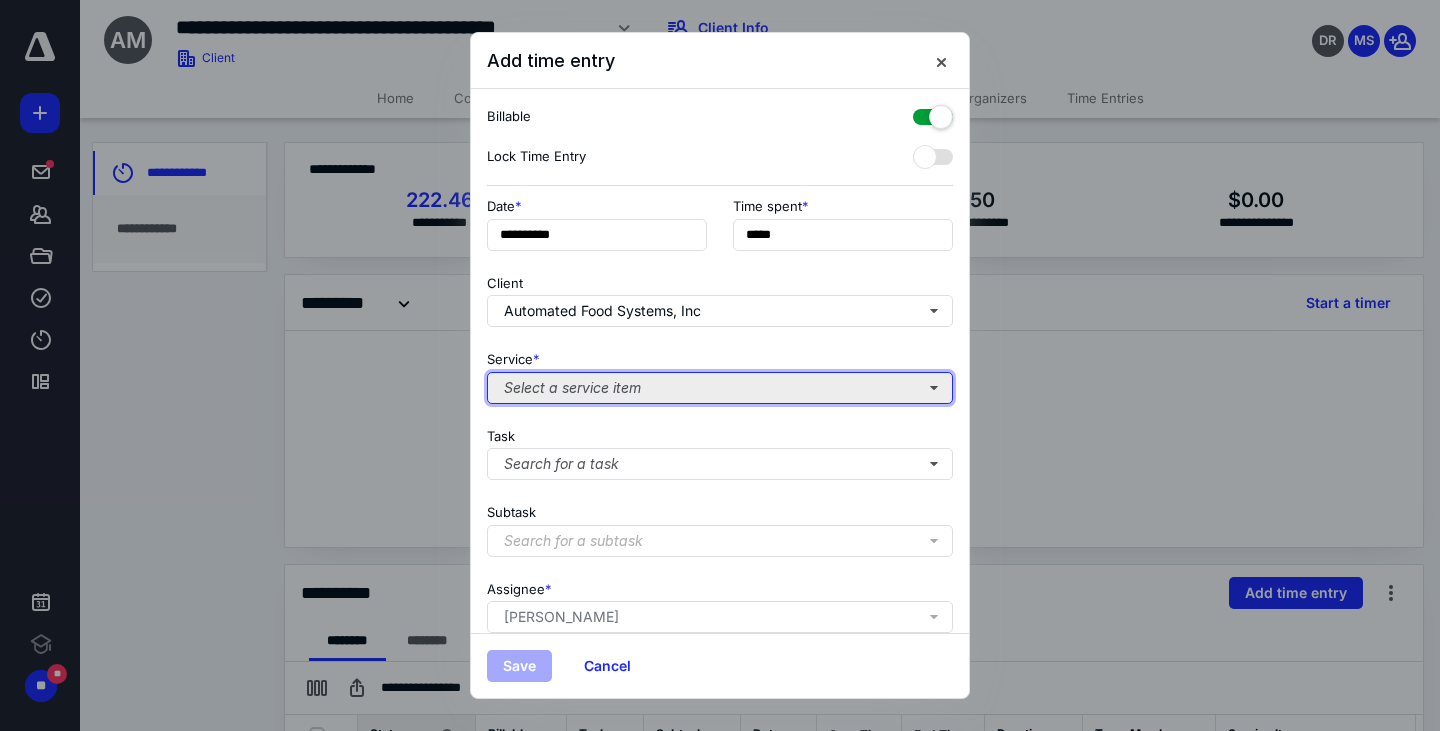 type on "******" 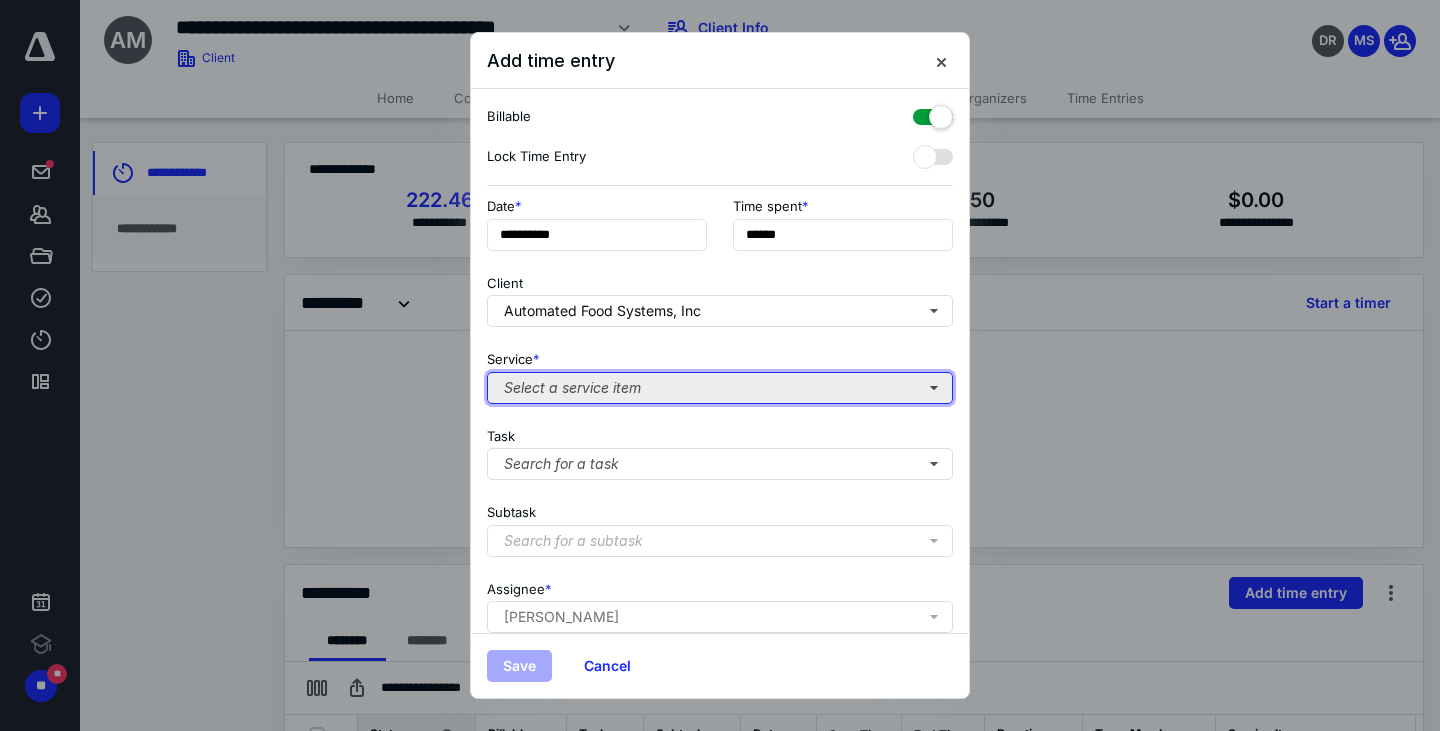 click on "Select a service item" at bounding box center (720, 388) 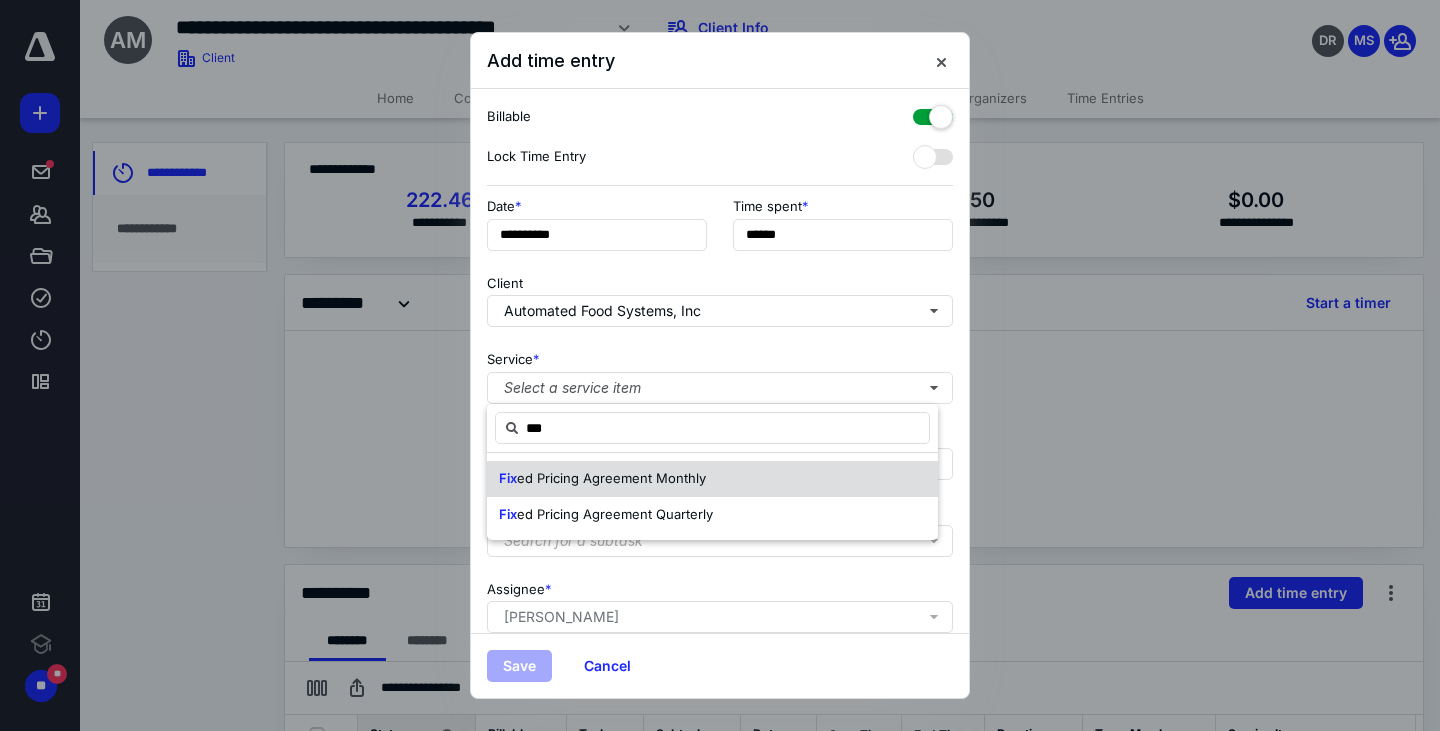 click on "ed Pricing Agreement Monthly" at bounding box center [611, 478] 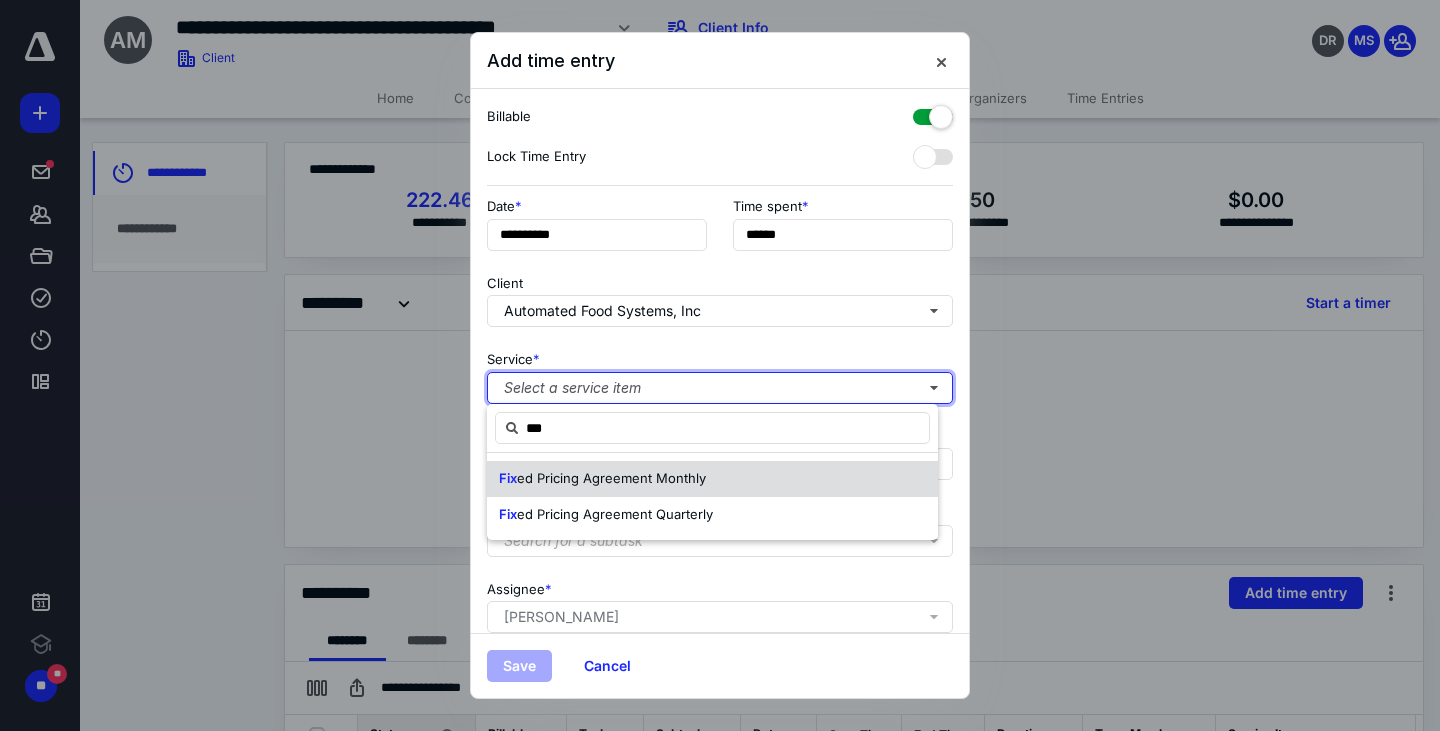 type 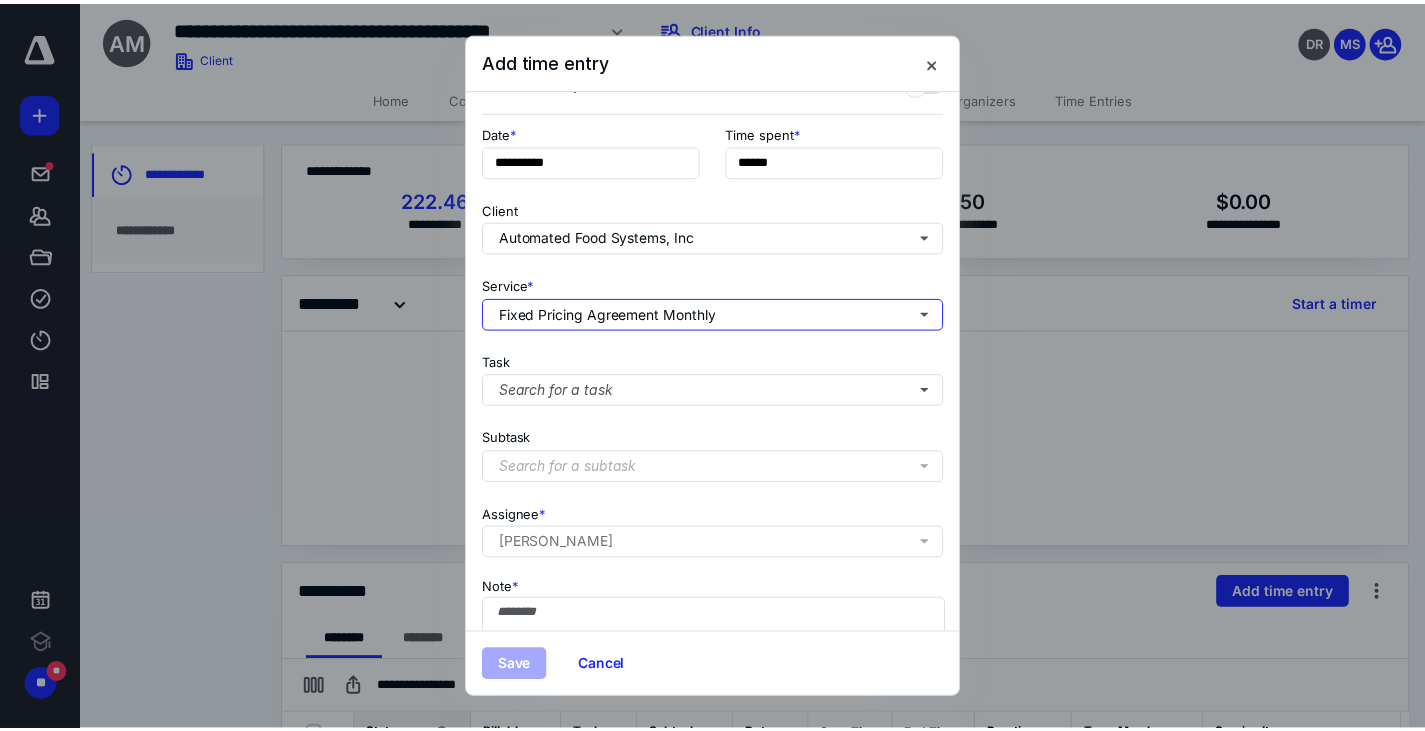 scroll, scrollTop: 171, scrollLeft: 0, axis: vertical 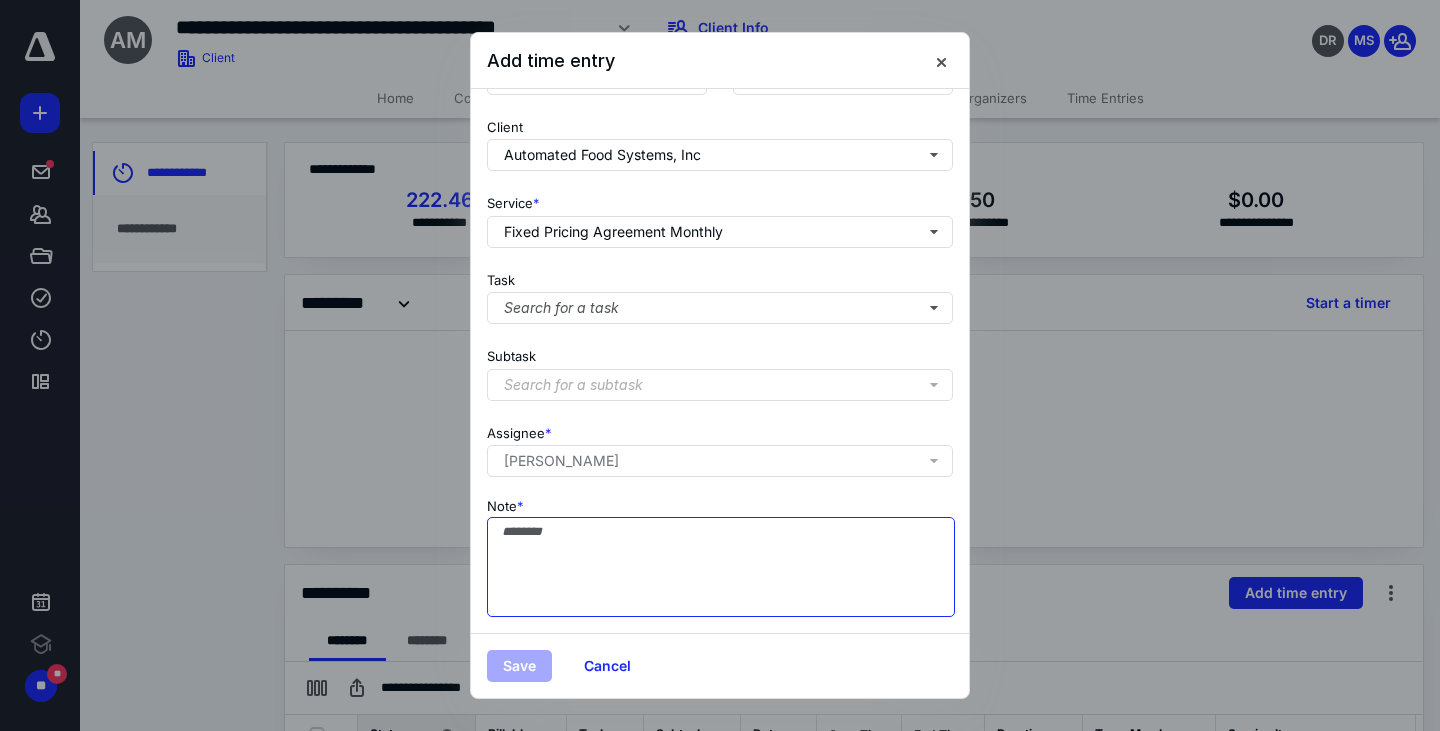click on "Note *" at bounding box center [721, 567] 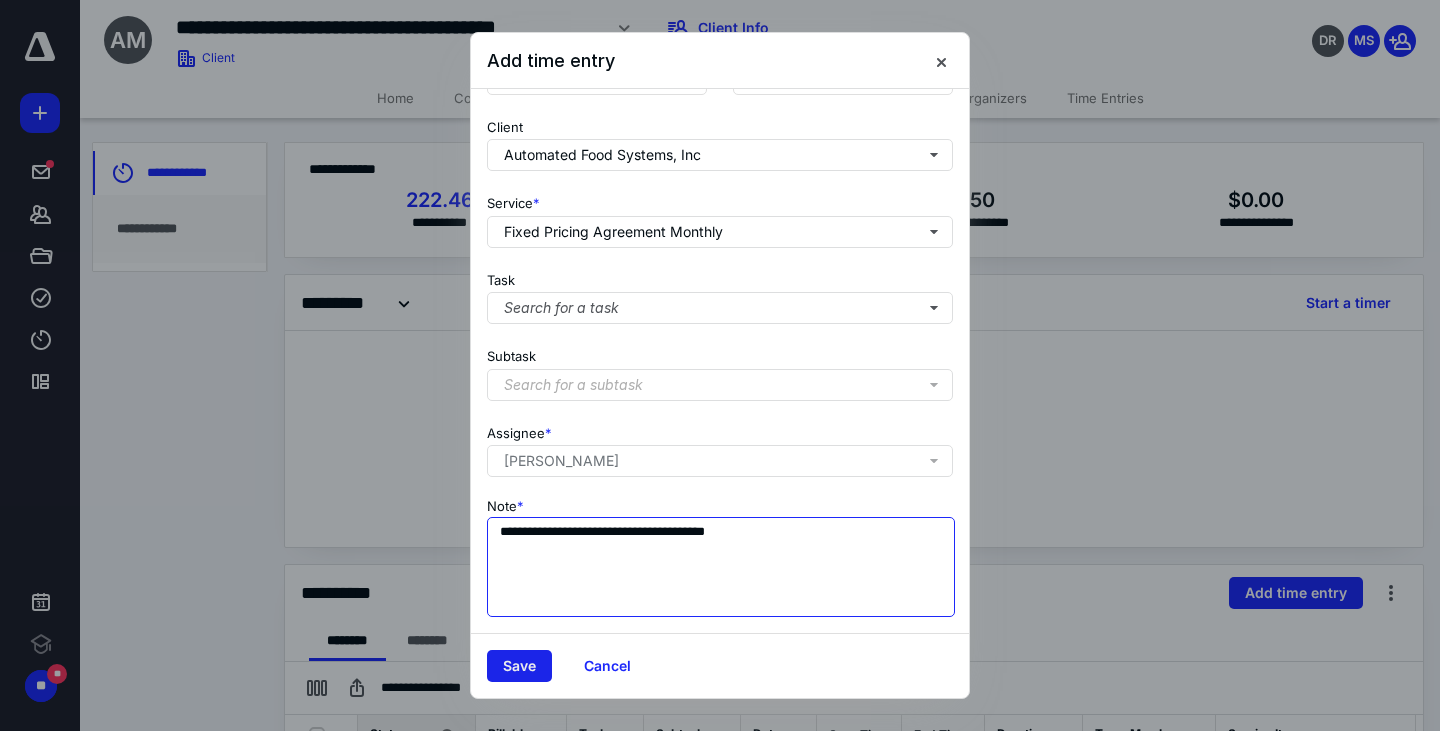 type on "**********" 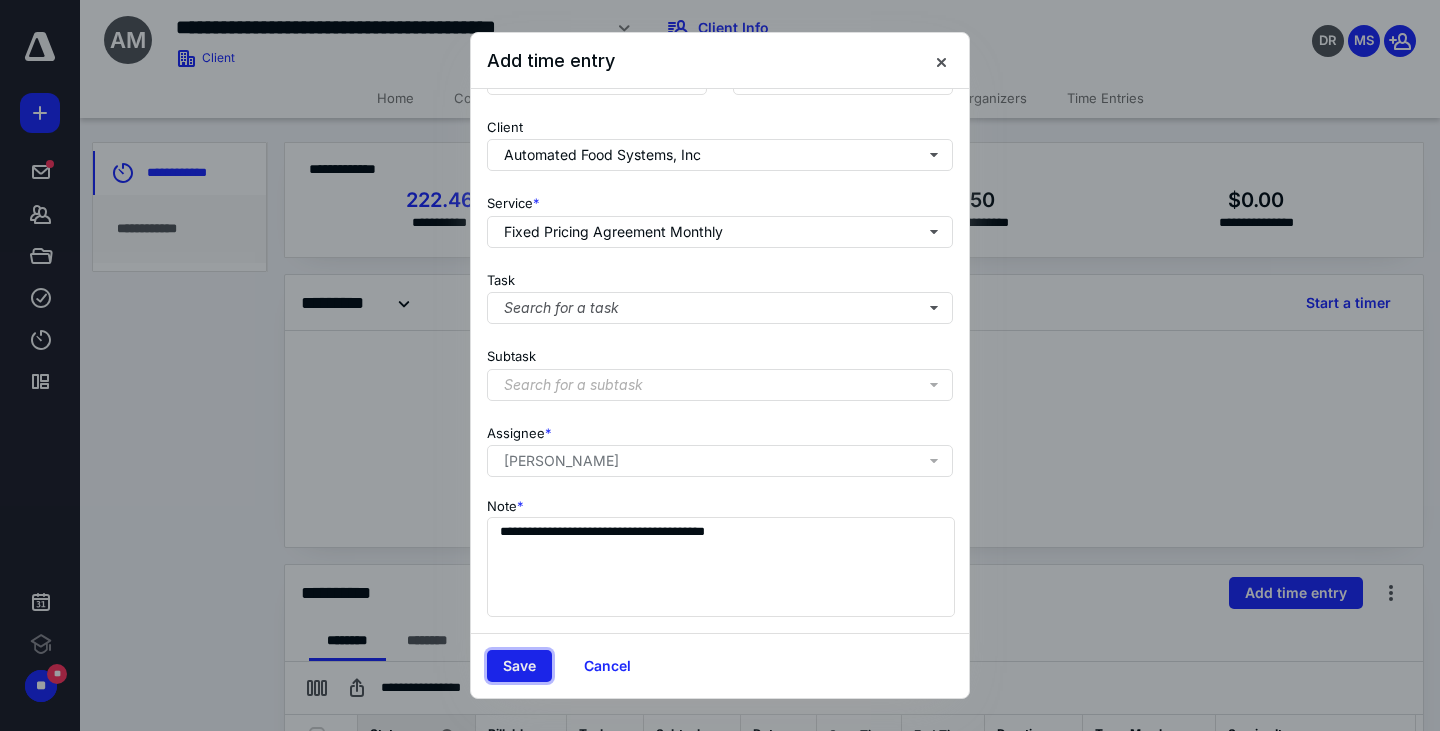 click on "Save" at bounding box center [519, 666] 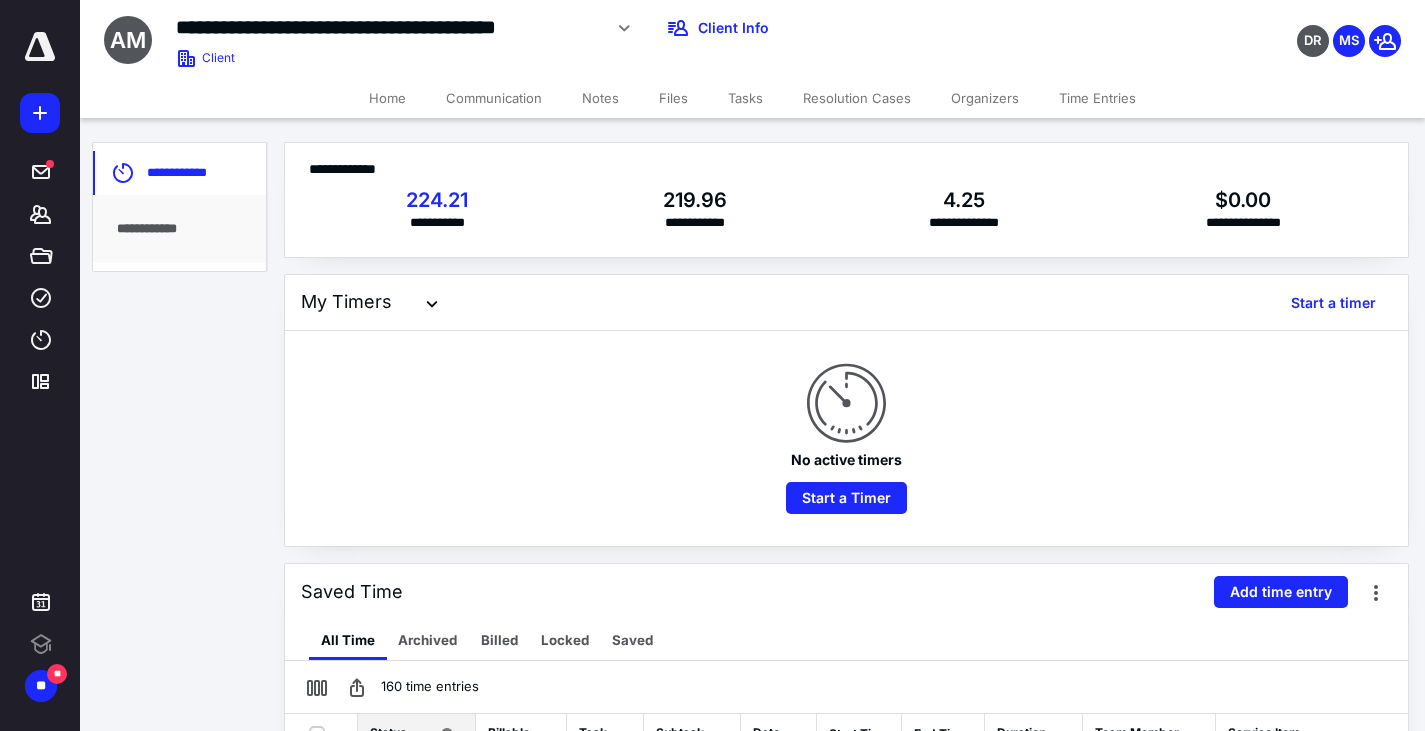 scroll, scrollTop: 100, scrollLeft: 0, axis: vertical 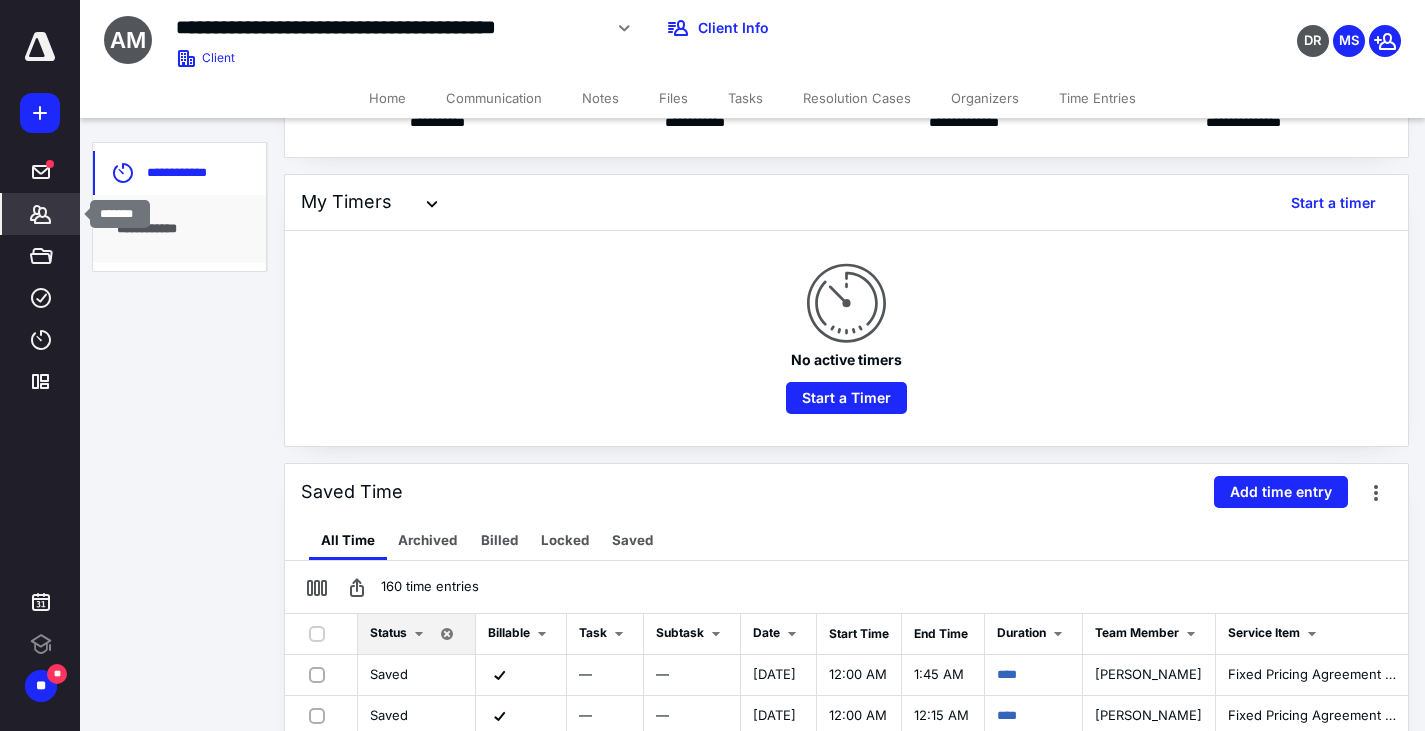 click 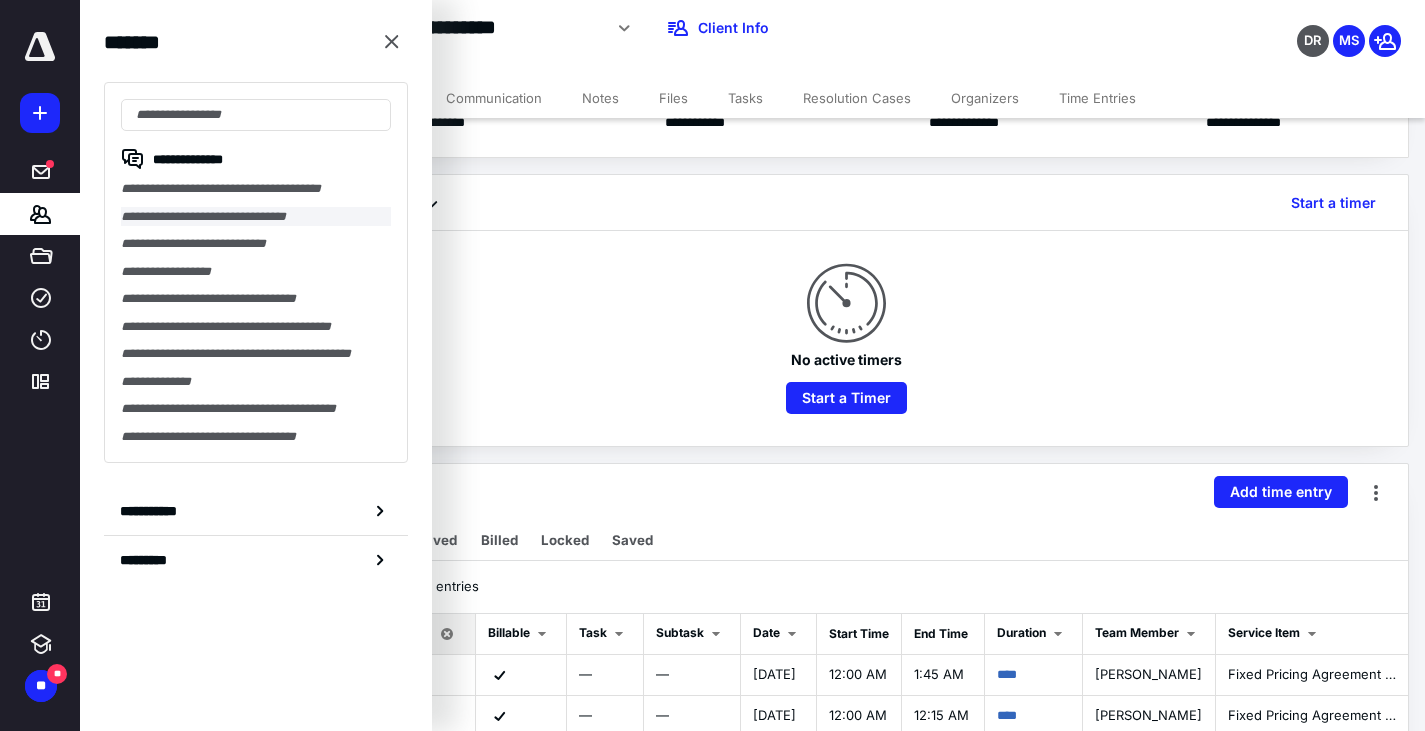 click on "**********" at bounding box center [256, 217] 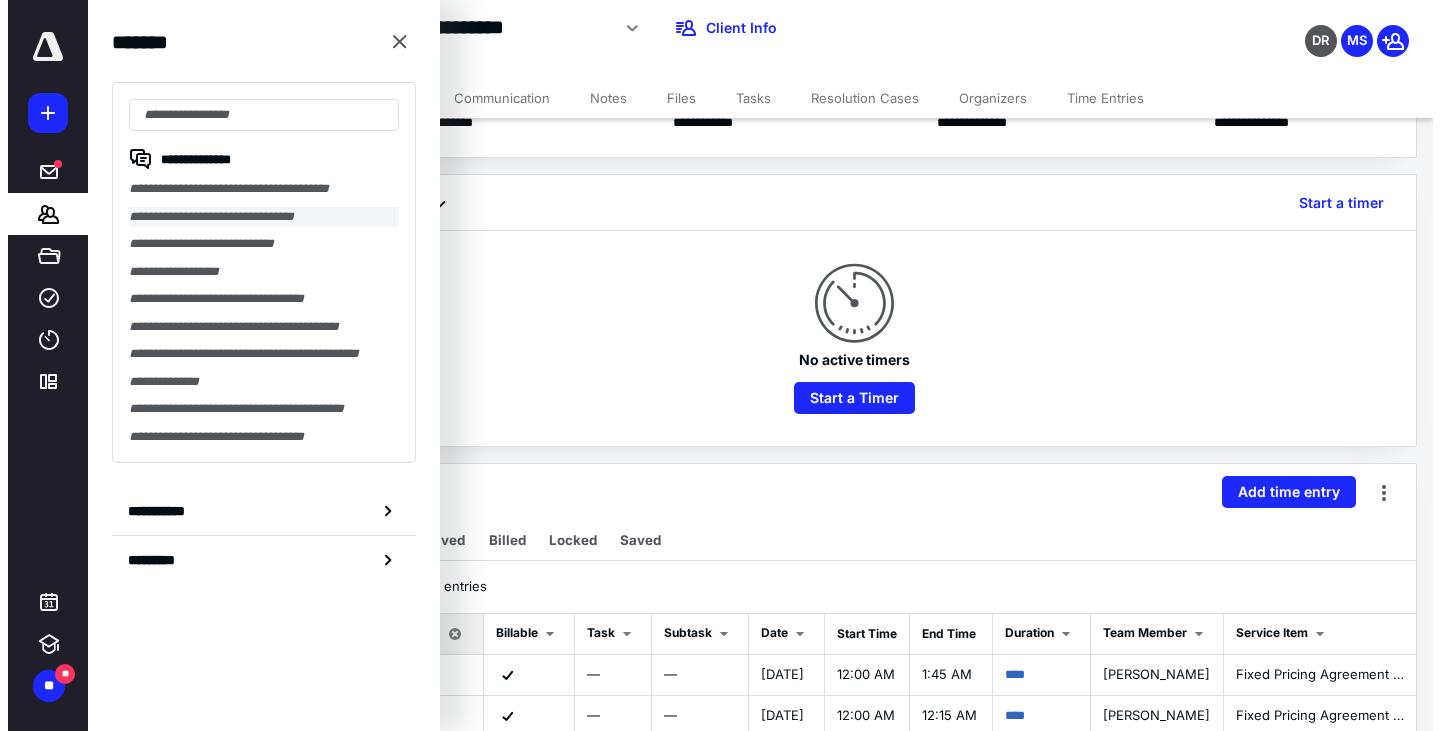 scroll, scrollTop: 0, scrollLeft: 0, axis: both 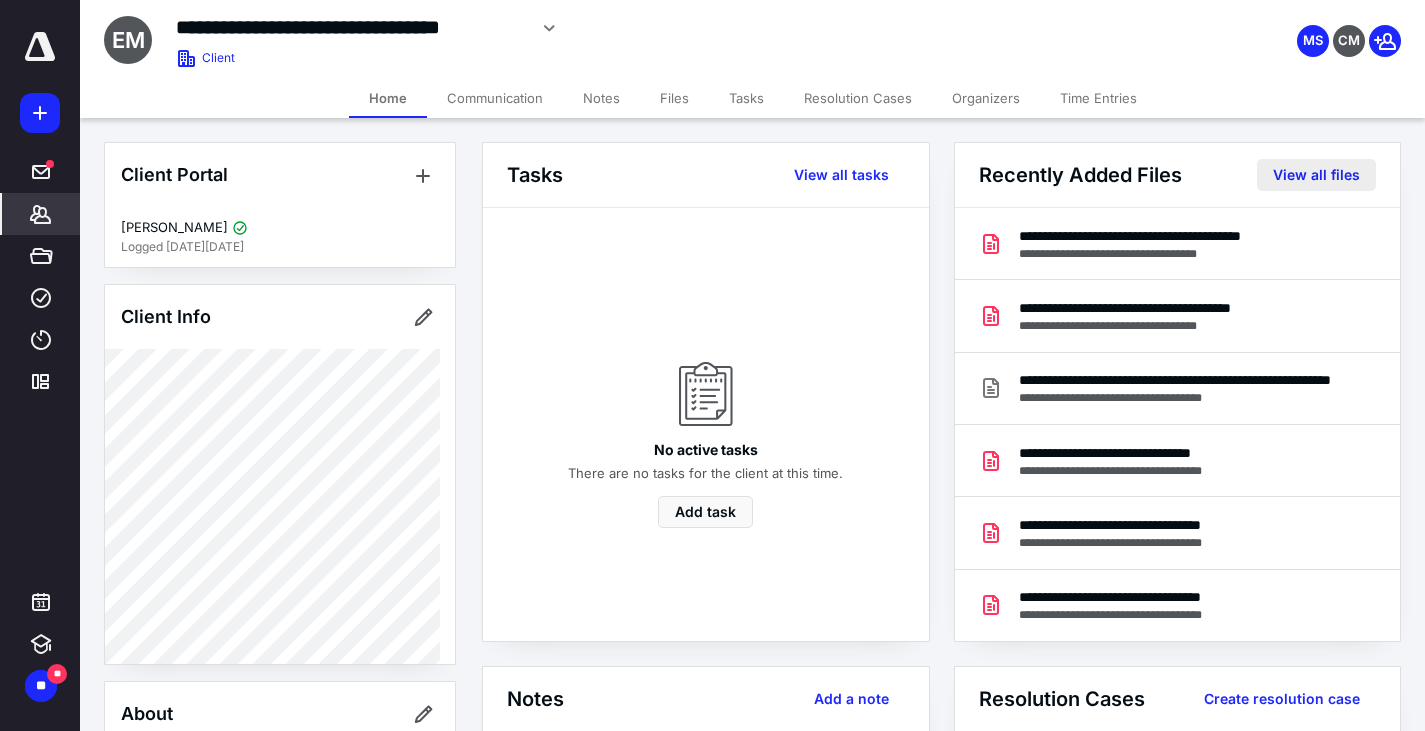 click on "View all files" at bounding box center [1316, 175] 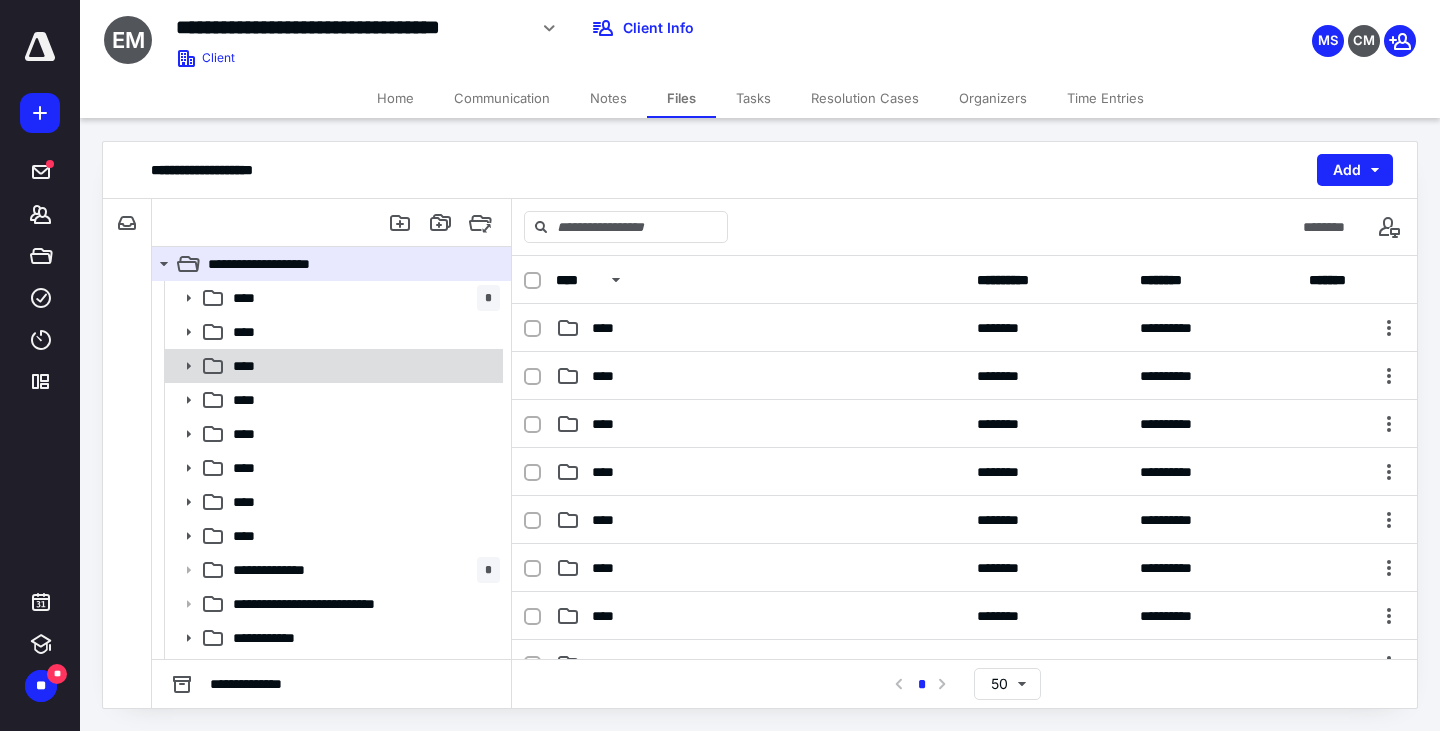 click 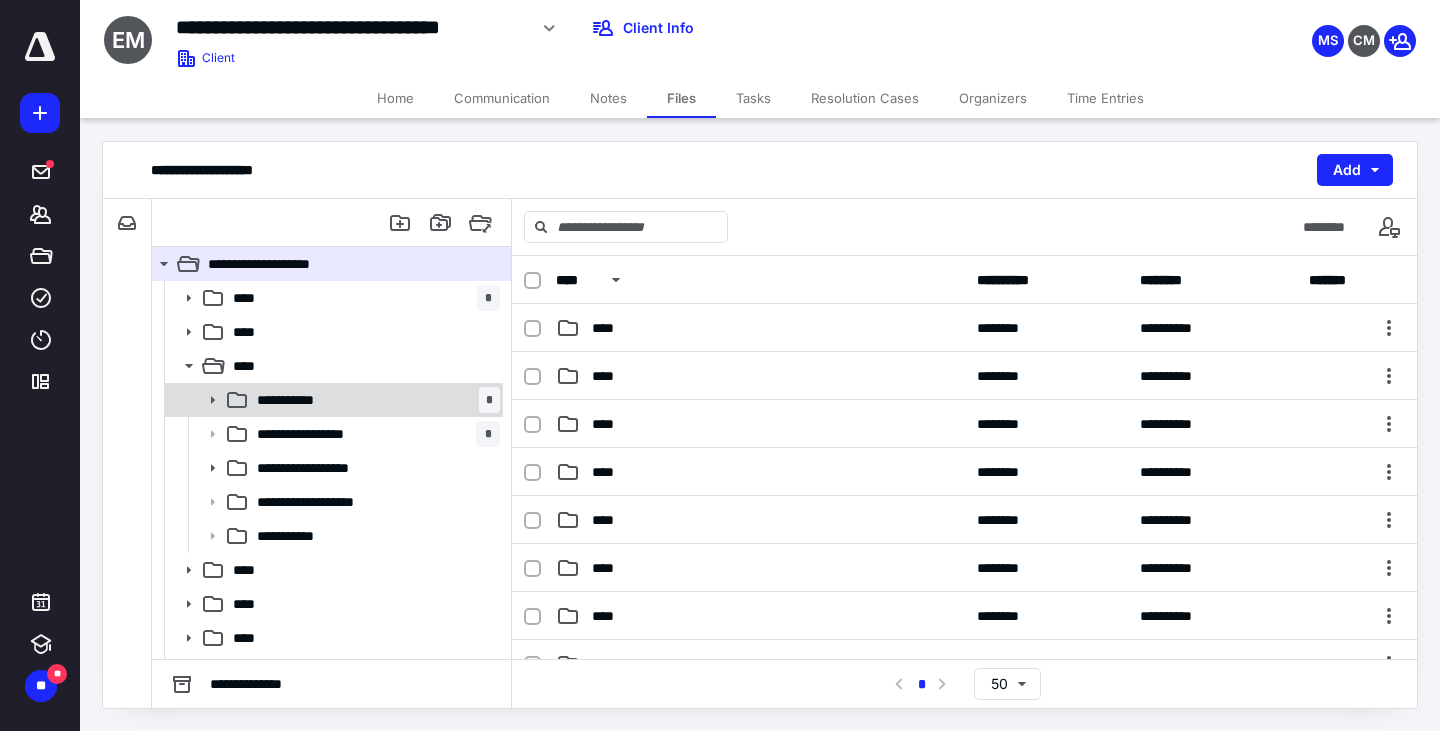 click 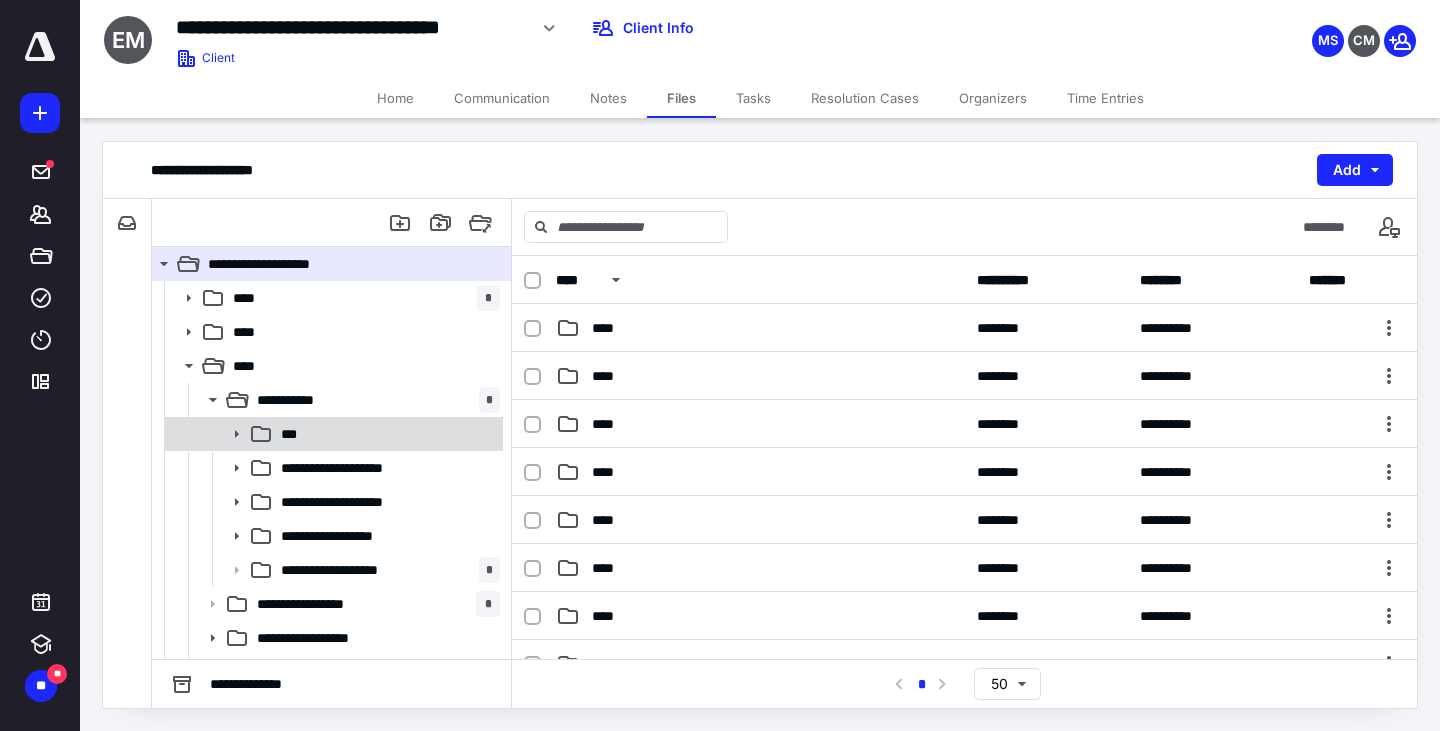 click 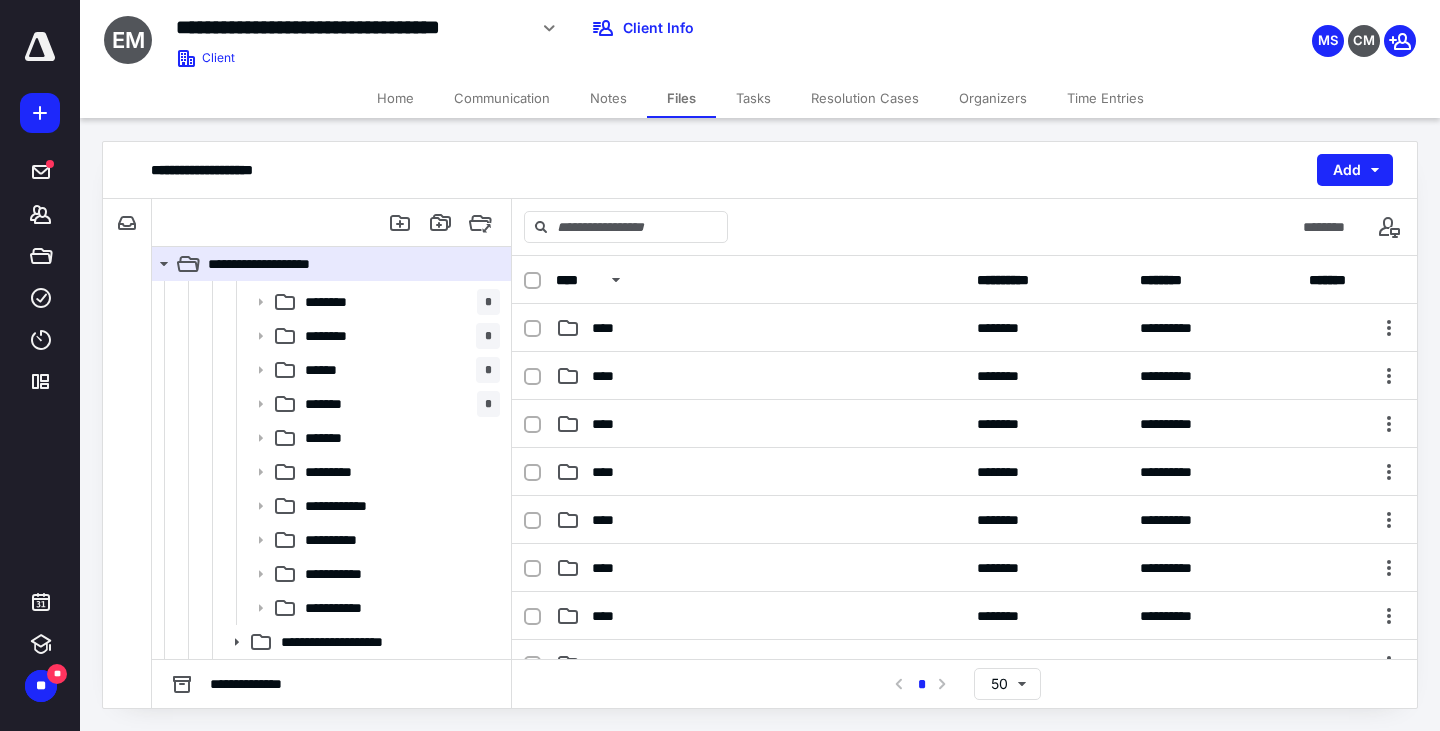 scroll, scrollTop: 200, scrollLeft: 0, axis: vertical 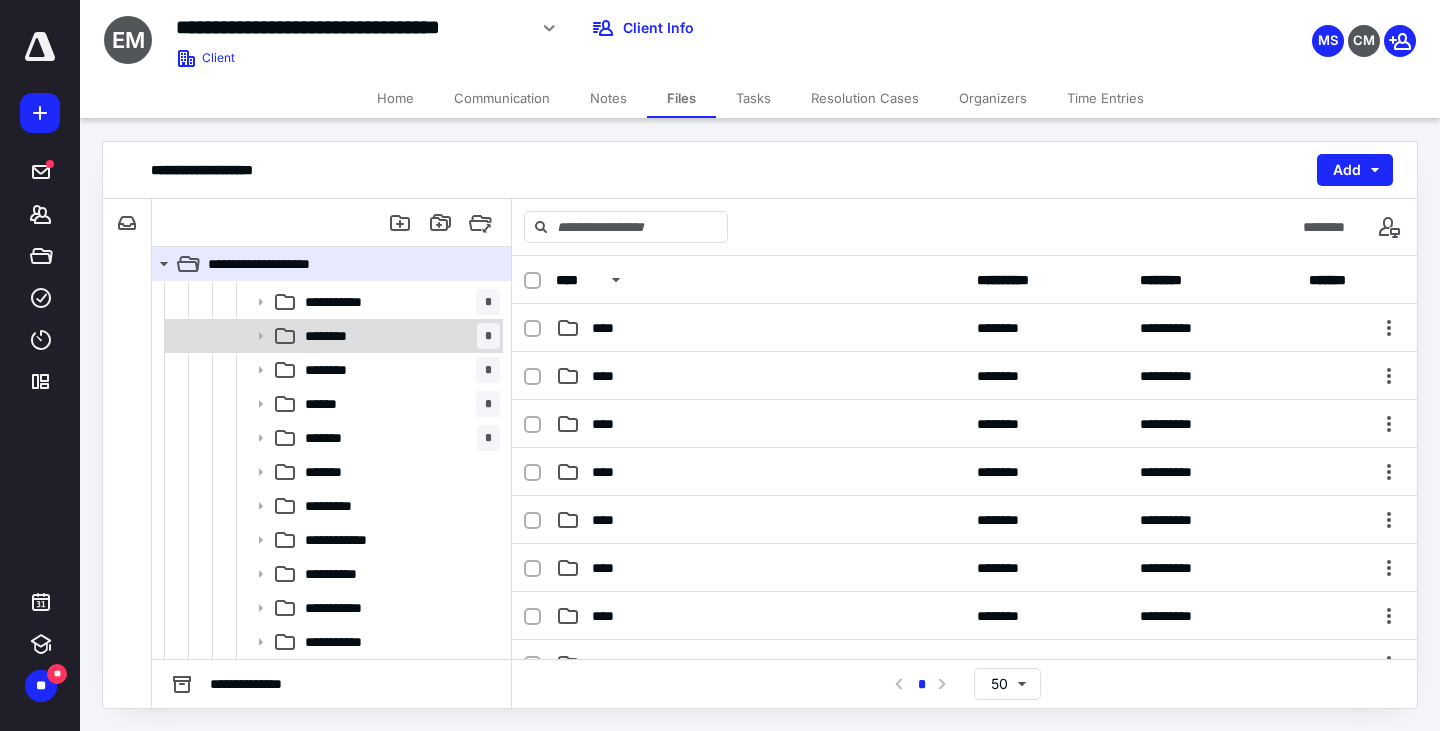 click on "******** *" at bounding box center [398, 336] 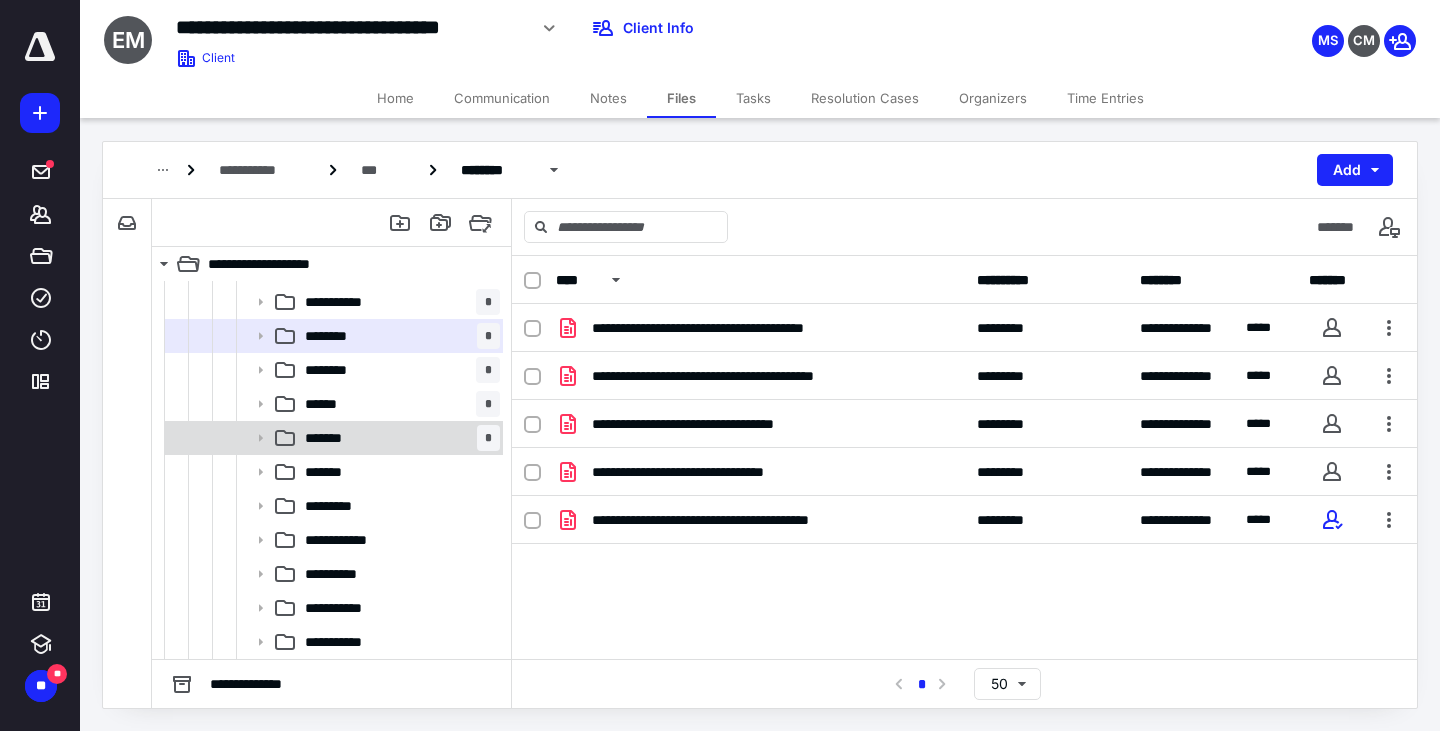 click on "******* *" at bounding box center (398, 438) 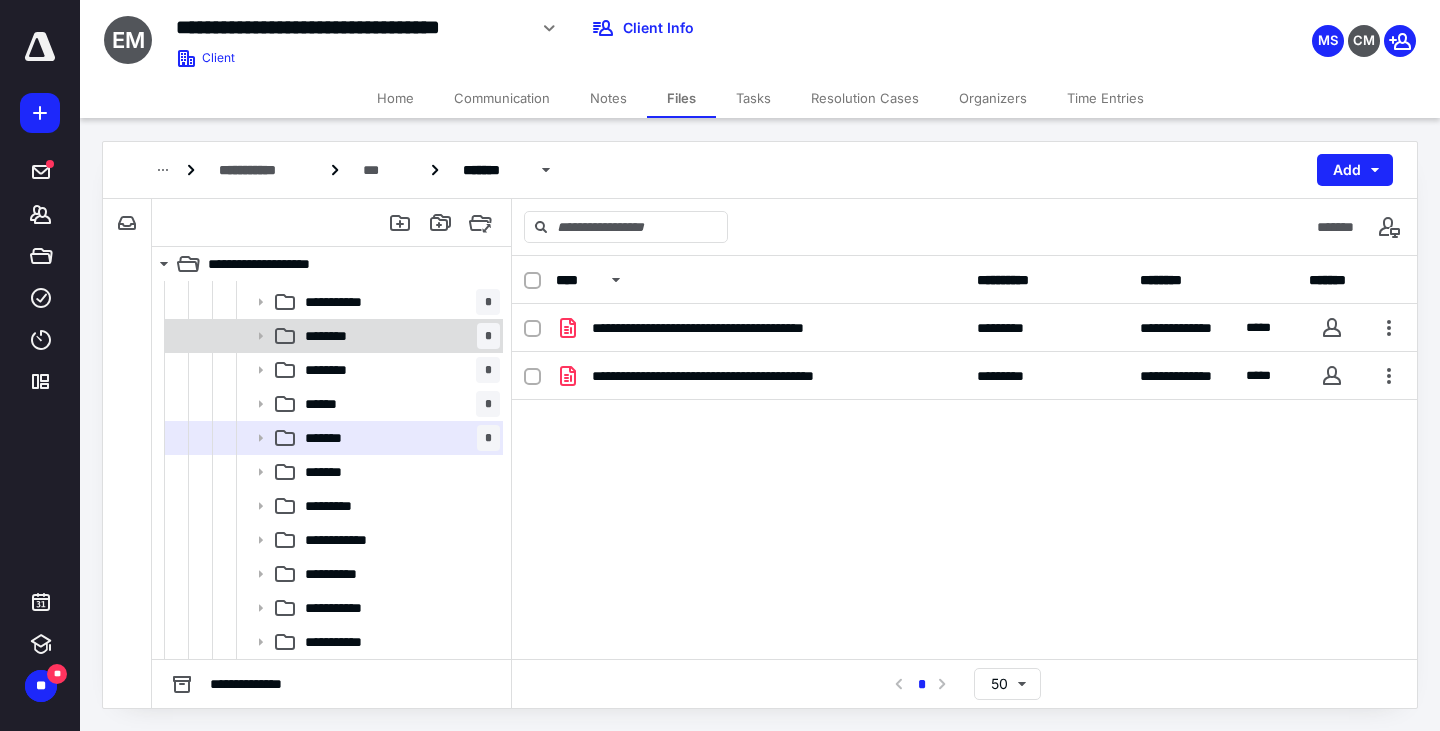click on "******** *" at bounding box center [398, 336] 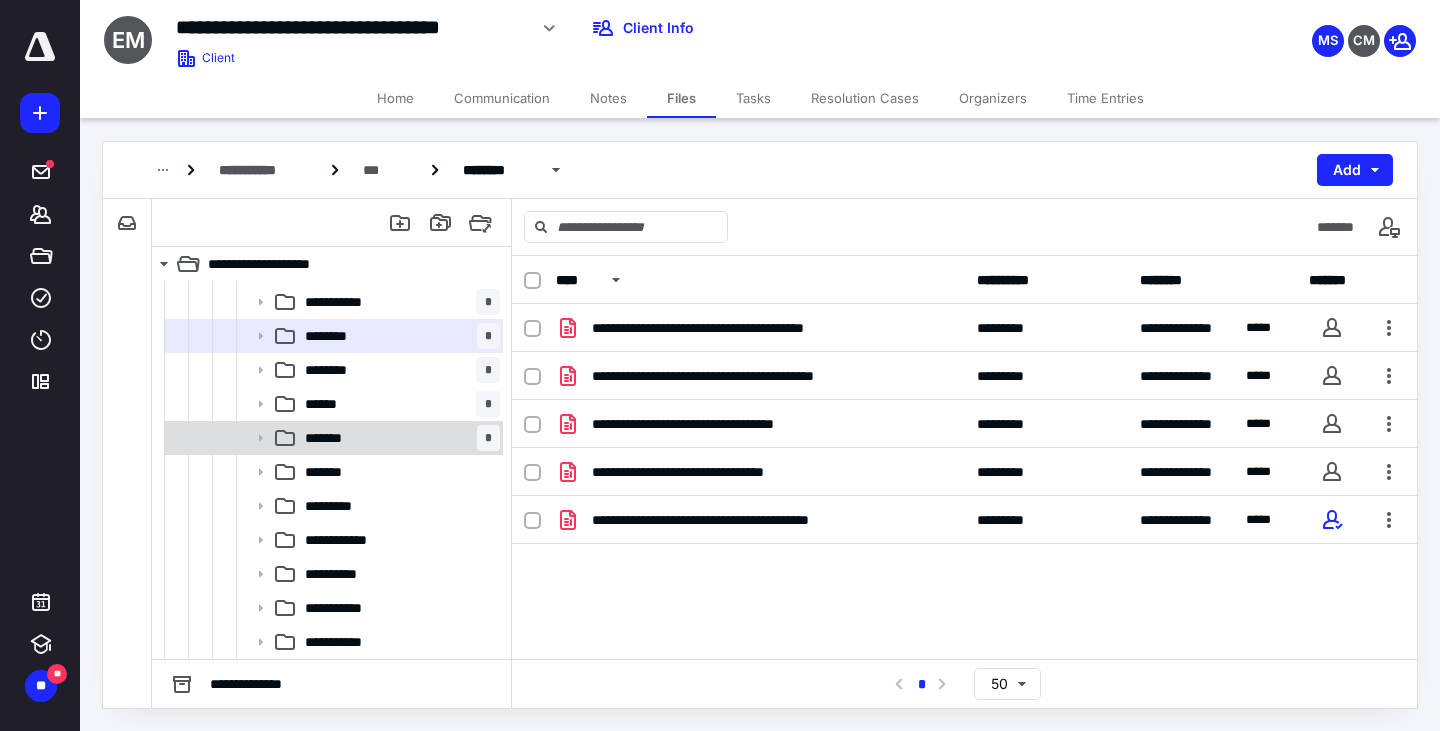click on "******* *" at bounding box center (398, 438) 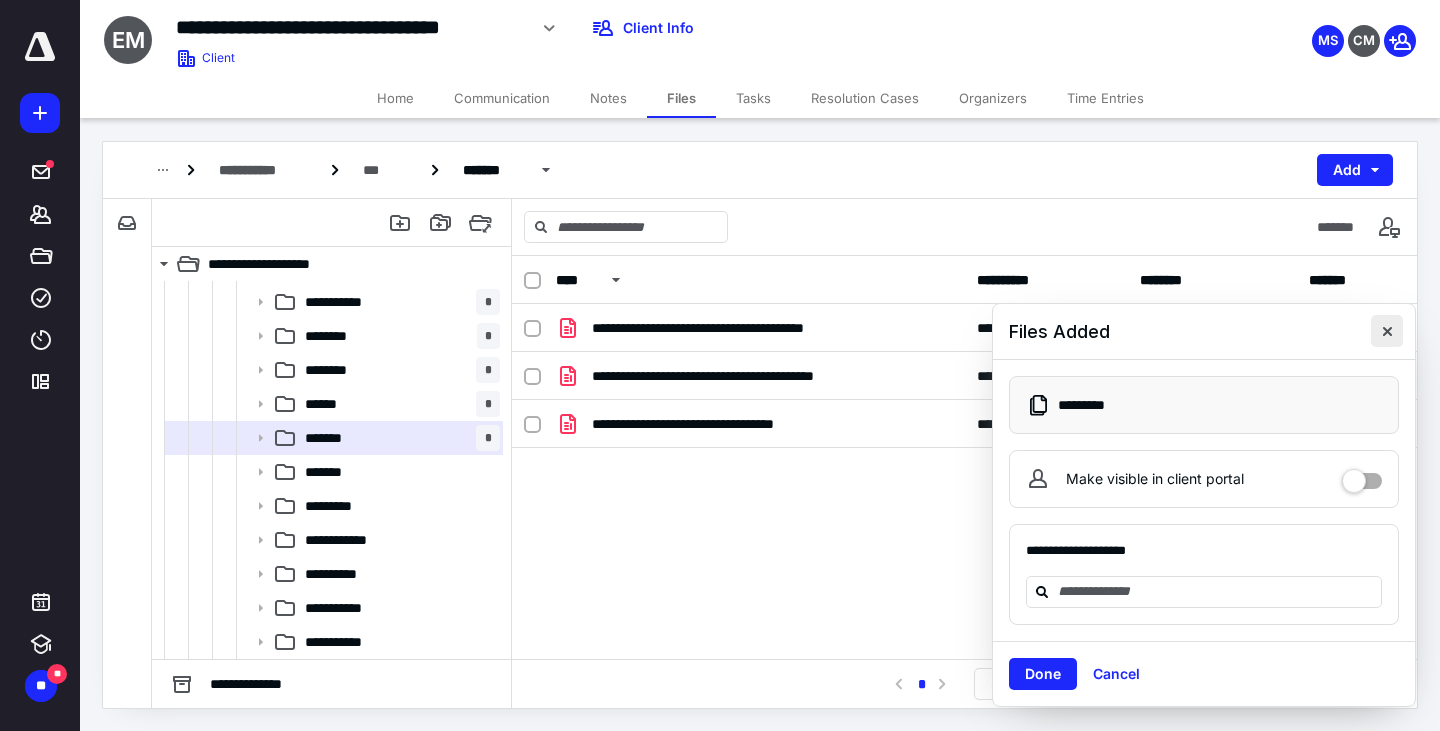 click at bounding box center [1387, 331] 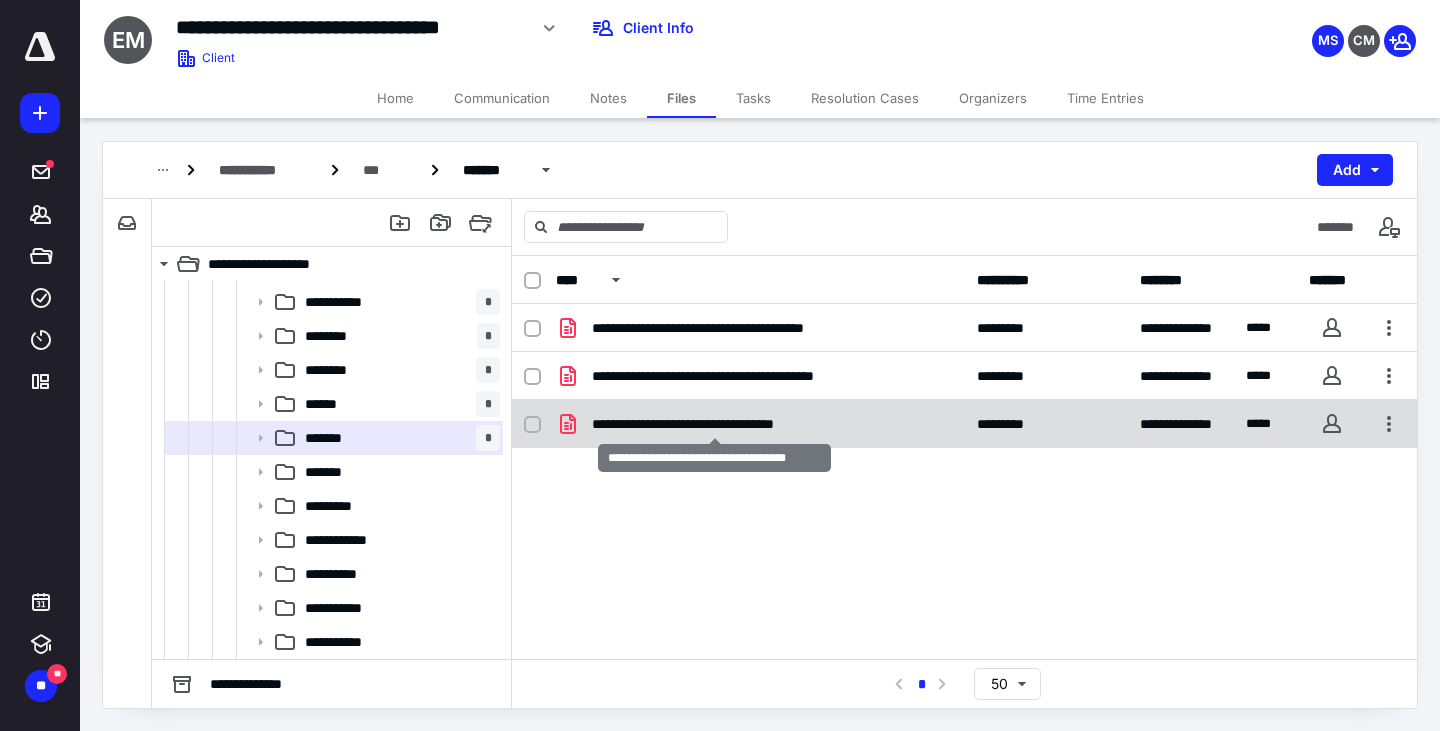 click on "**********" at bounding box center (714, 424) 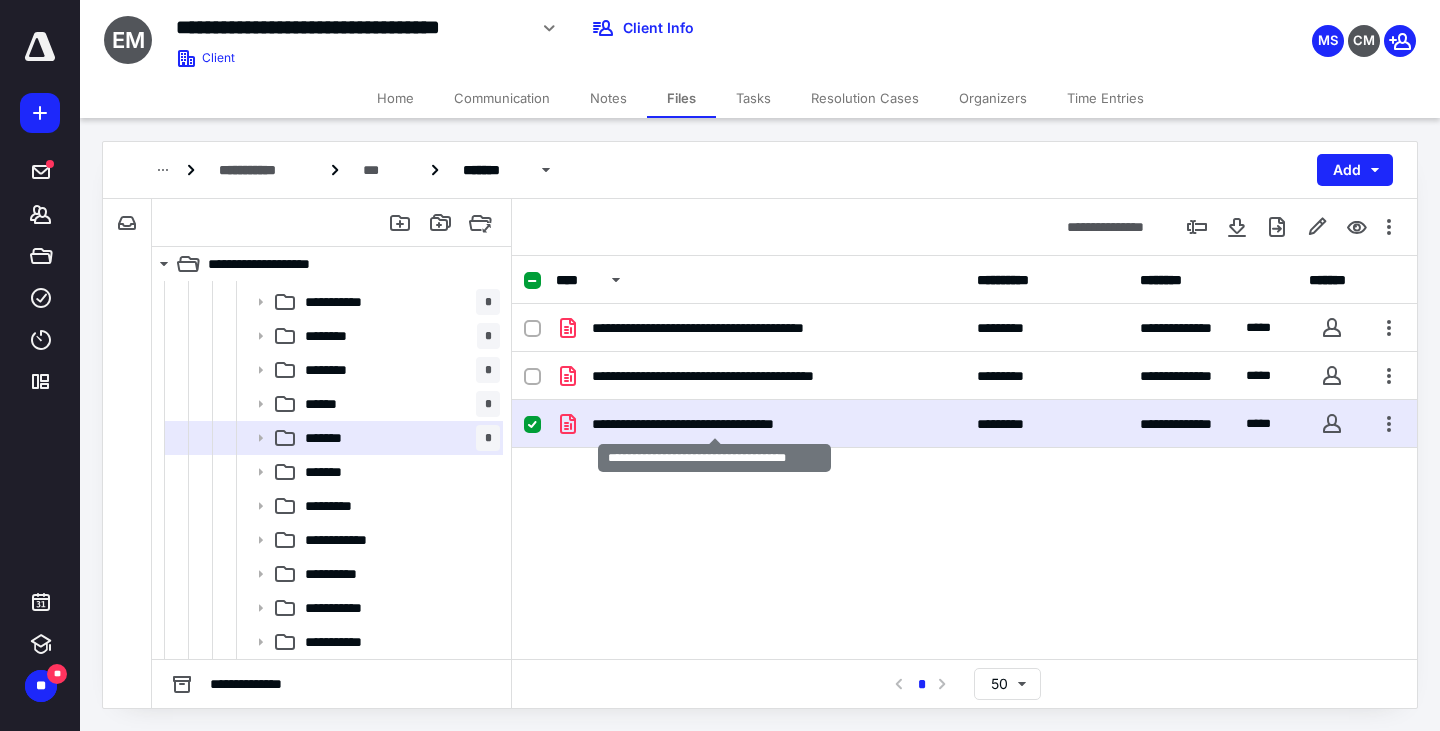 click on "**********" at bounding box center (714, 424) 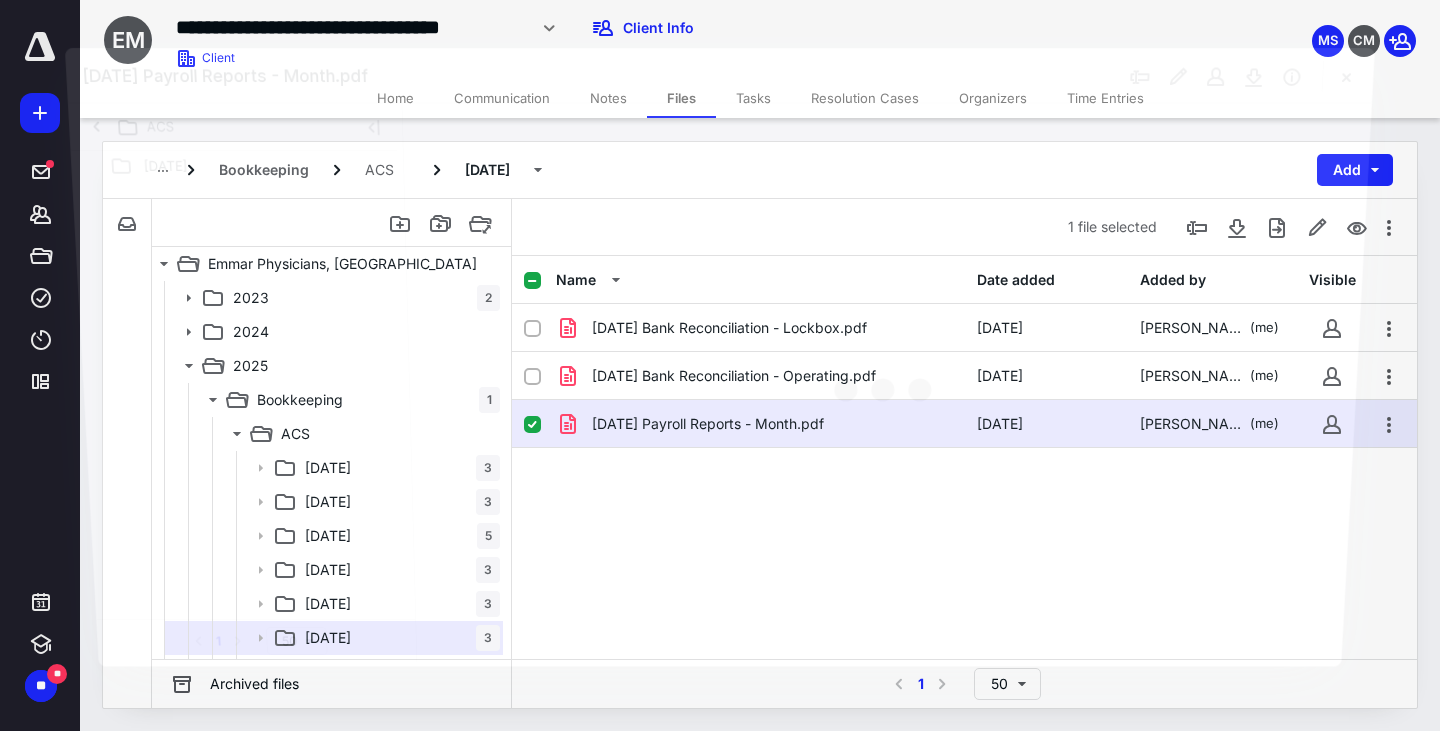 scroll, scrollTop: 200, scrollLeft: 0, axis: vertical 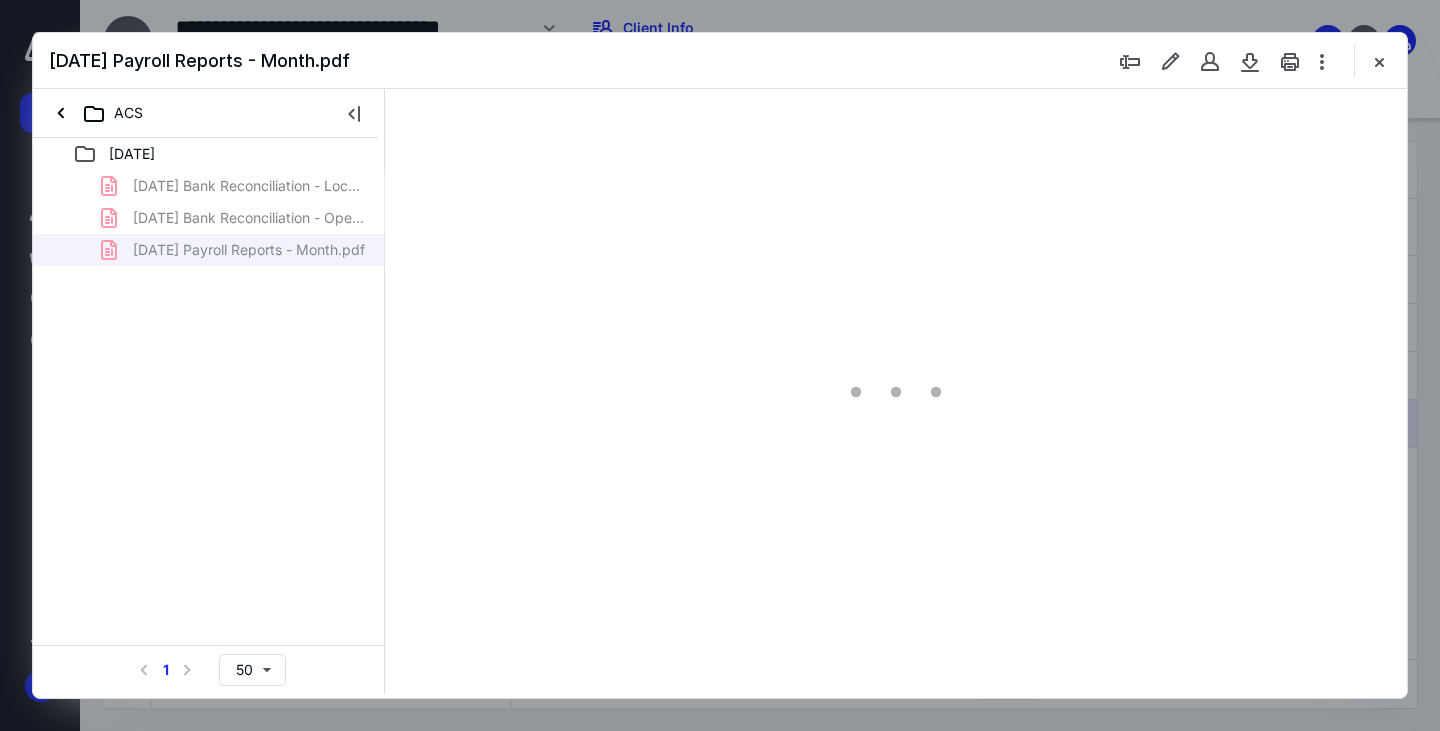 type on "163" 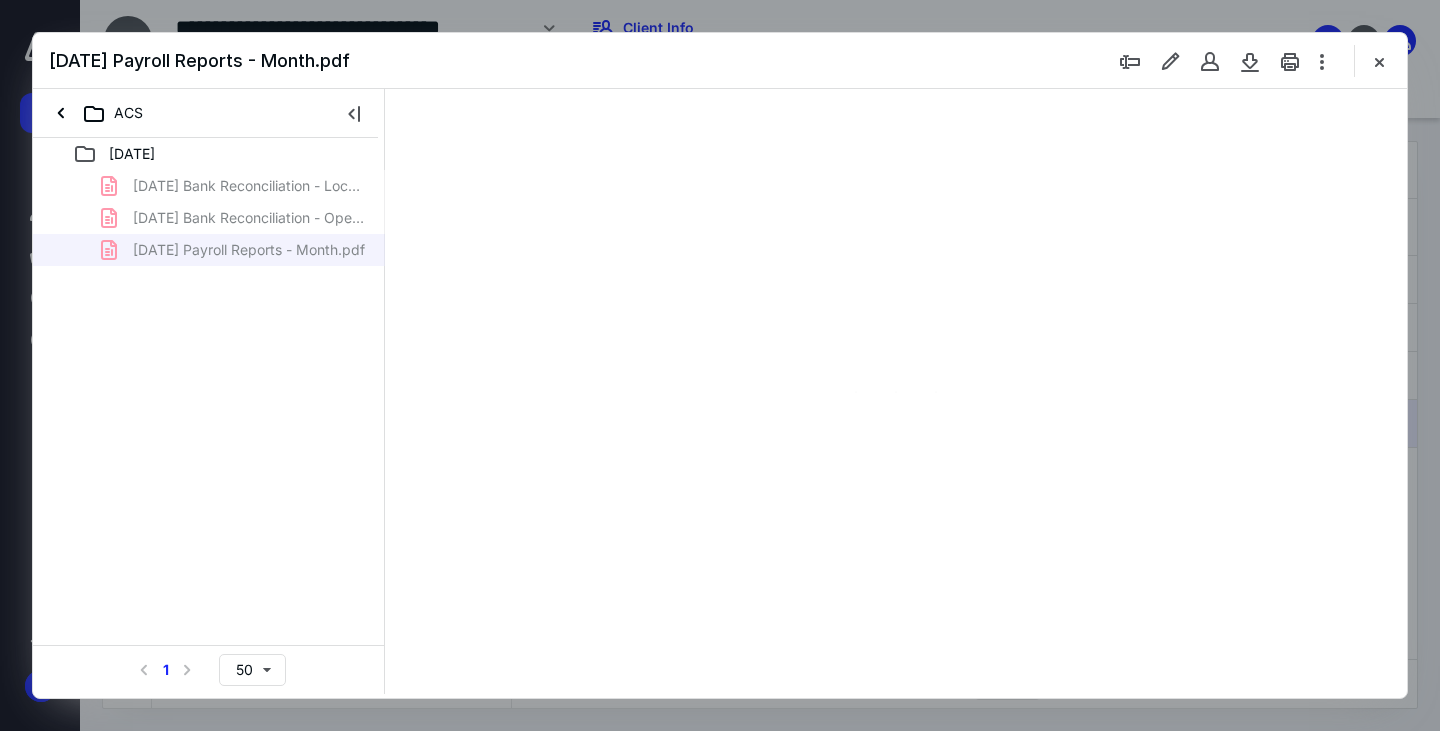 scroll, scrollTop: 83, scrollLeft: 145, axis: both 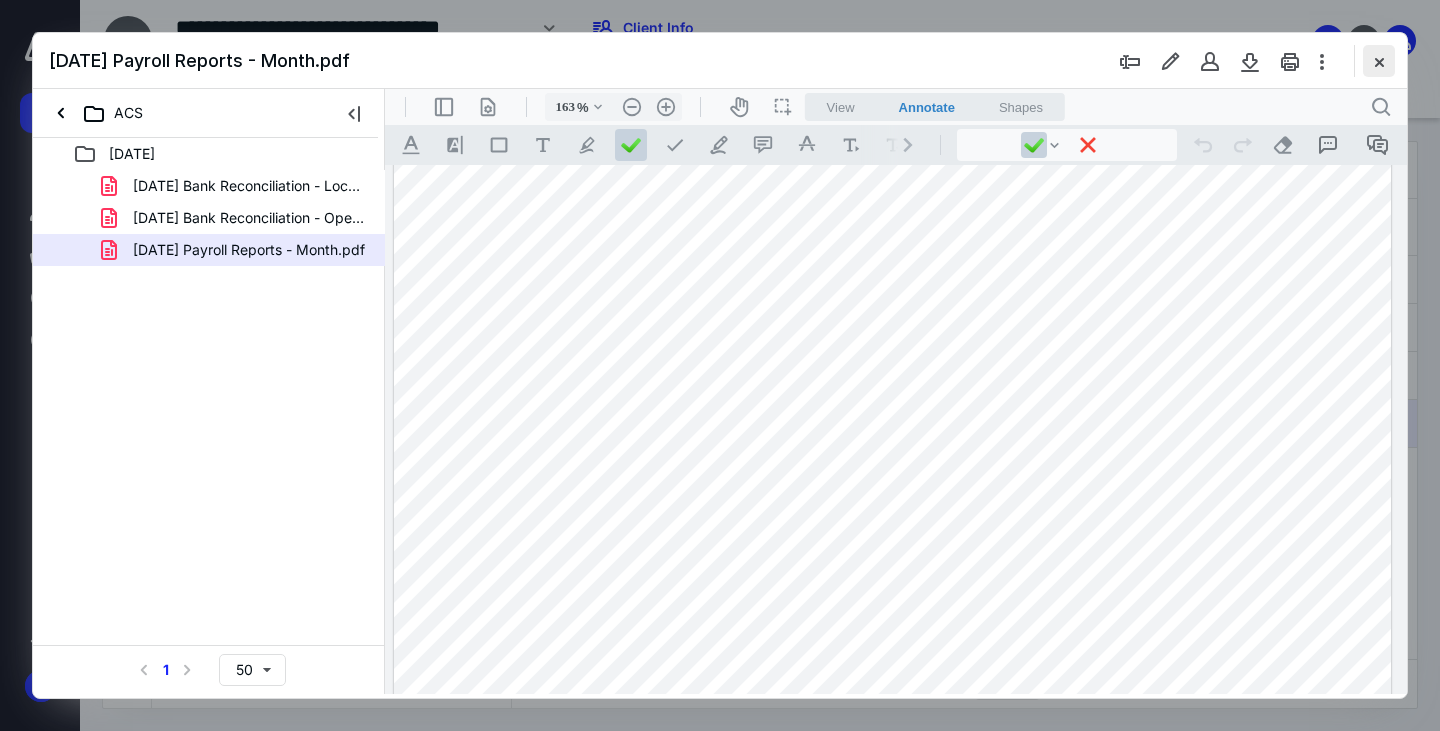 click at bounding box center (1379, 61) 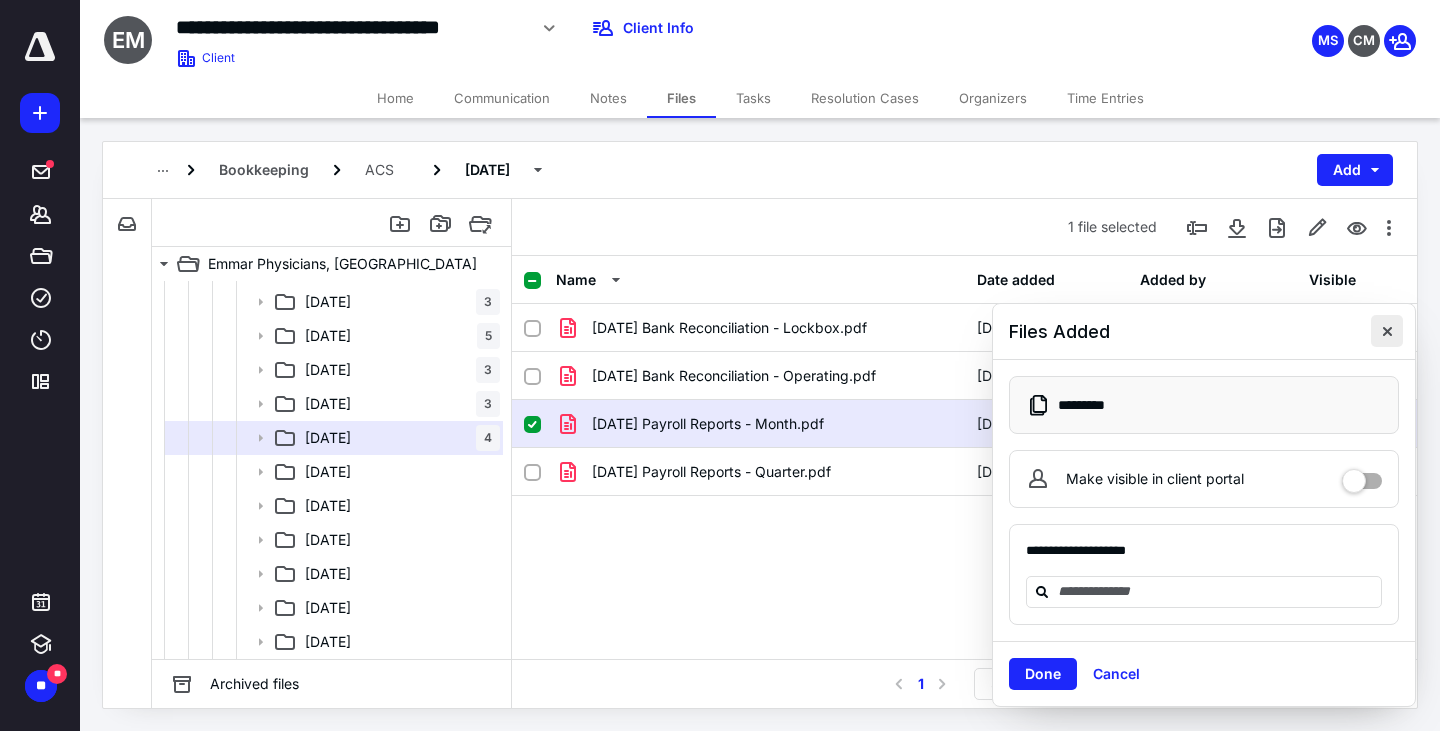 click at bounding box center (1387, 331) 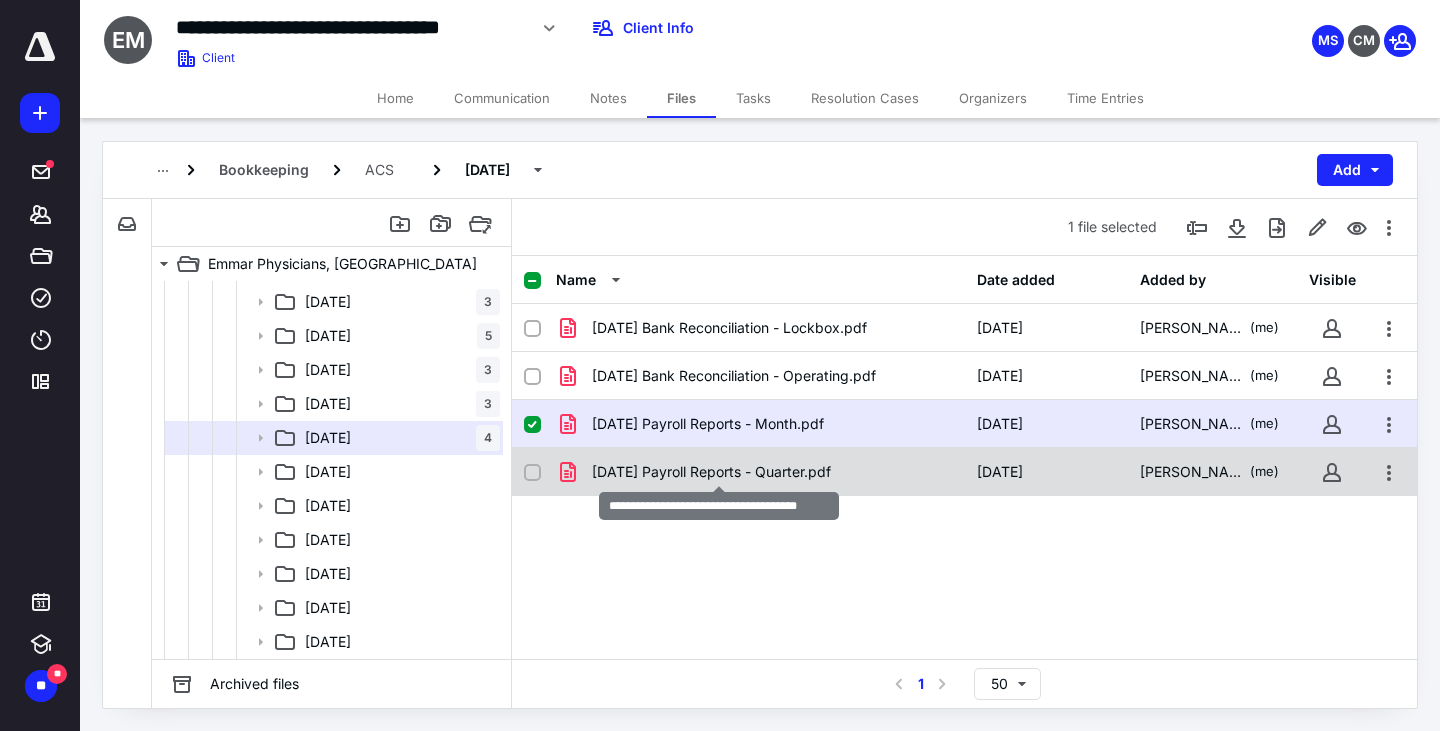 click on "[DATE] Payroll Reports - Quarter.pdf" at bounding box center (711, 472) 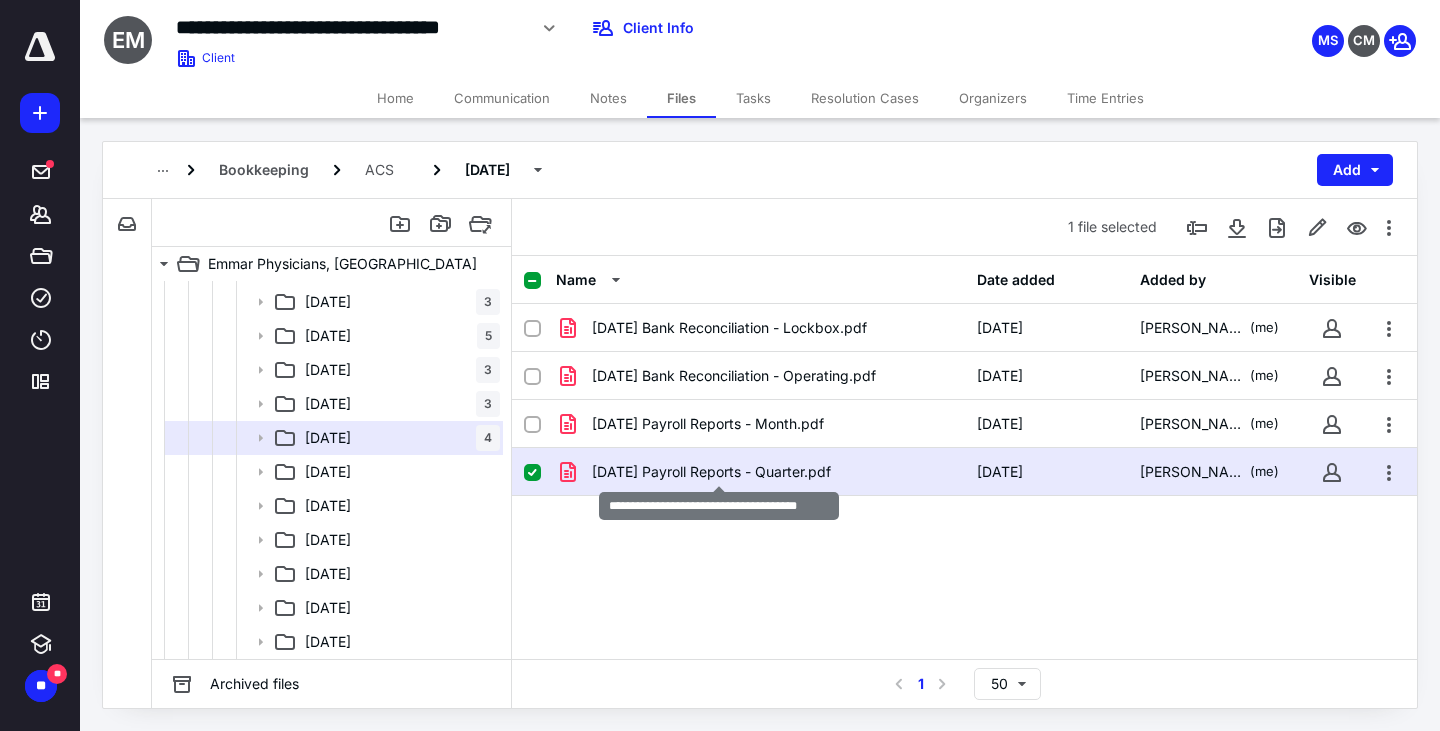 click on "[DATE] Payroll Reports - Quarter.pdf" at bounding box center [711, 472] 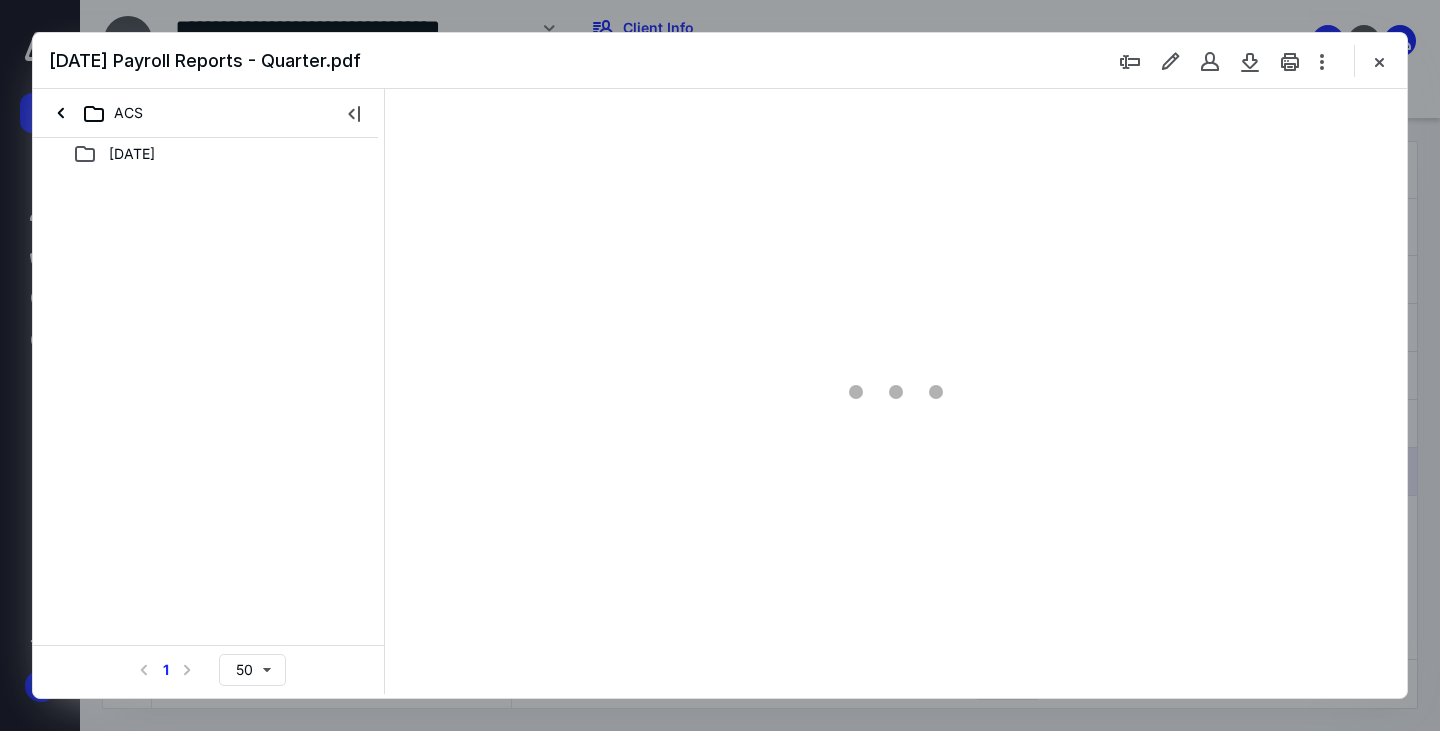 scroll, scrollTop: 0, scrollLeft: 0, axis: both 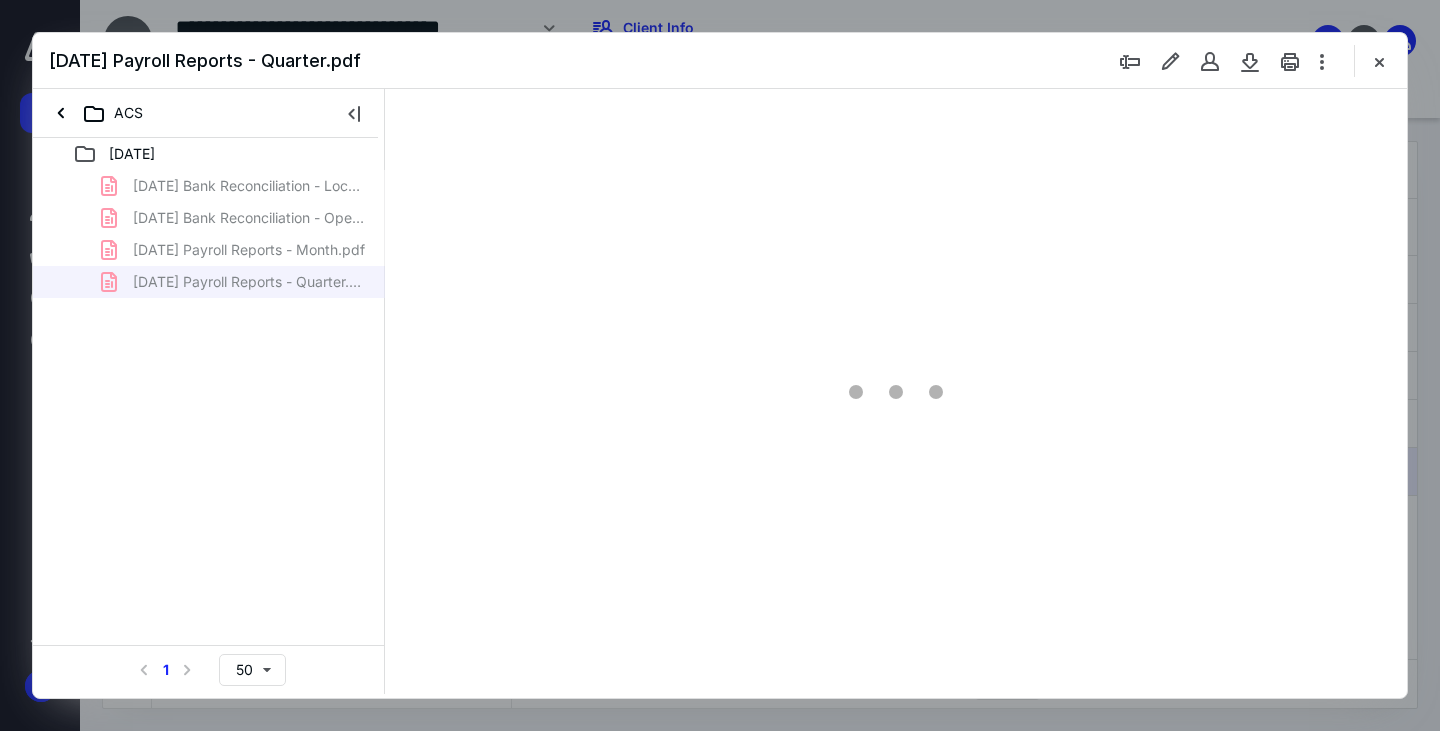 type on "163" 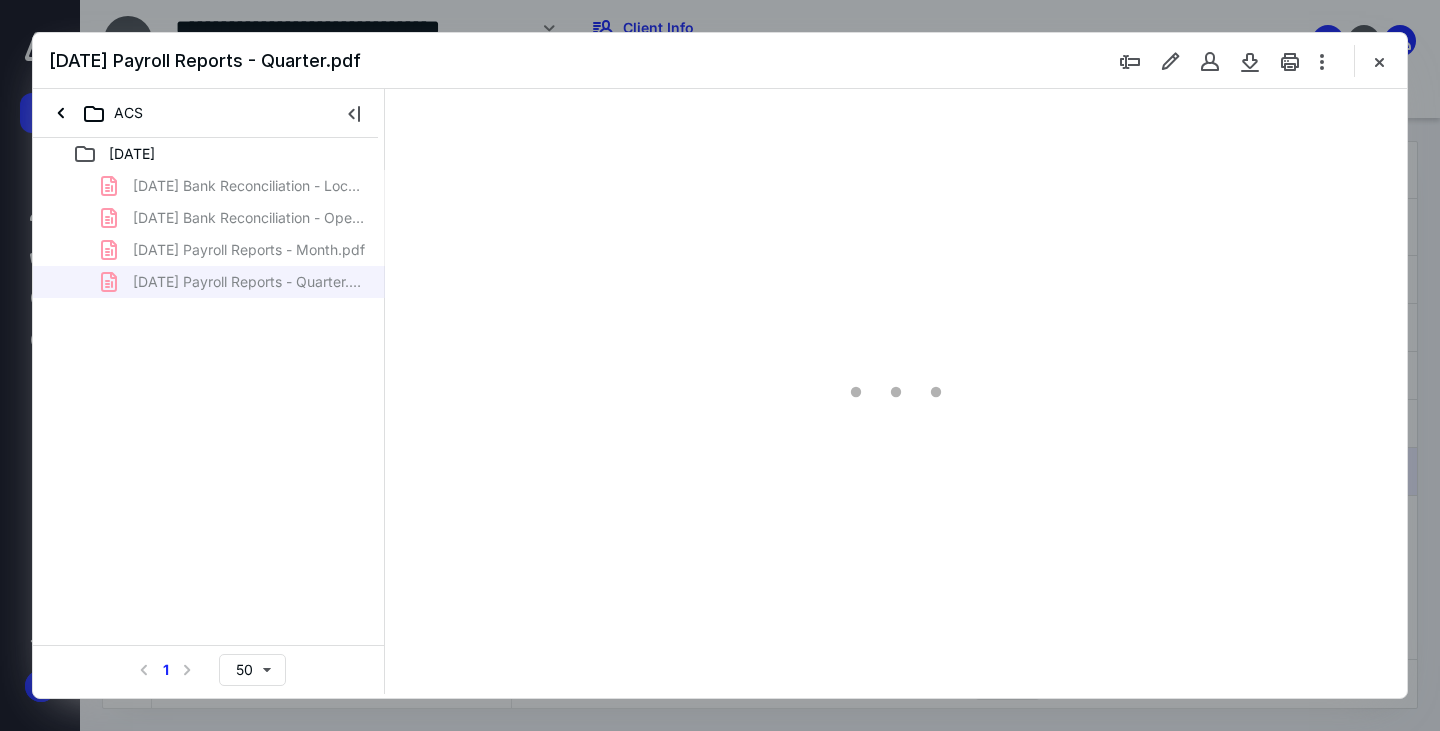 scroll, scrollTop: 83, scrollLeft: 145, axis: both 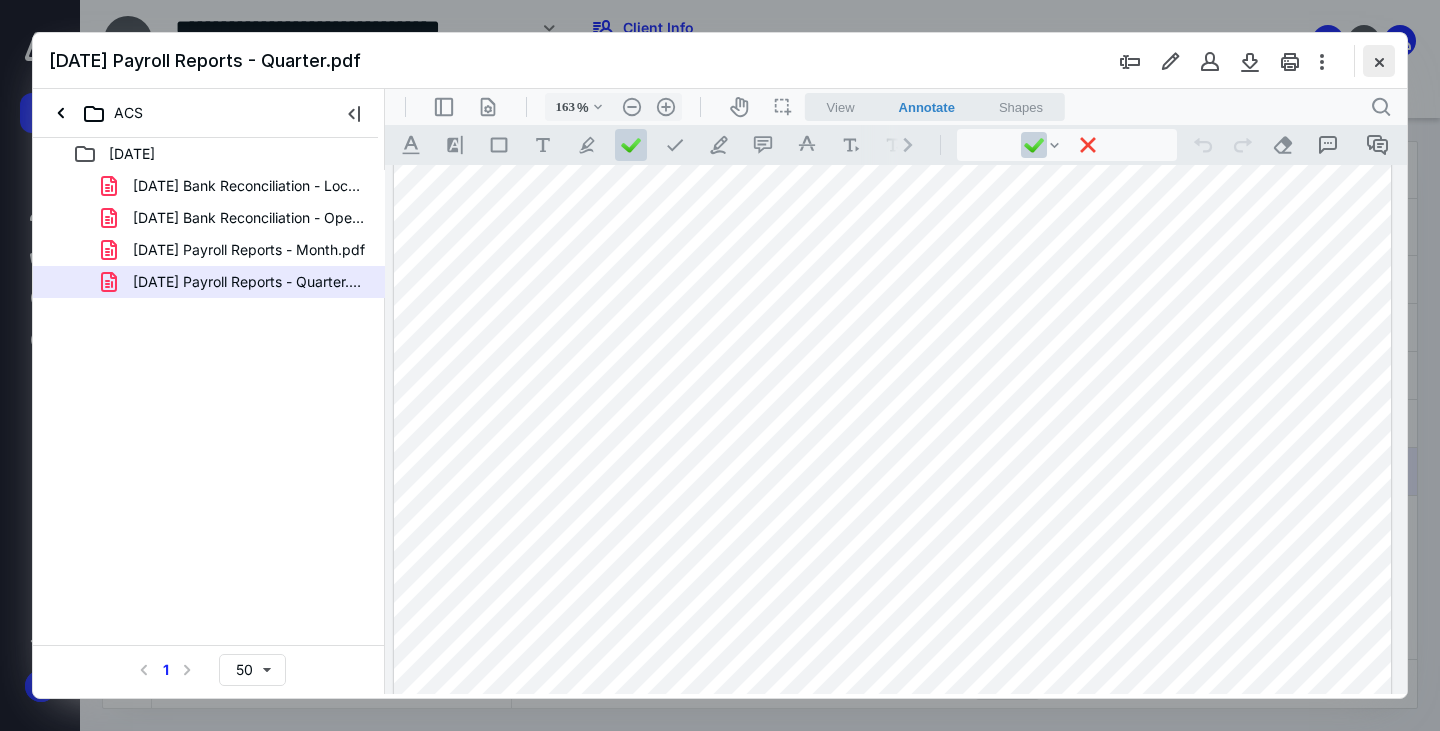 click at bounding box center [1379, 61] 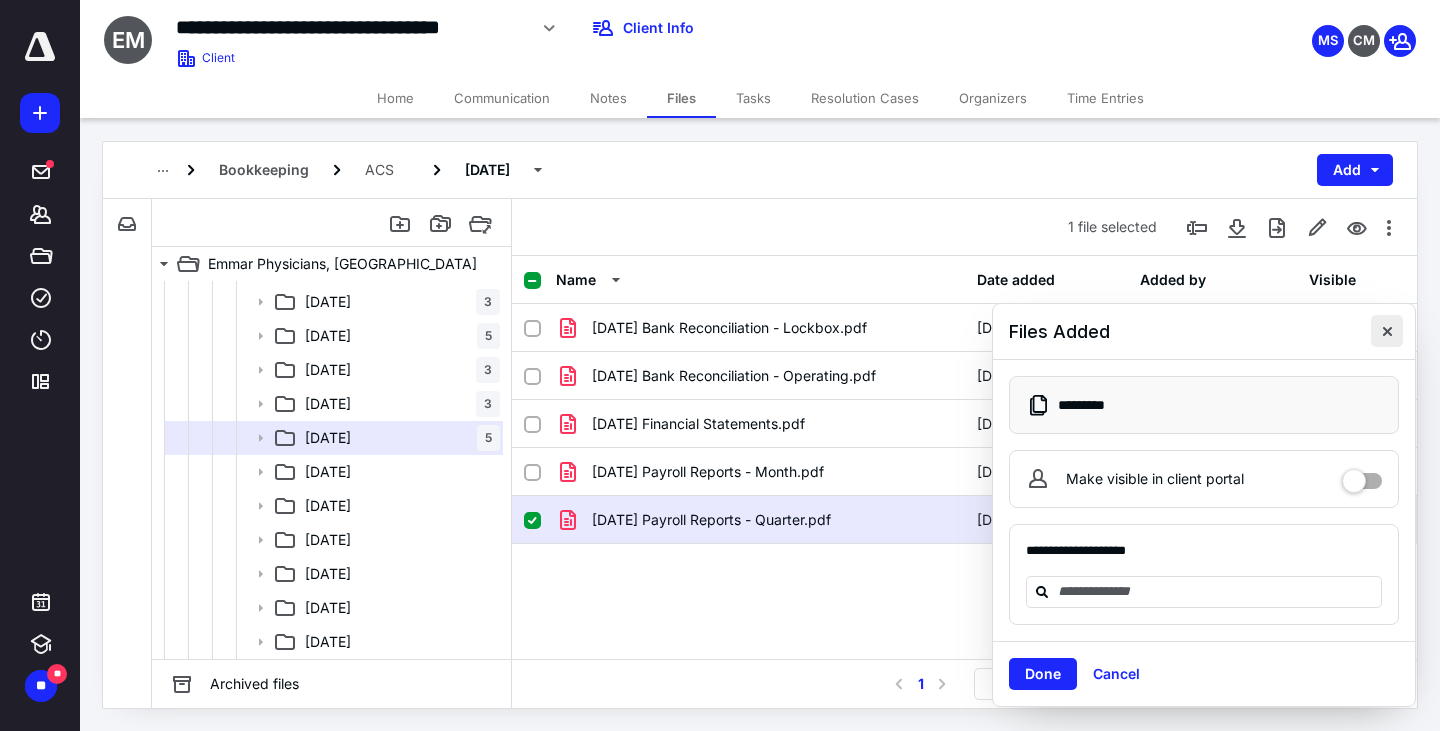 click at bounding box center (1387, 331) 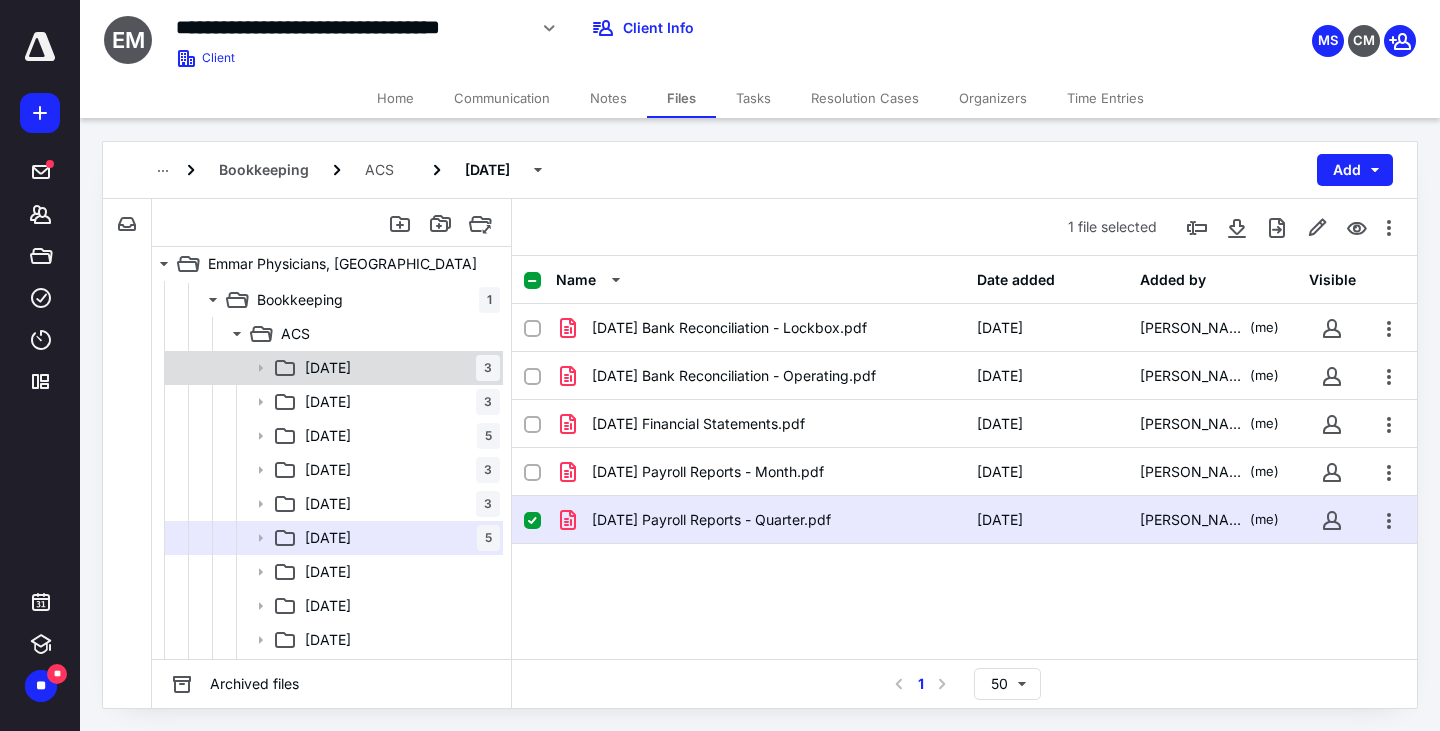 scroll, scrollTop: 79, scrollLeft: 0, axis: vertical 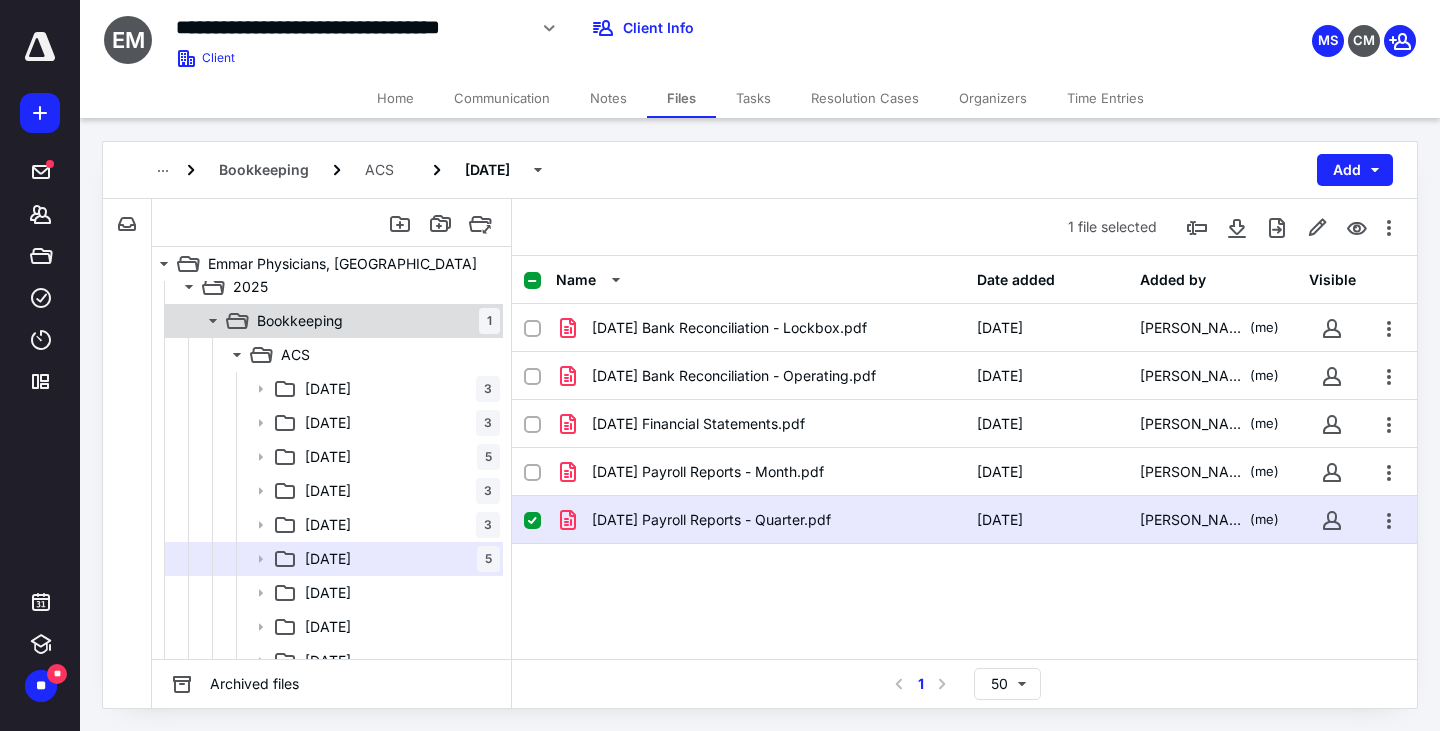 click 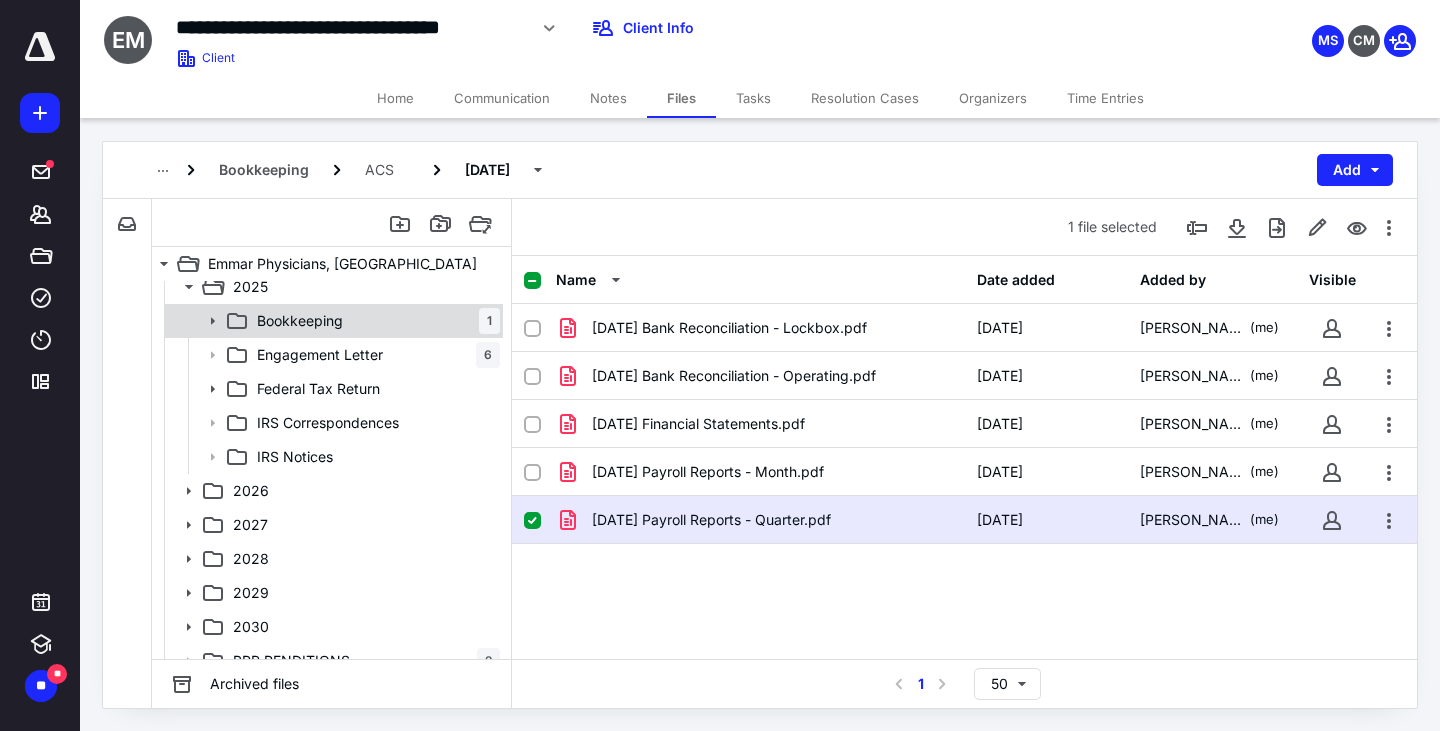 click 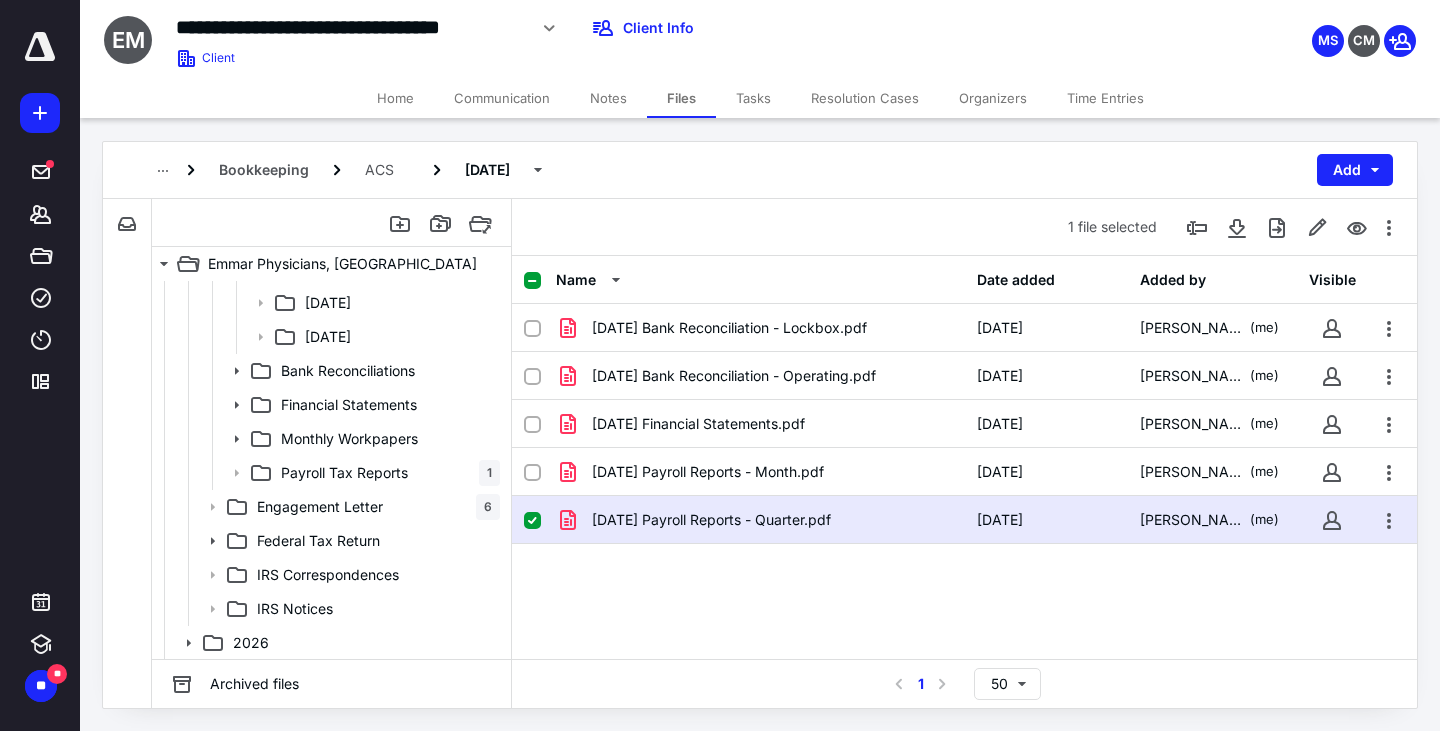 scroll, scrollTop: 531, scrollLeft: 0, axis: vertical 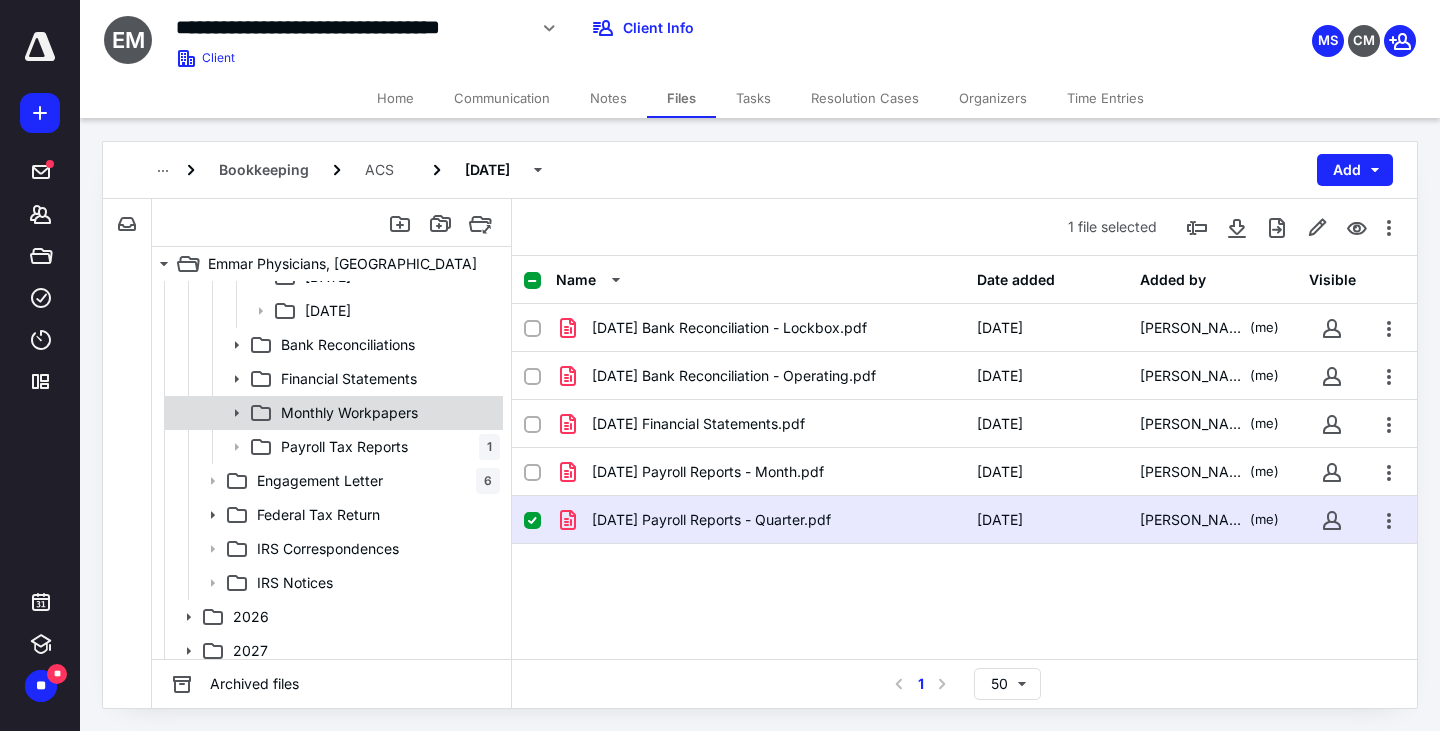 click 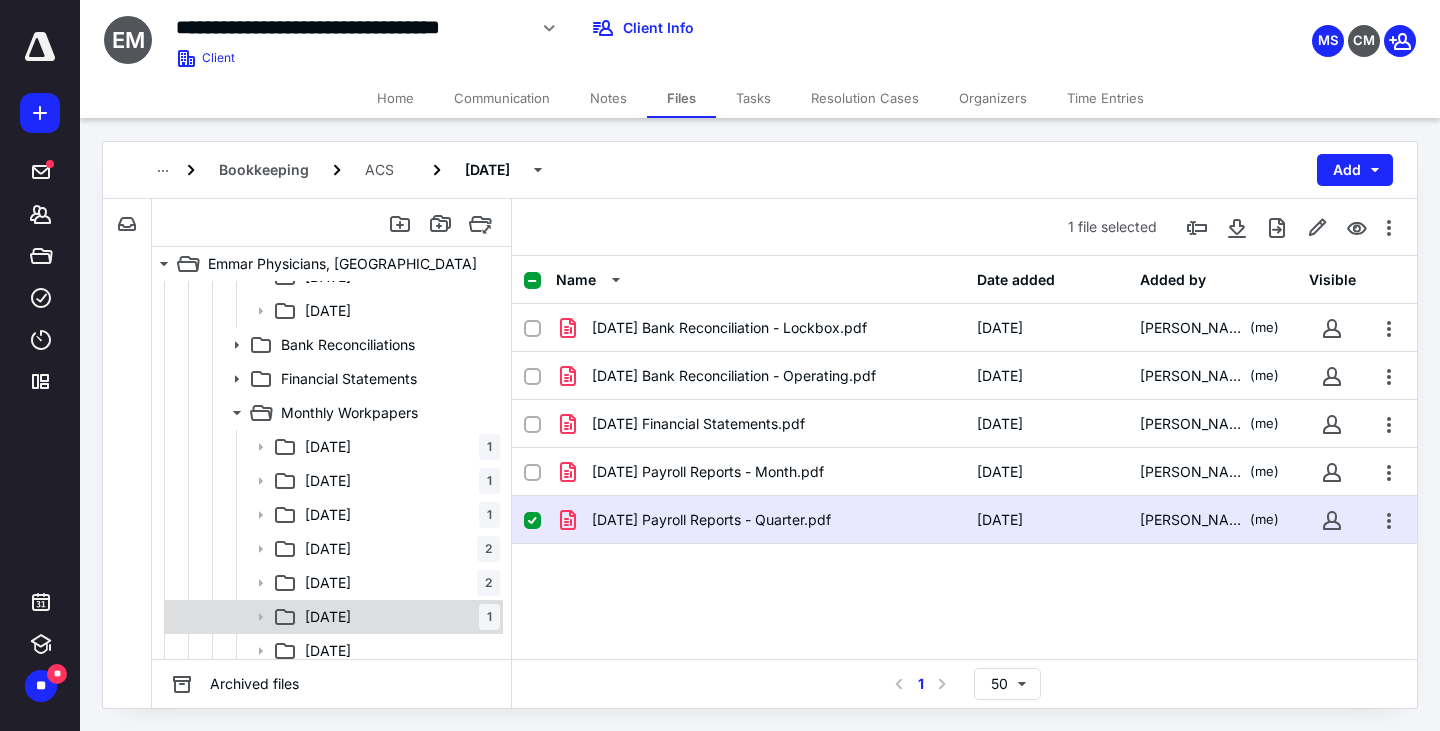 click on "[DATE] 1" at bounding box center [398, 617] 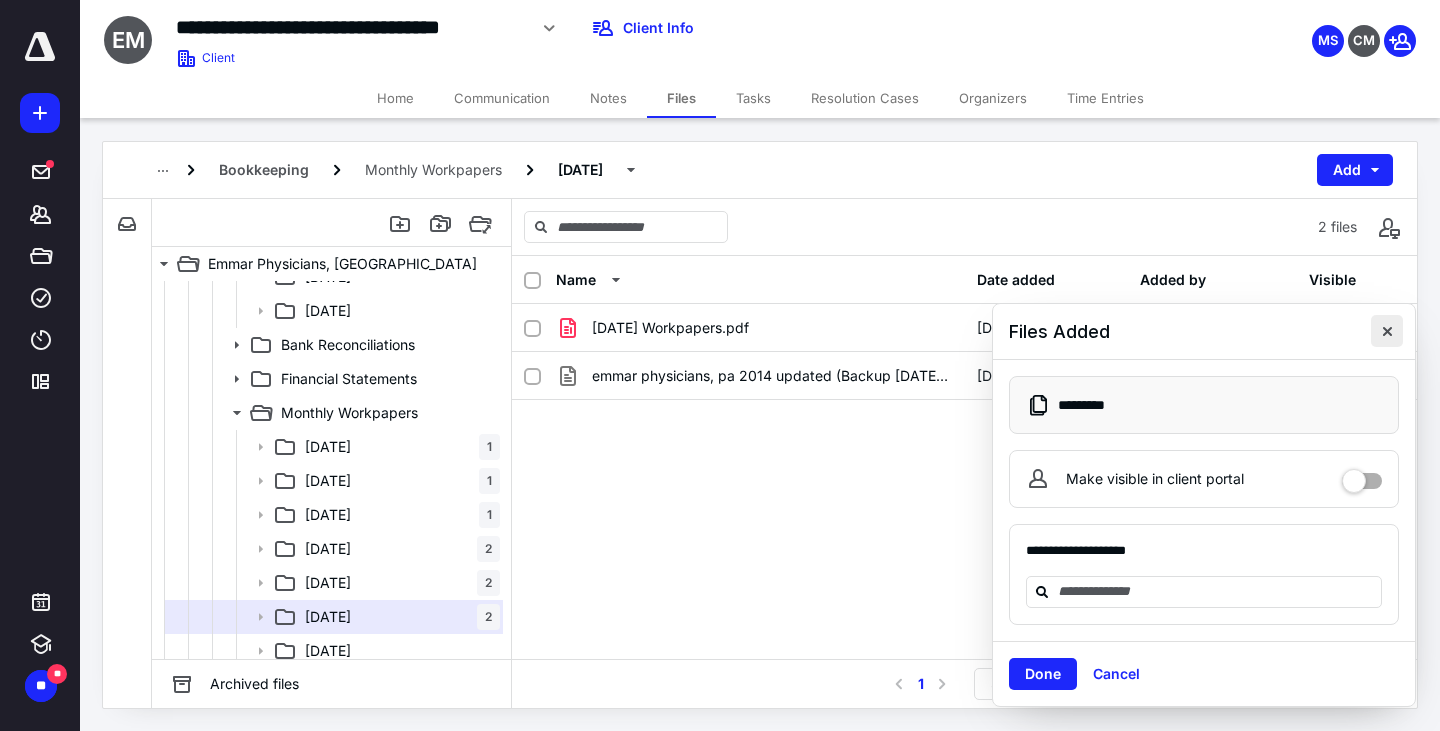 click at bounding box center [1387, 331] 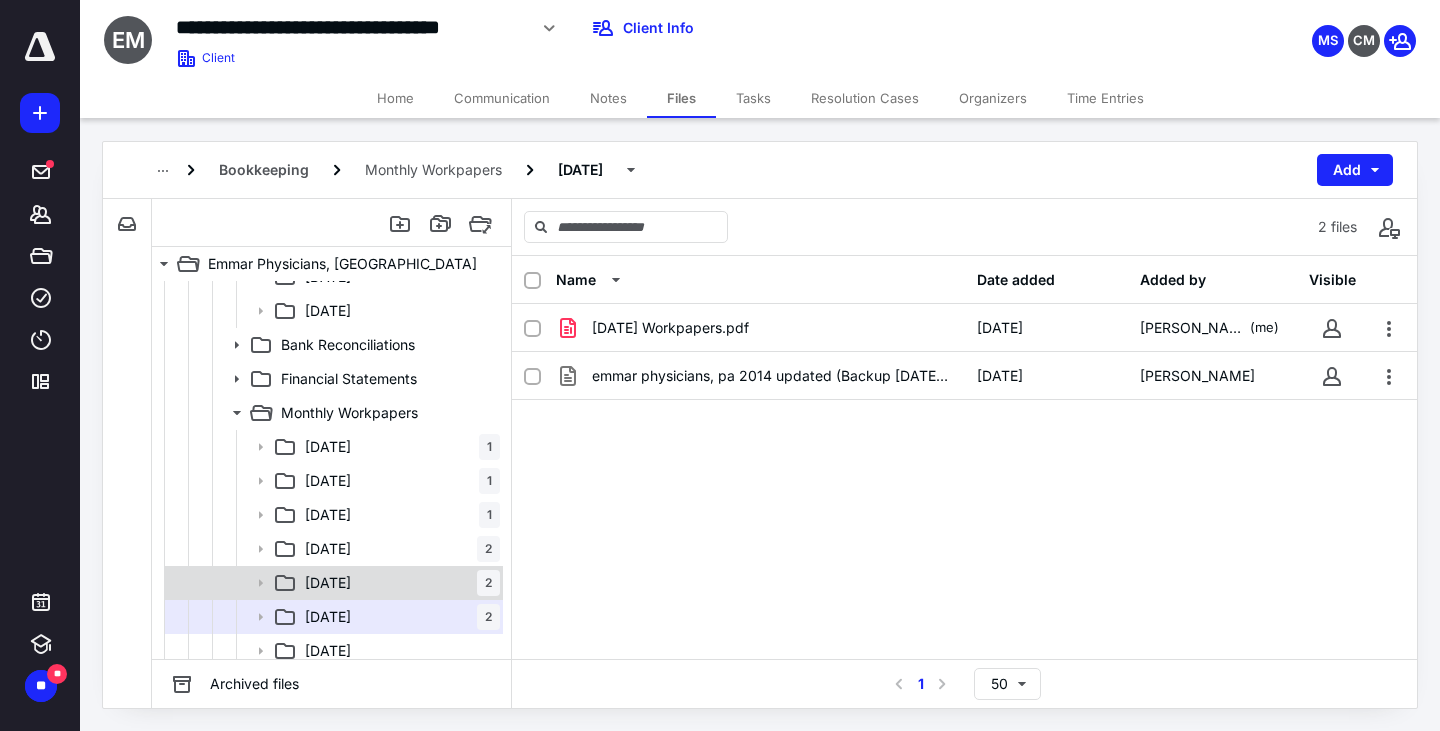 click on "[DATE] 2" at bounding box center (398, 583) 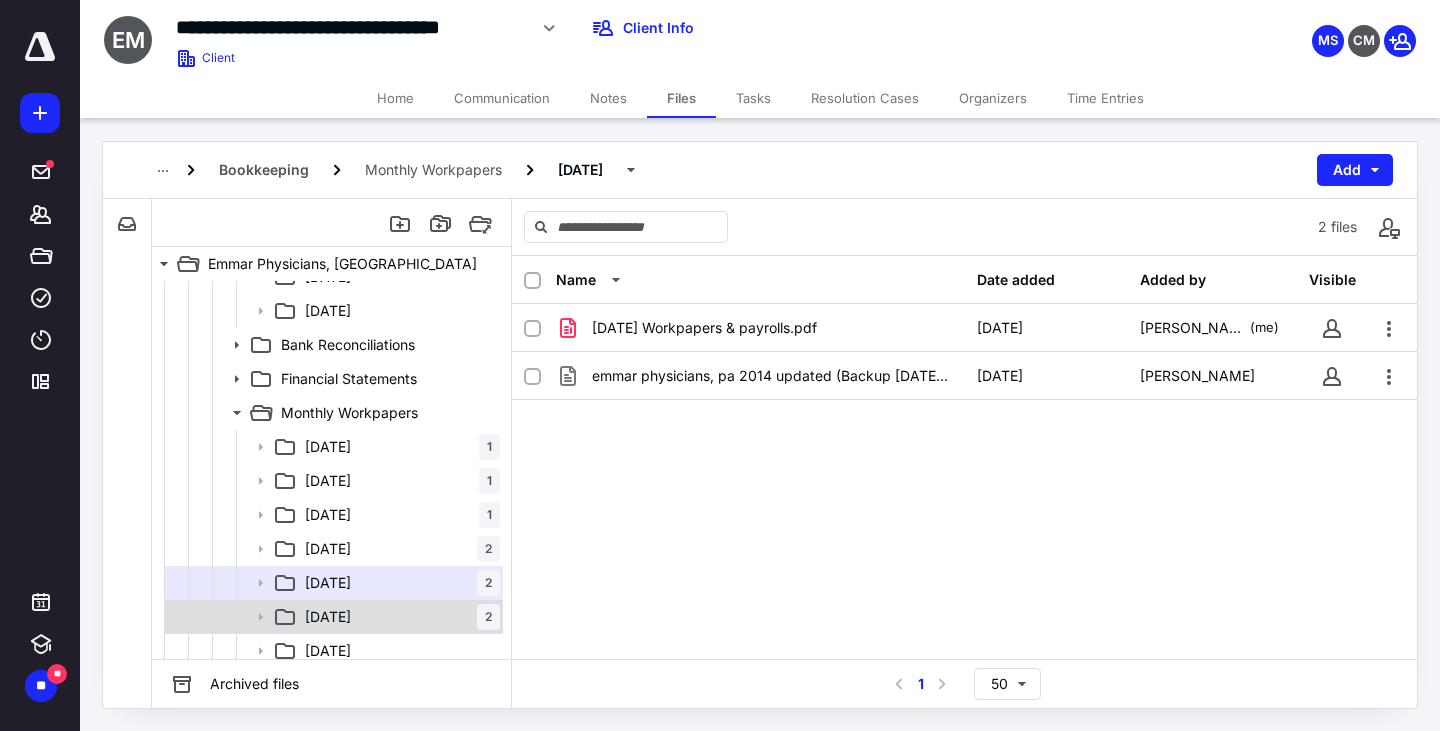 click on "[DATE] 2" at bounding box center (398, 617) 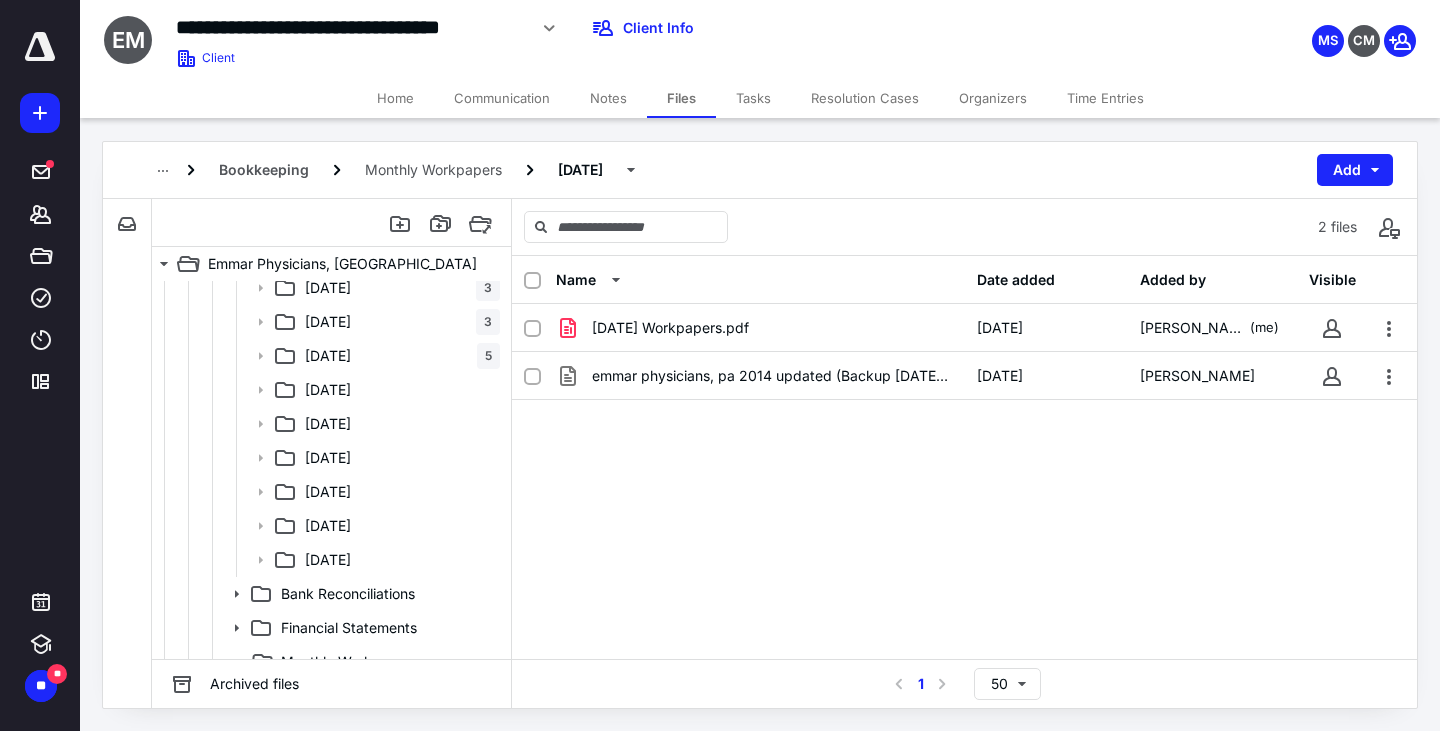 scroll, scrollTop: 248, scrollLeft: 0, axis: vertical 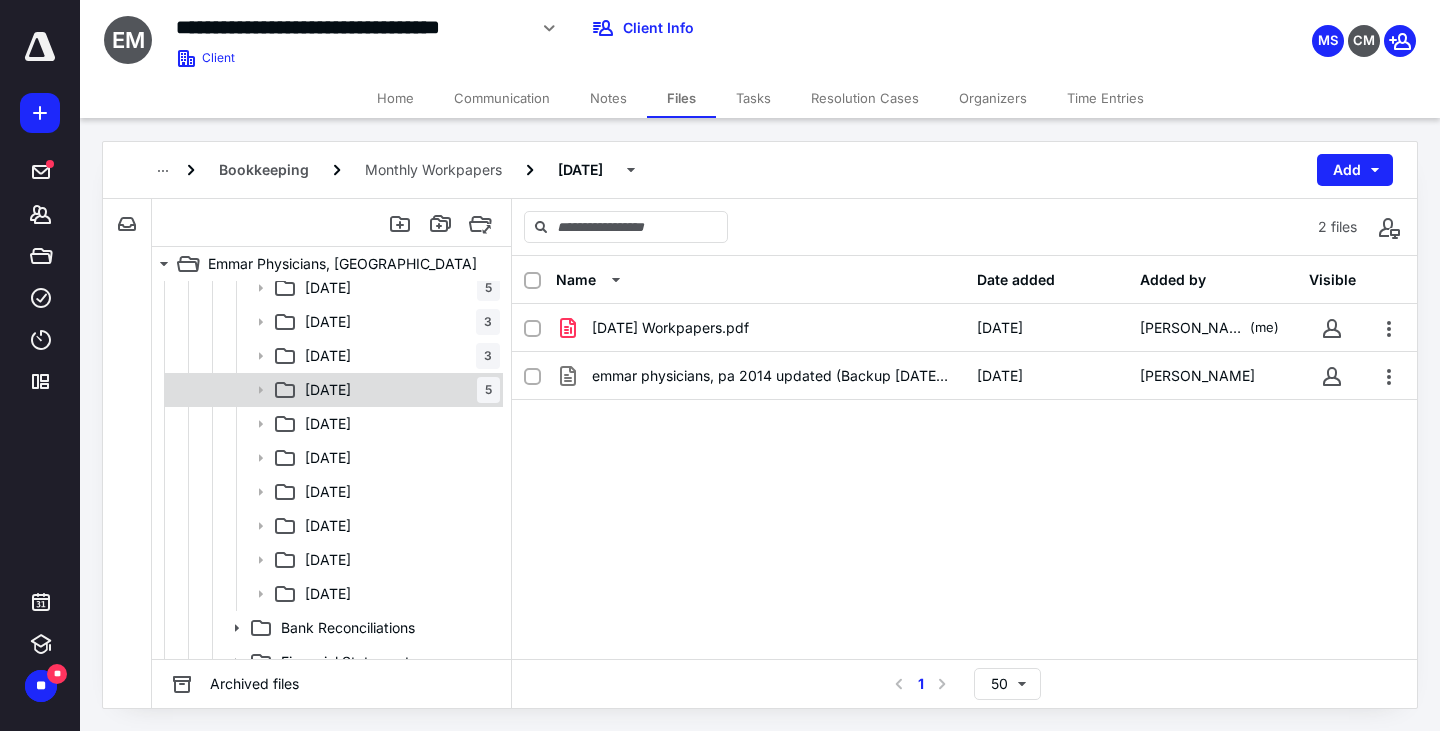 click on "[DATE] 5" at bounding box center (398, 390) 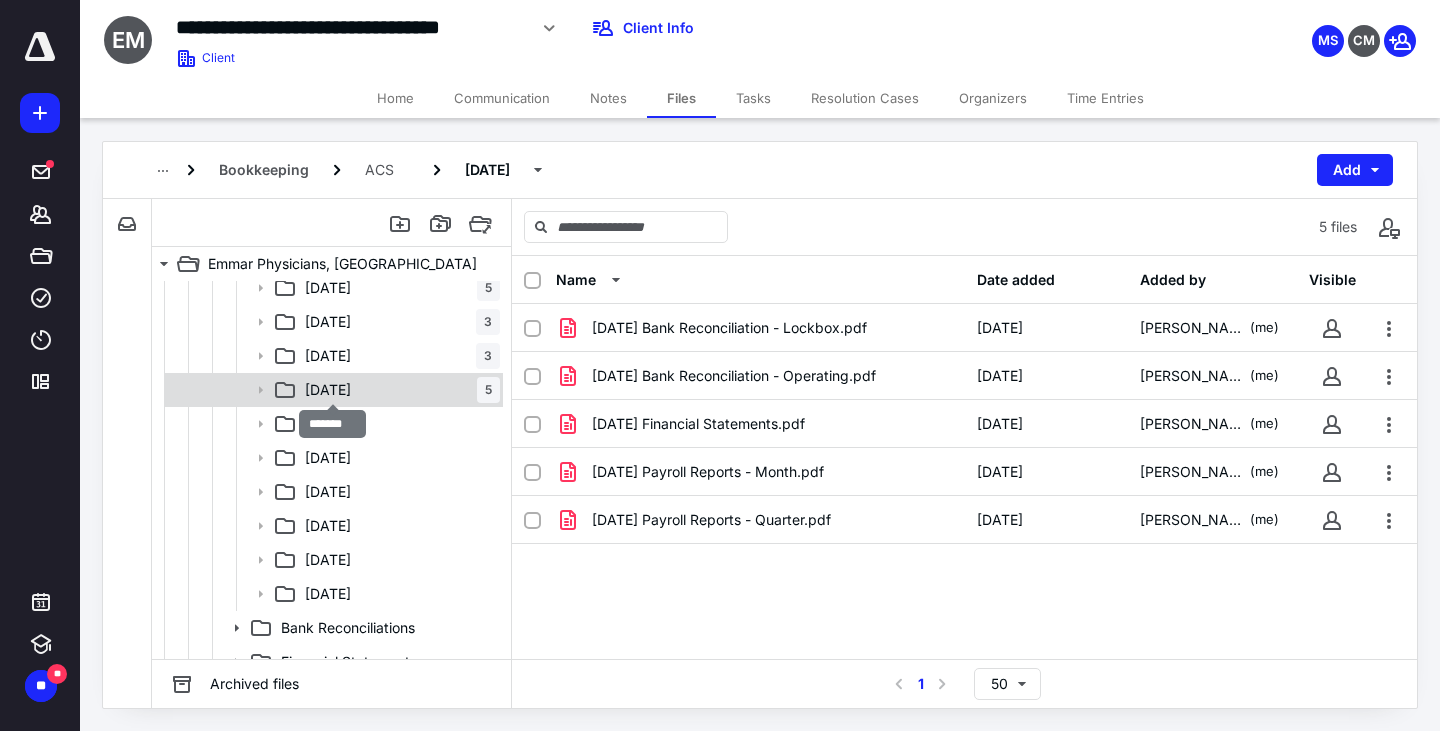 click on "[DATE]" at bounding box center (328, 390) 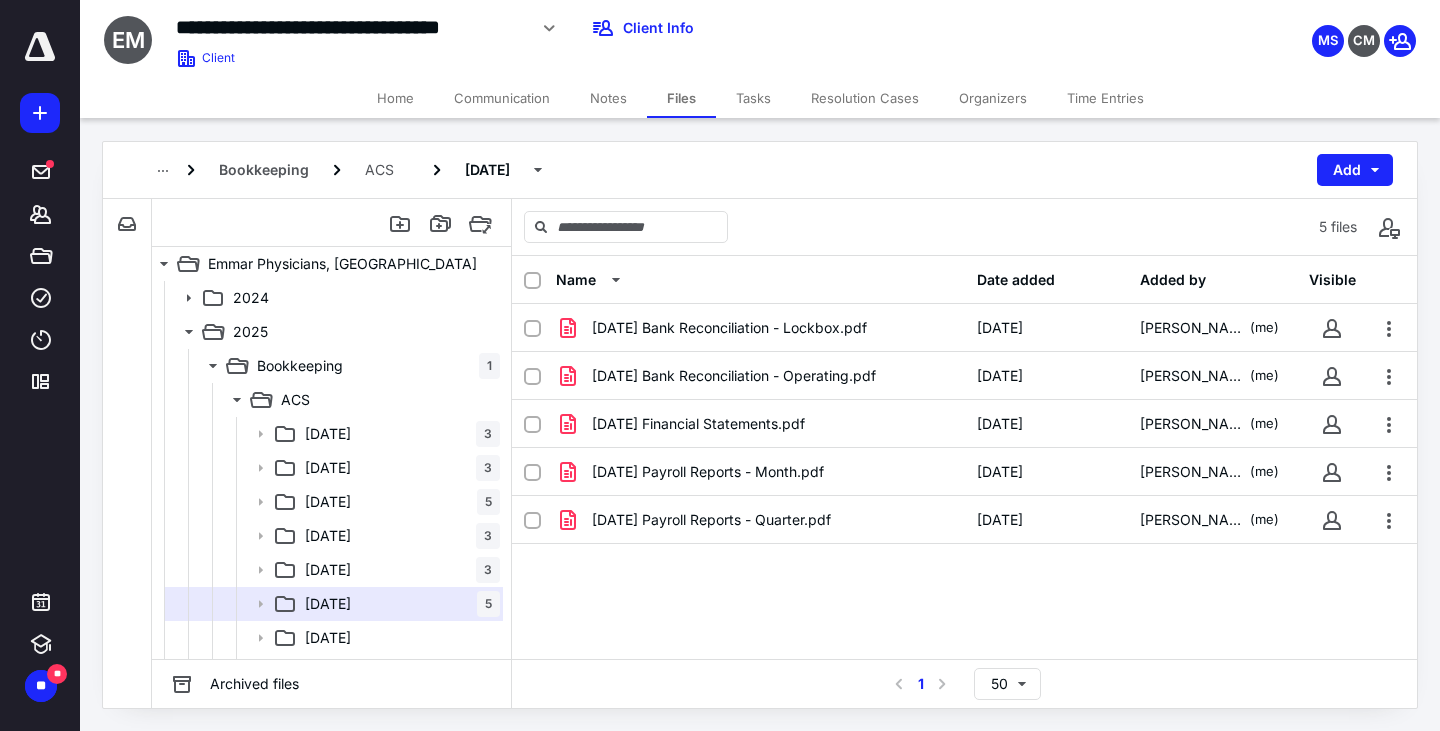 scroll, scrollTop: 0, scrollLeft: 0, axis: both 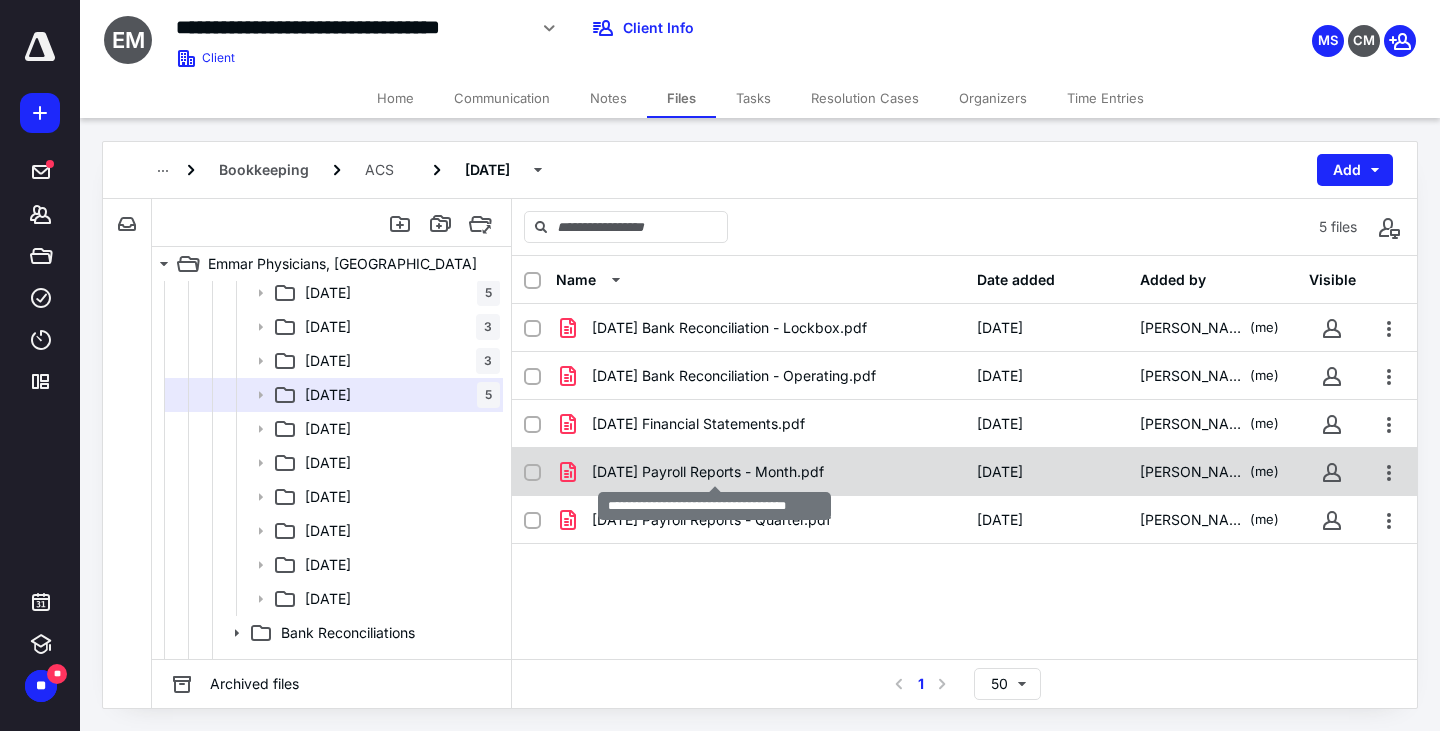 click on "[DATE] Payroll Reports - Month.pdf" at bounding box center [708, 472] 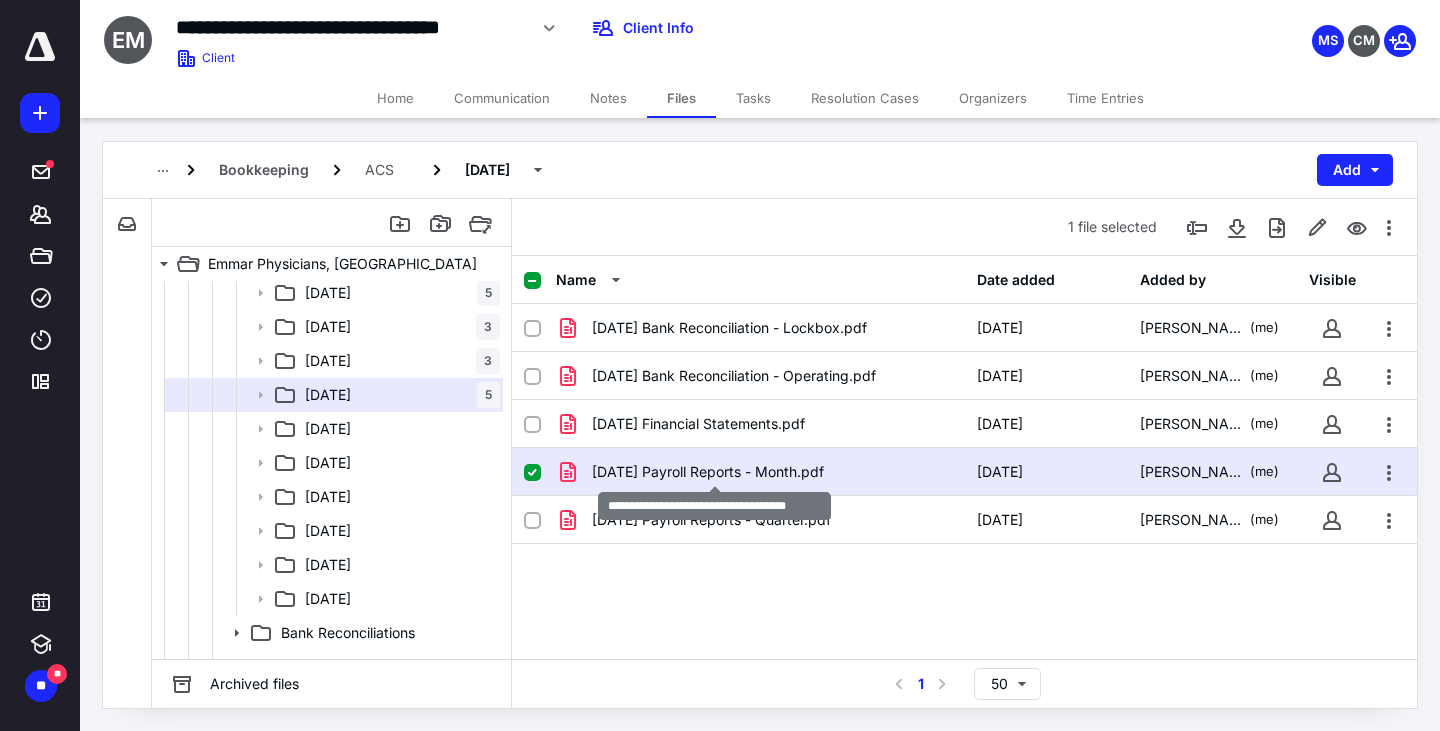 click on "[DATE] Payroll Reports - Month.pdf" at bounding box center (708, 472) 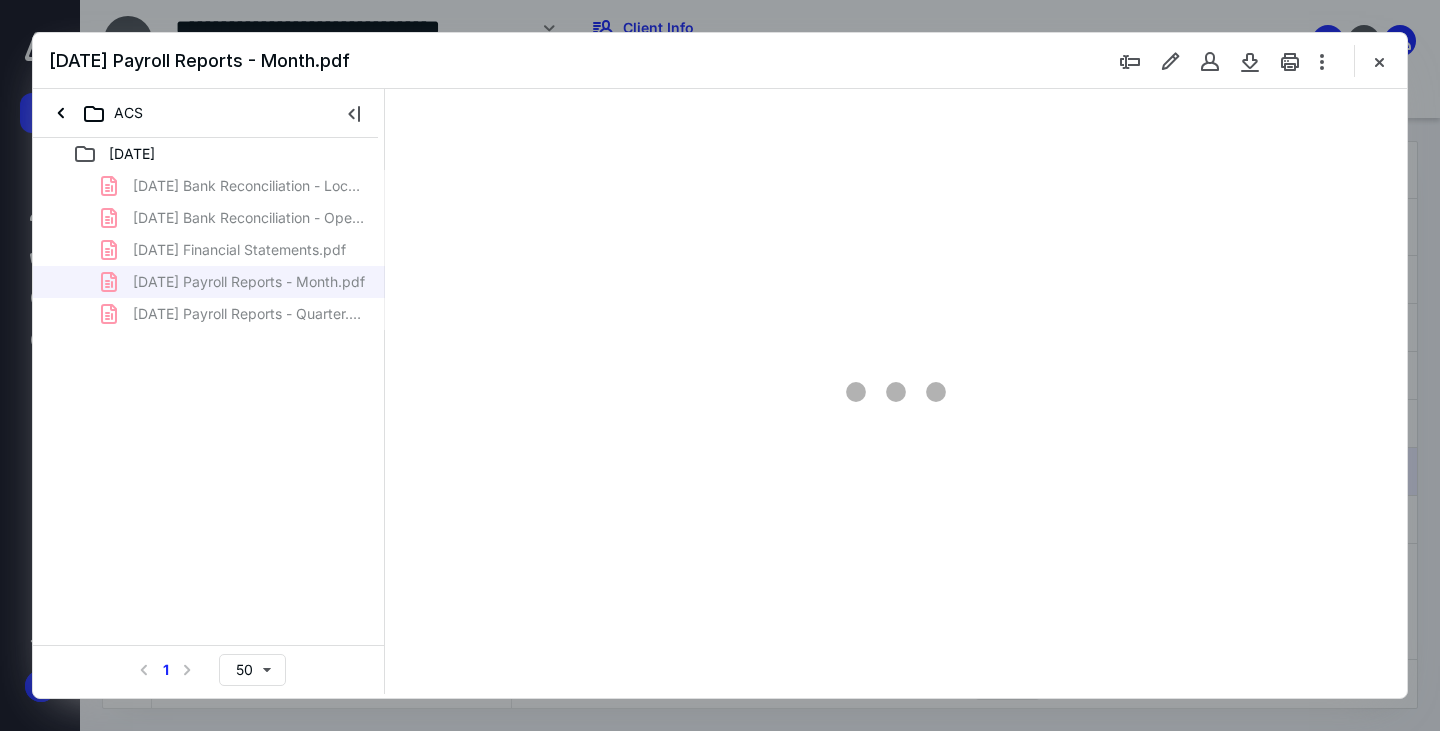 scroll, scrollTop: 0, scrollLeft: 0, axis: both 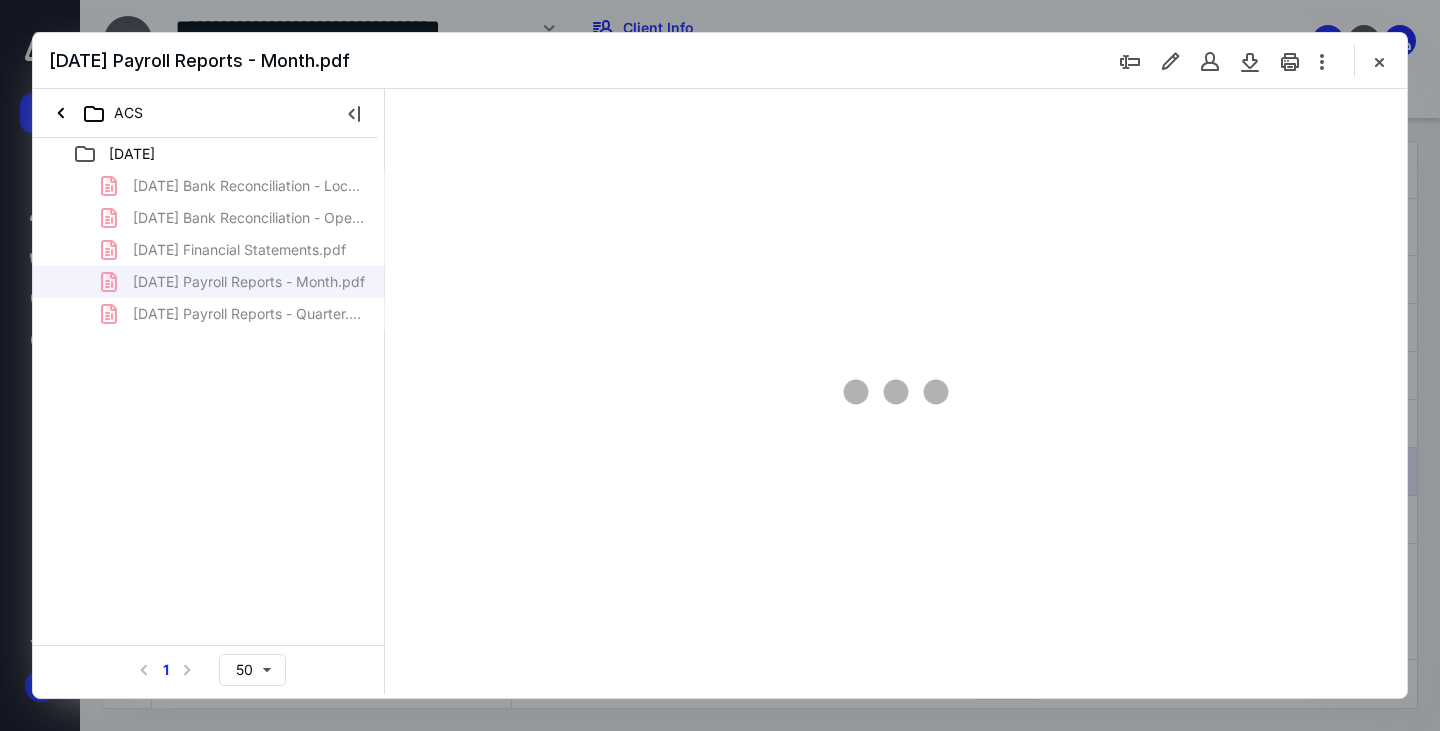 type on "163" 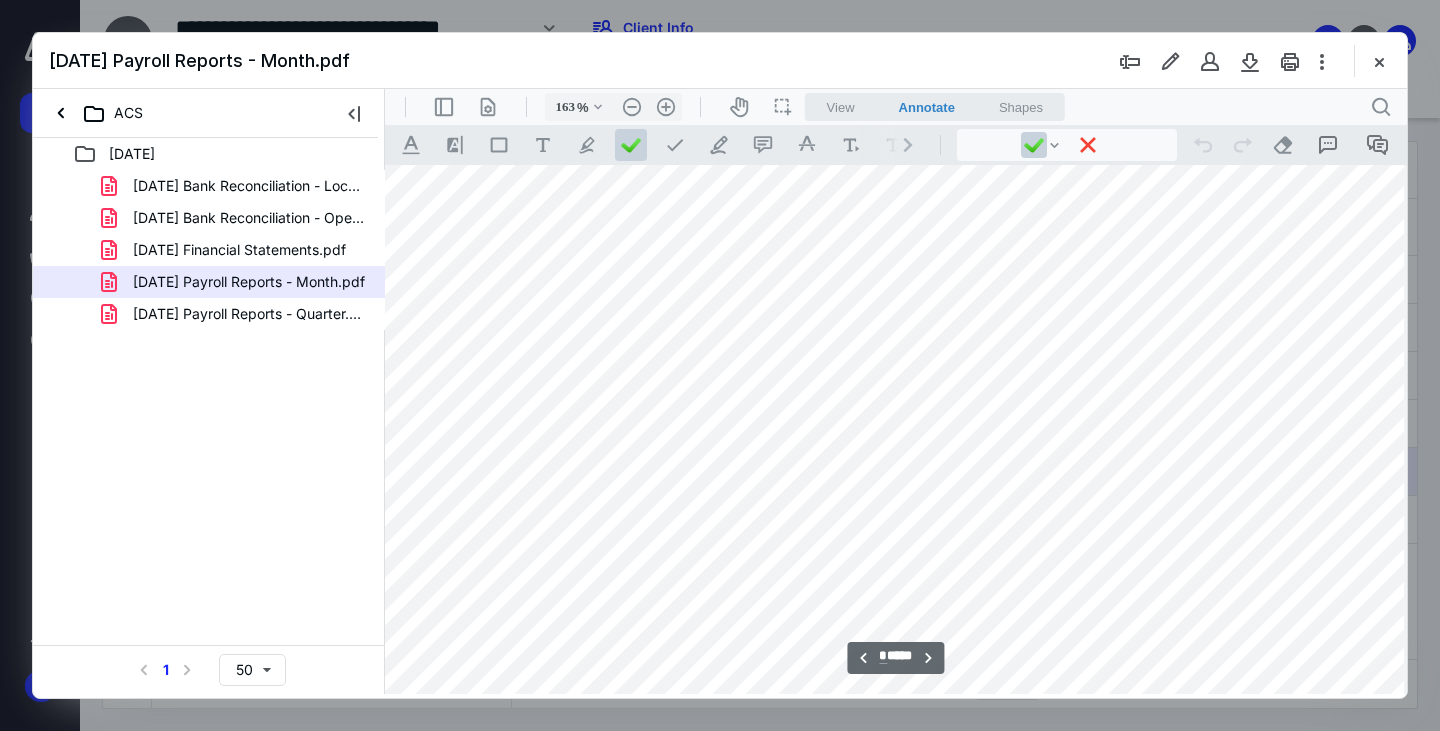 scroll, scrollTop: 2683, scrollLeft: 145, axis: both 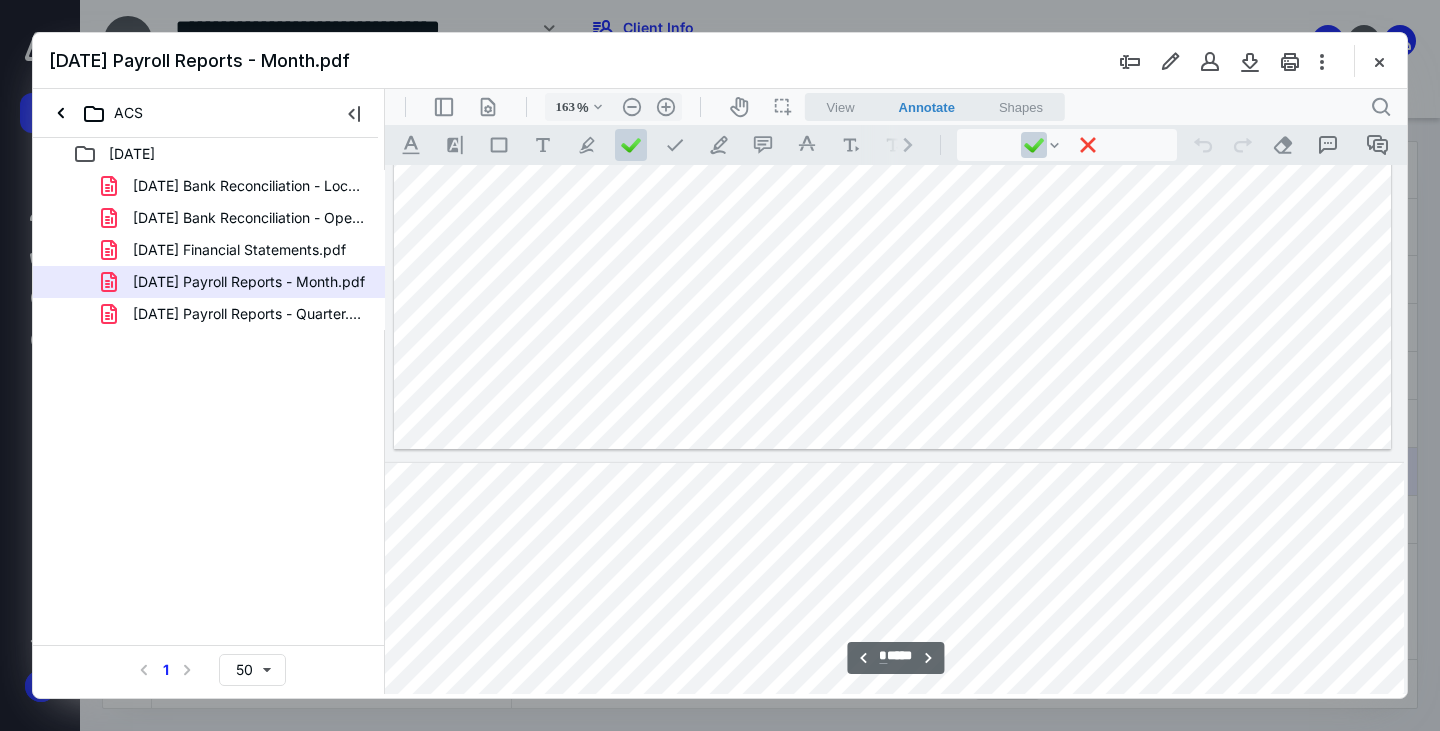 type on "*" 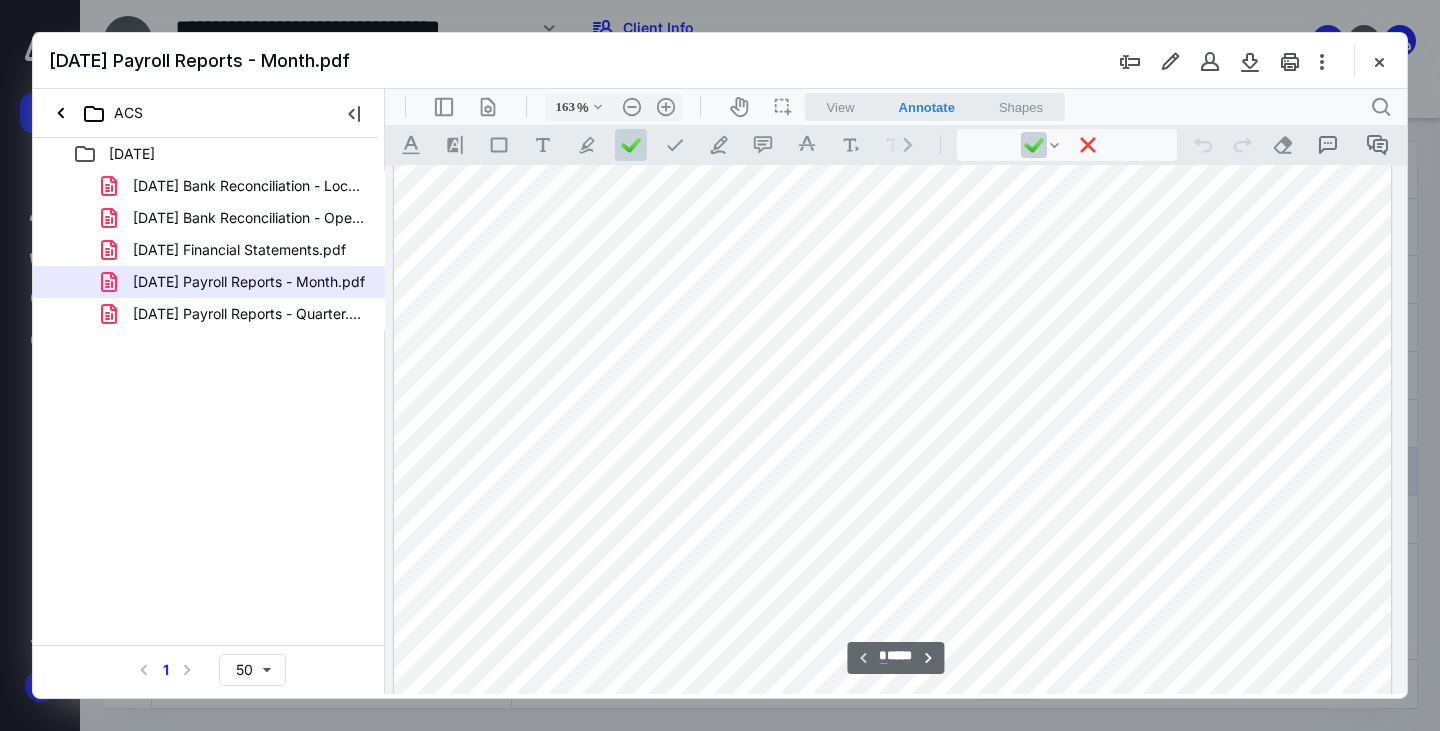 scroll, scrollTop: 0, scrollLeft: 145, axis: horizontal 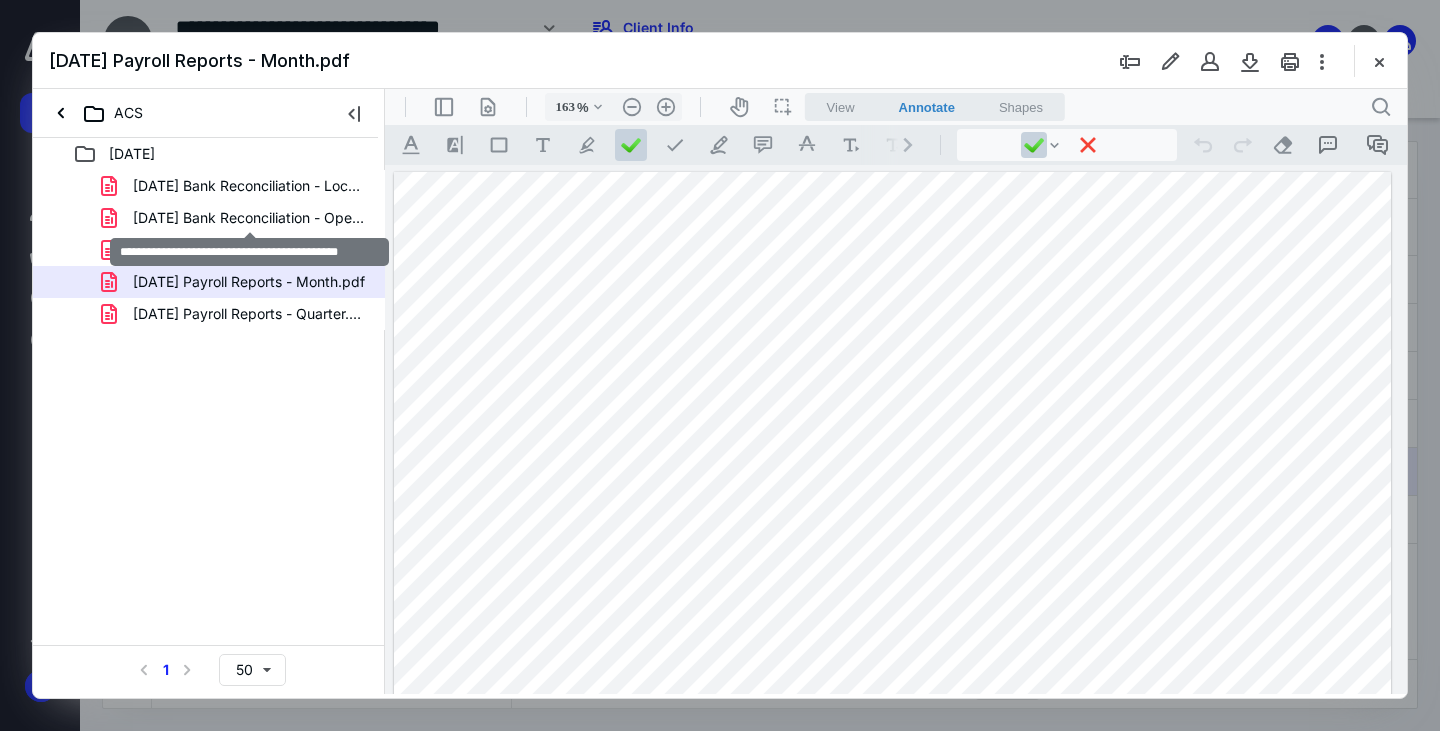 click on "[DATE] Bank Reconciliation - Operating.pdf" at bounding box center (249, 218) 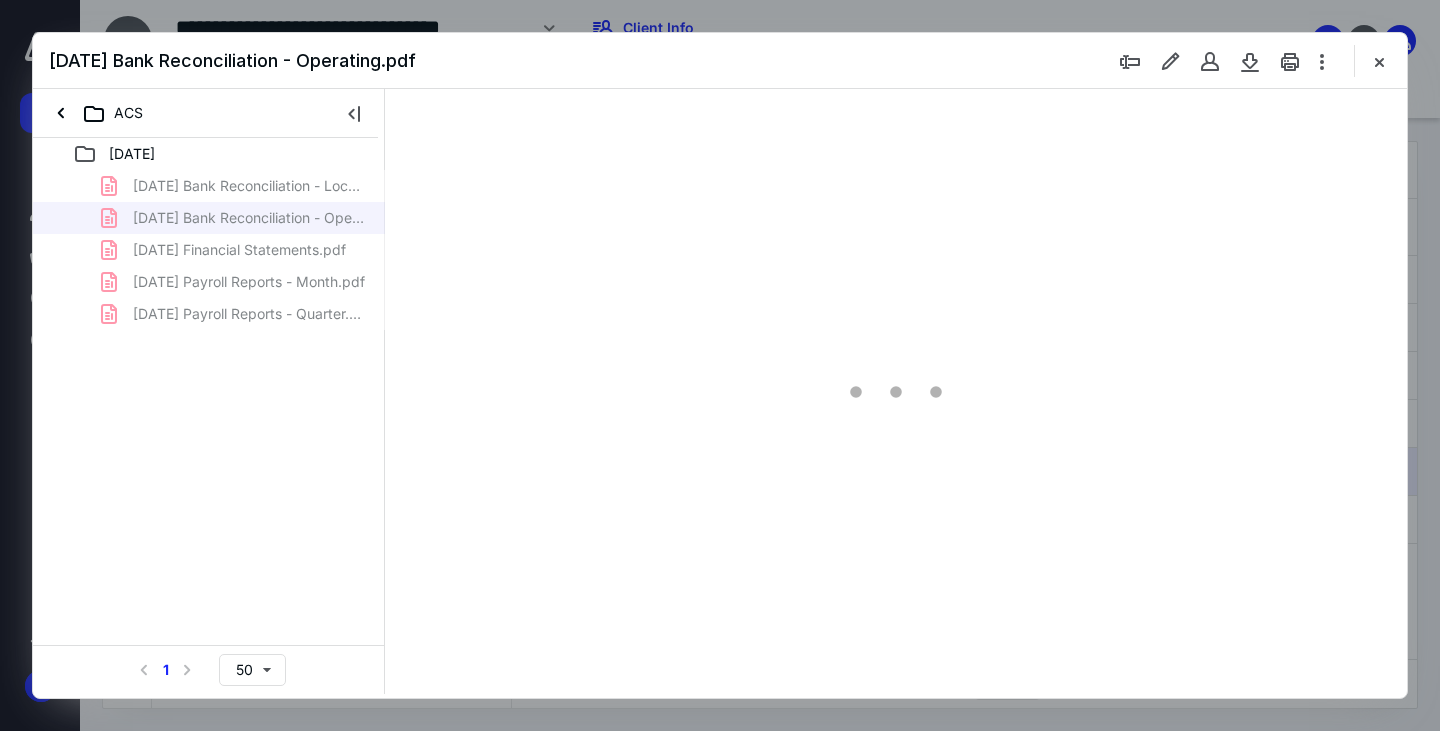 type on "163" 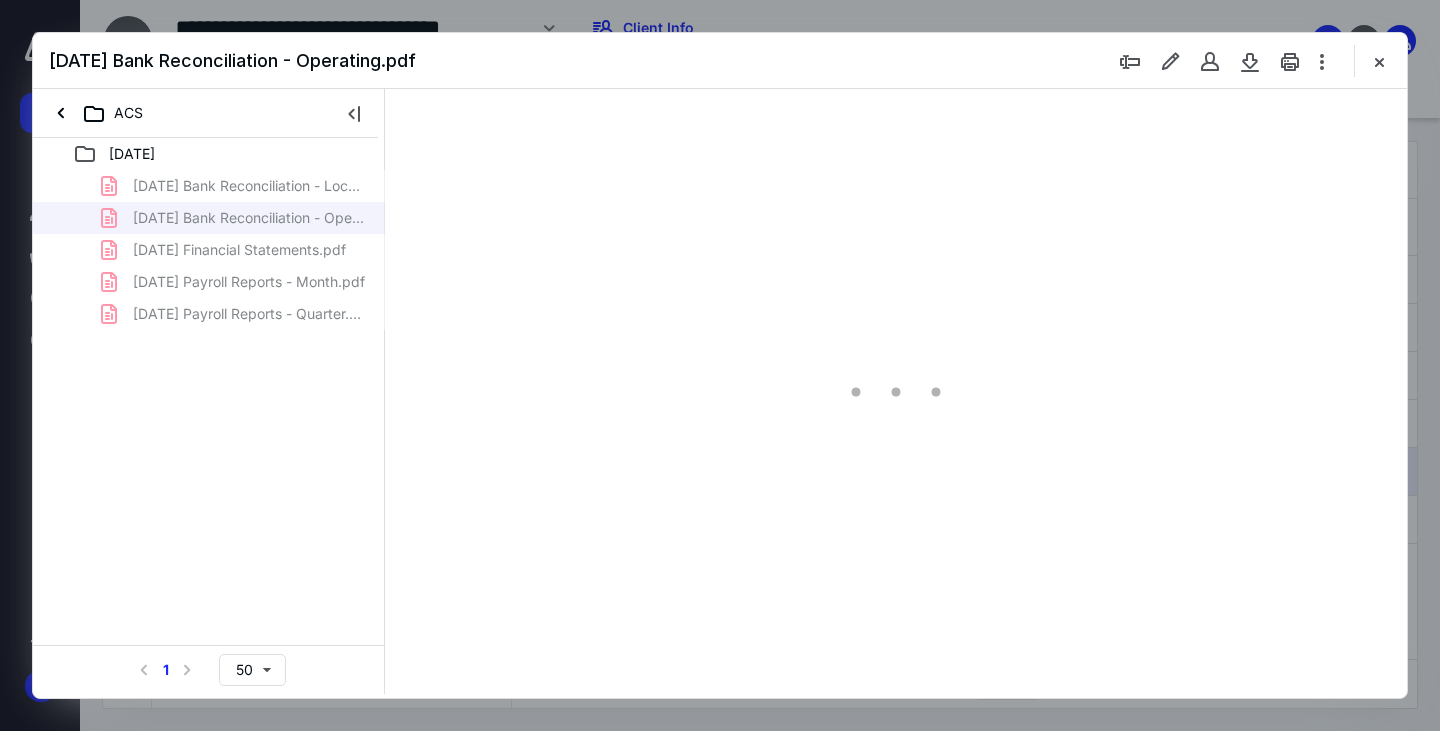 scroll, scrollTop: 83, scrollLeft: 0, axis: vertical 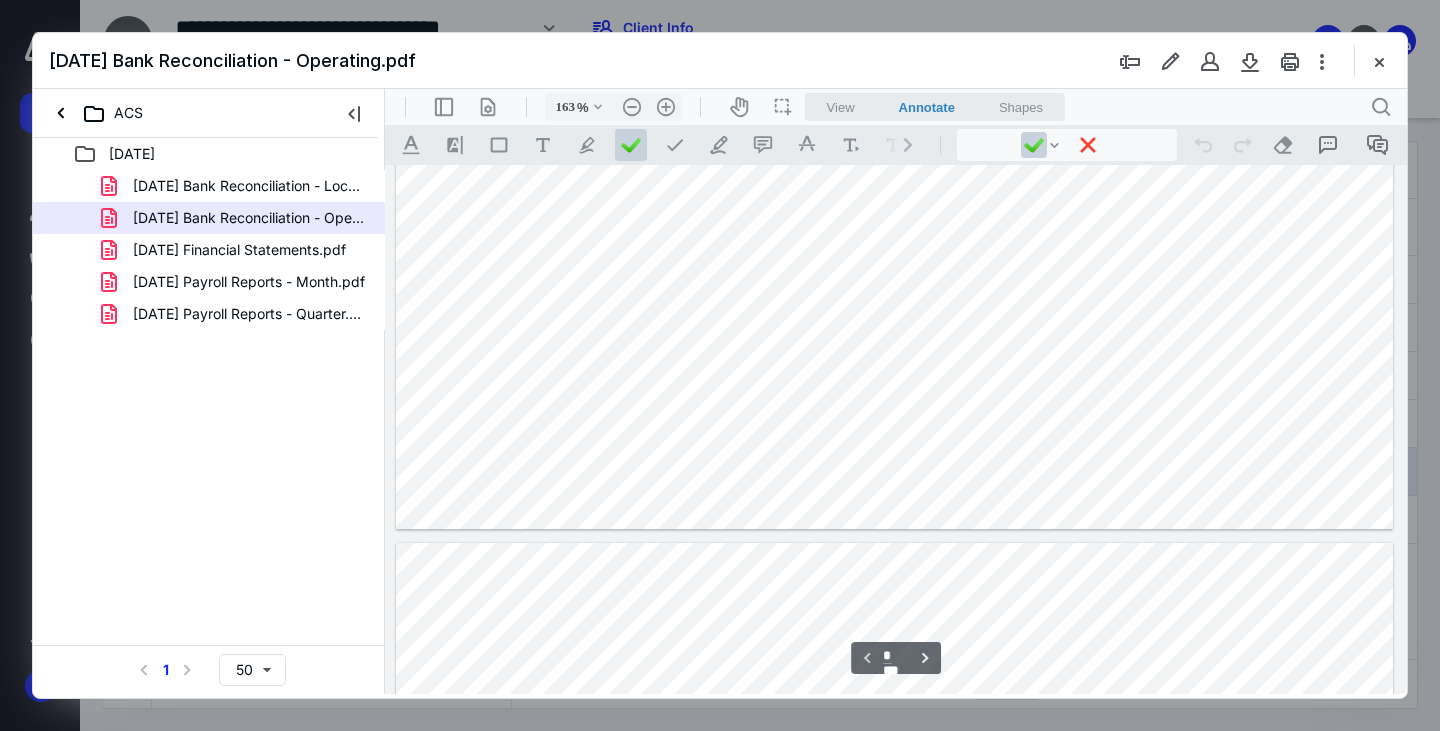 type on "*" 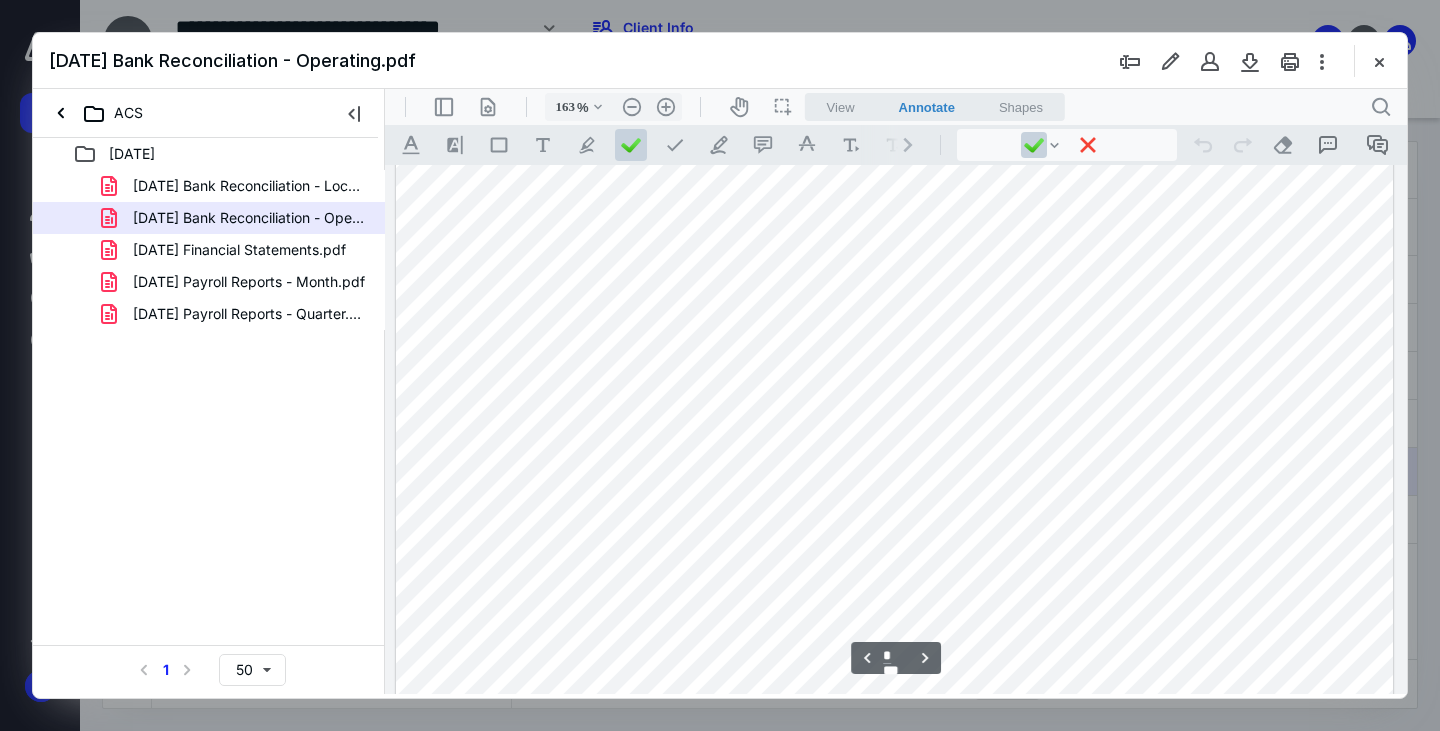 scroll, scrollTop: 1584, scrollLeft: 0, axis: vertical 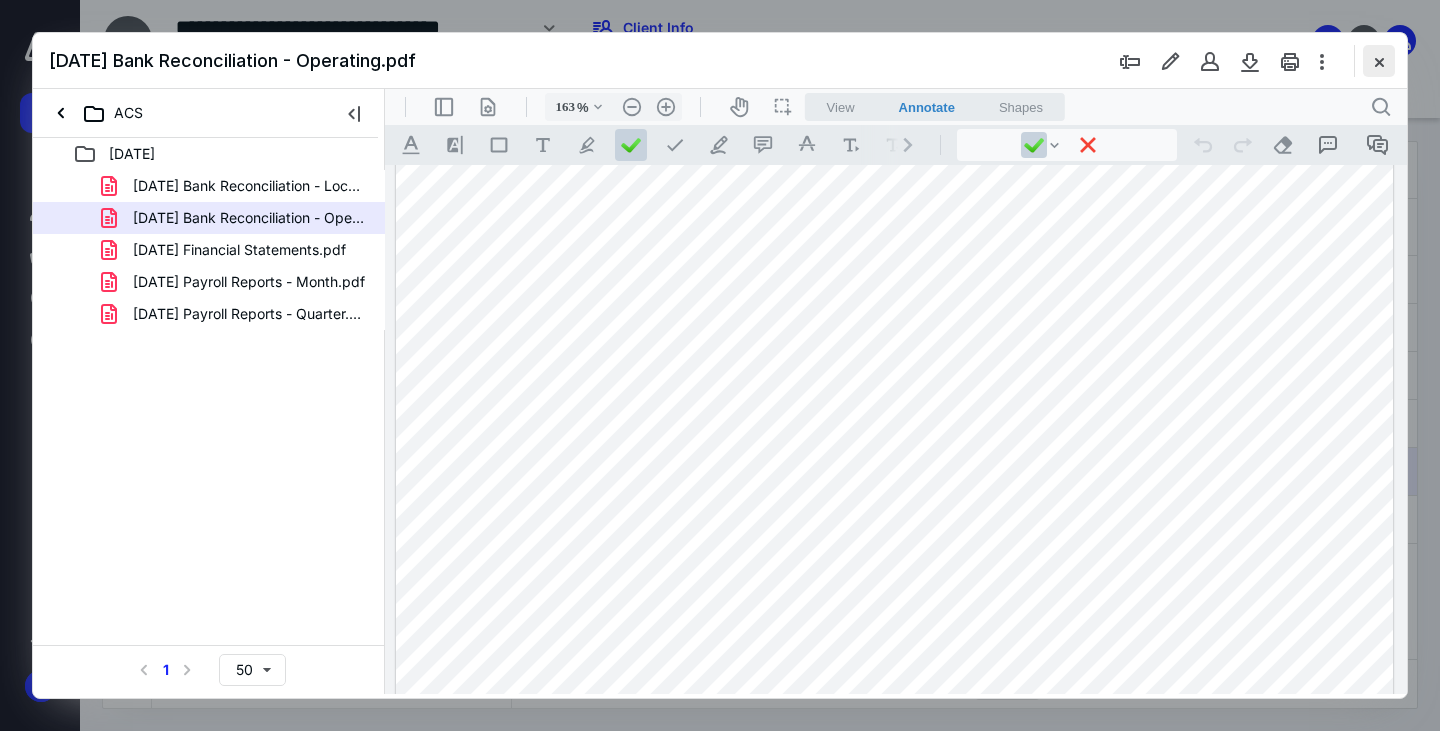 click at bounding box center [1379, 61] 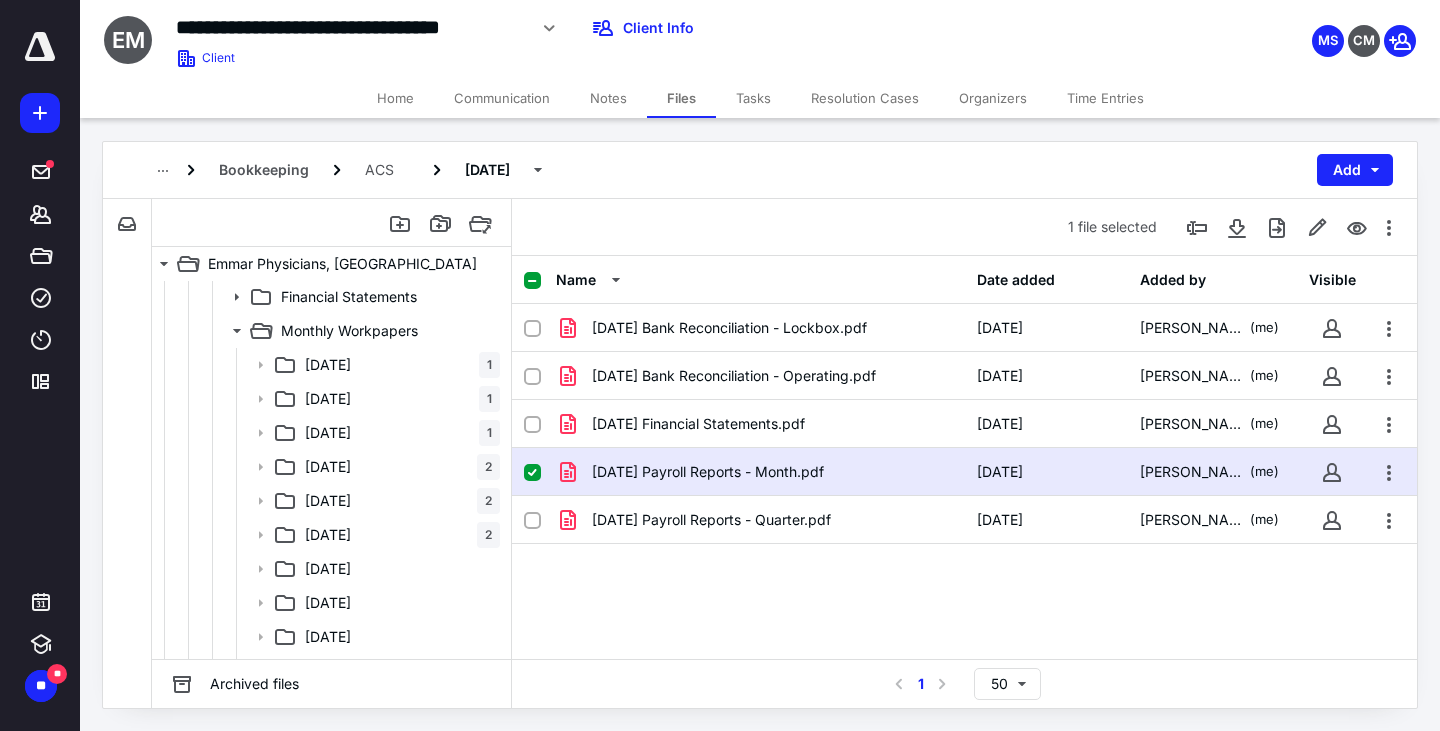 scroll, scrollTop: 643, scrollLeft: 0, axis: vertical 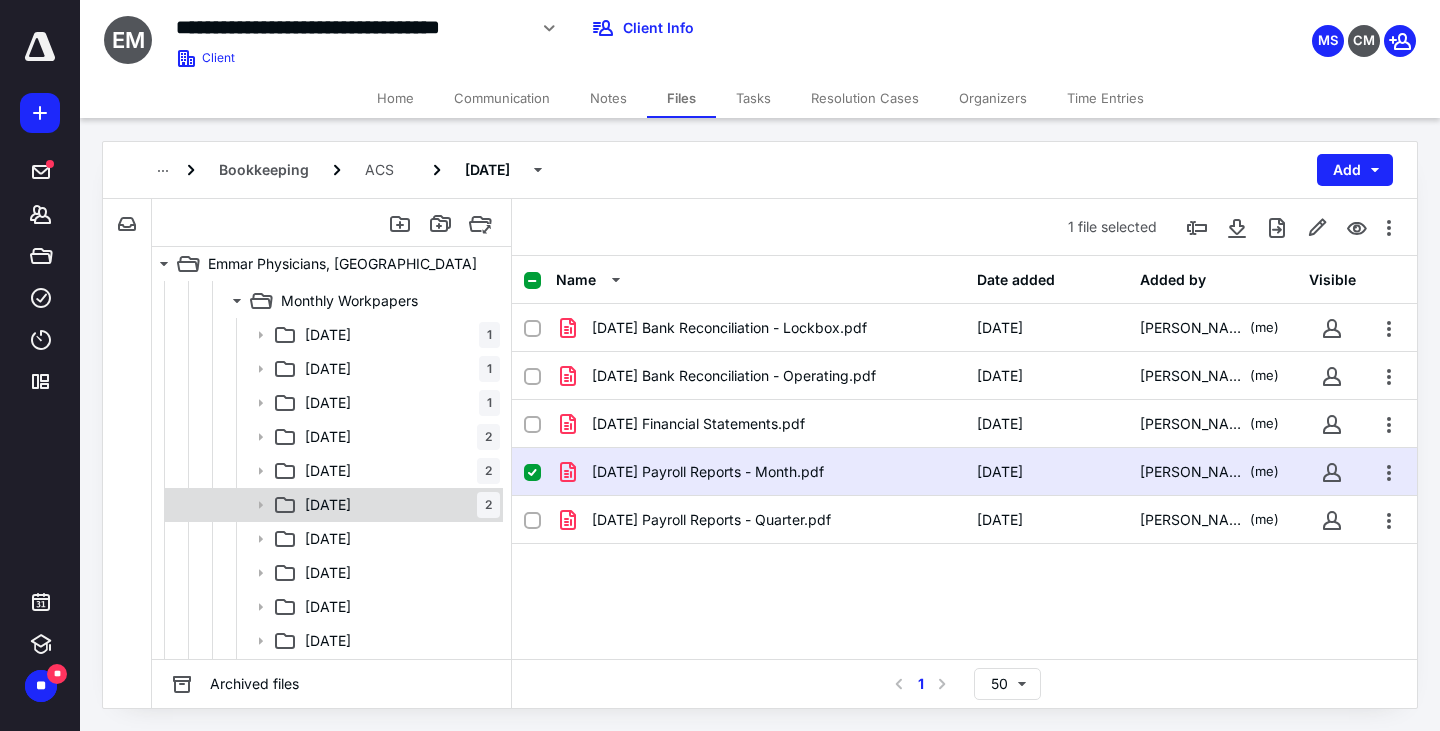 click on "[DATE] 2" at bounding box center [398, 505] 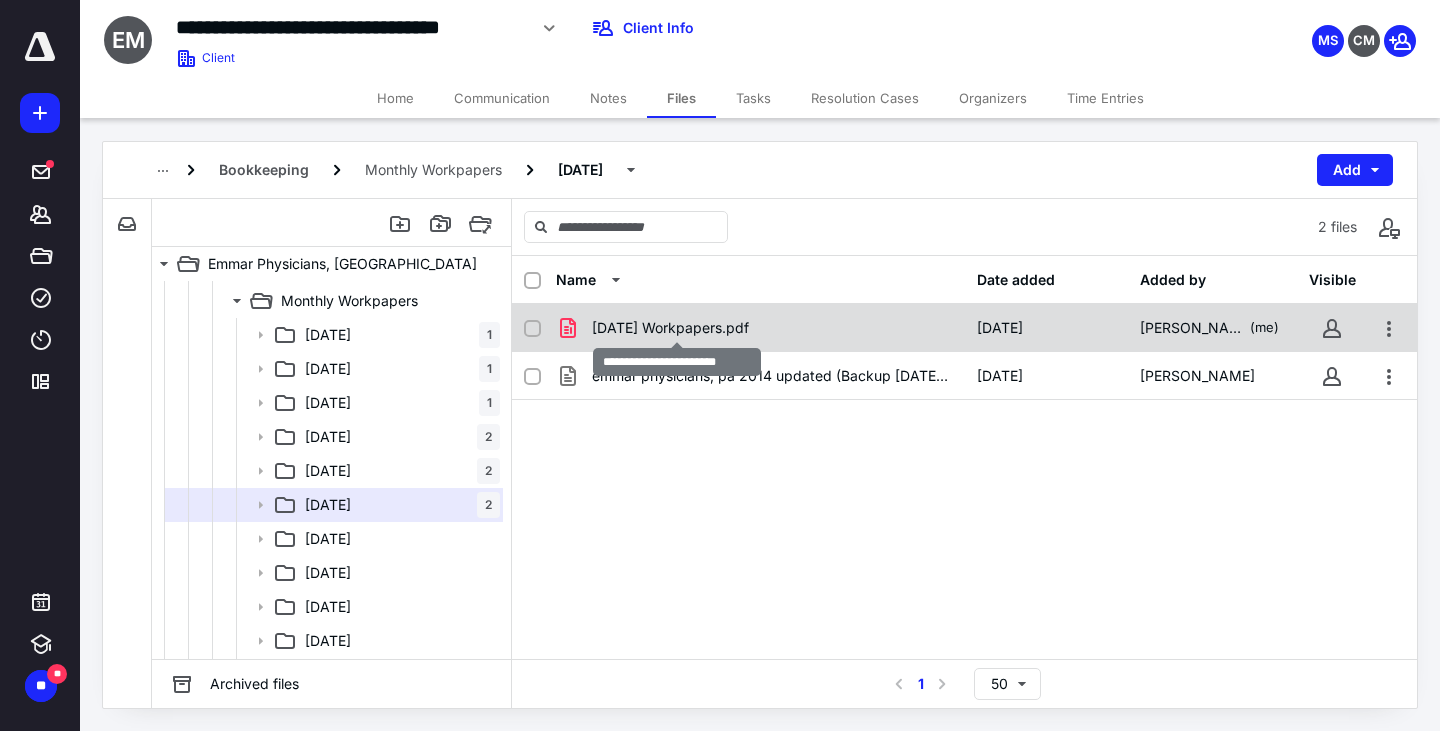click on "[DATE] Workpapers.pdf" at bounding box center (670, 328) 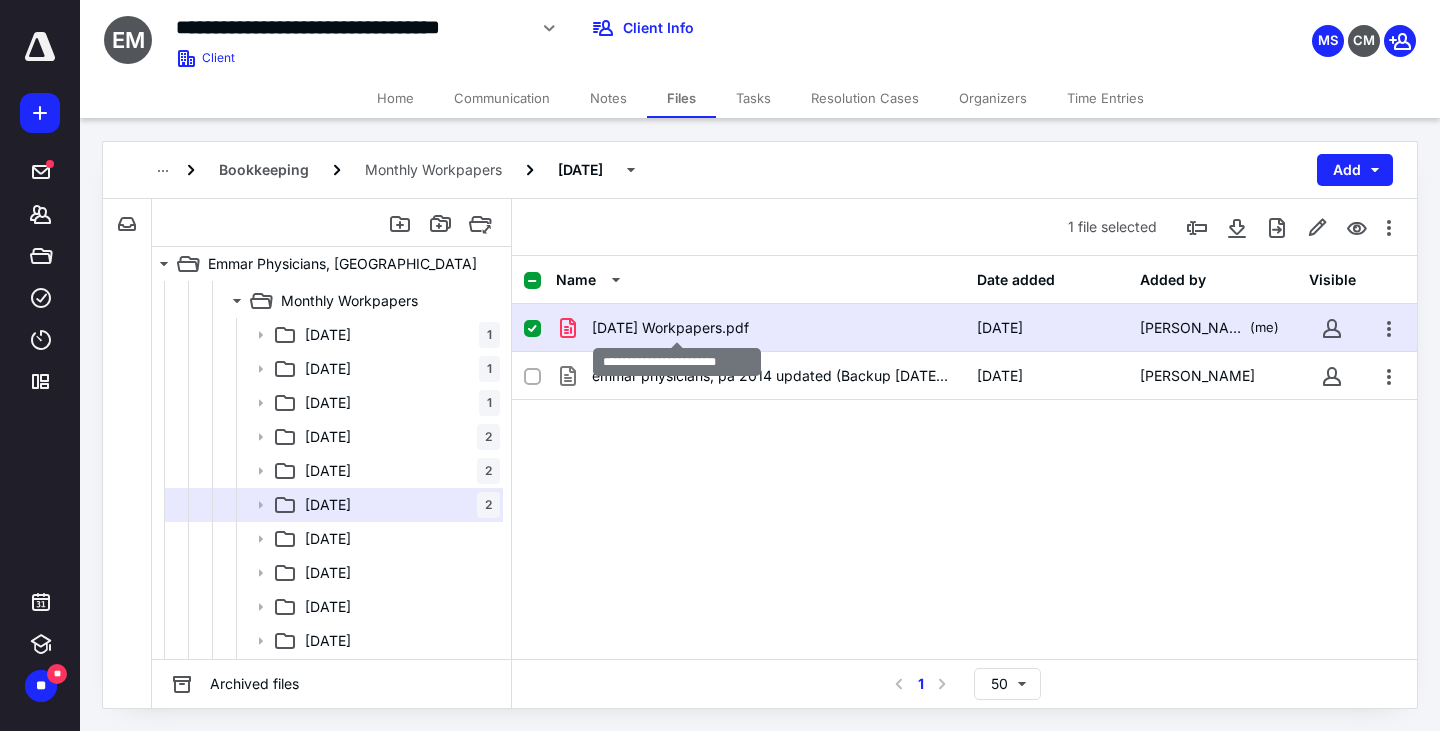 click on "[DATE] Workpapers.pdf" at bounding box center (670, 328) 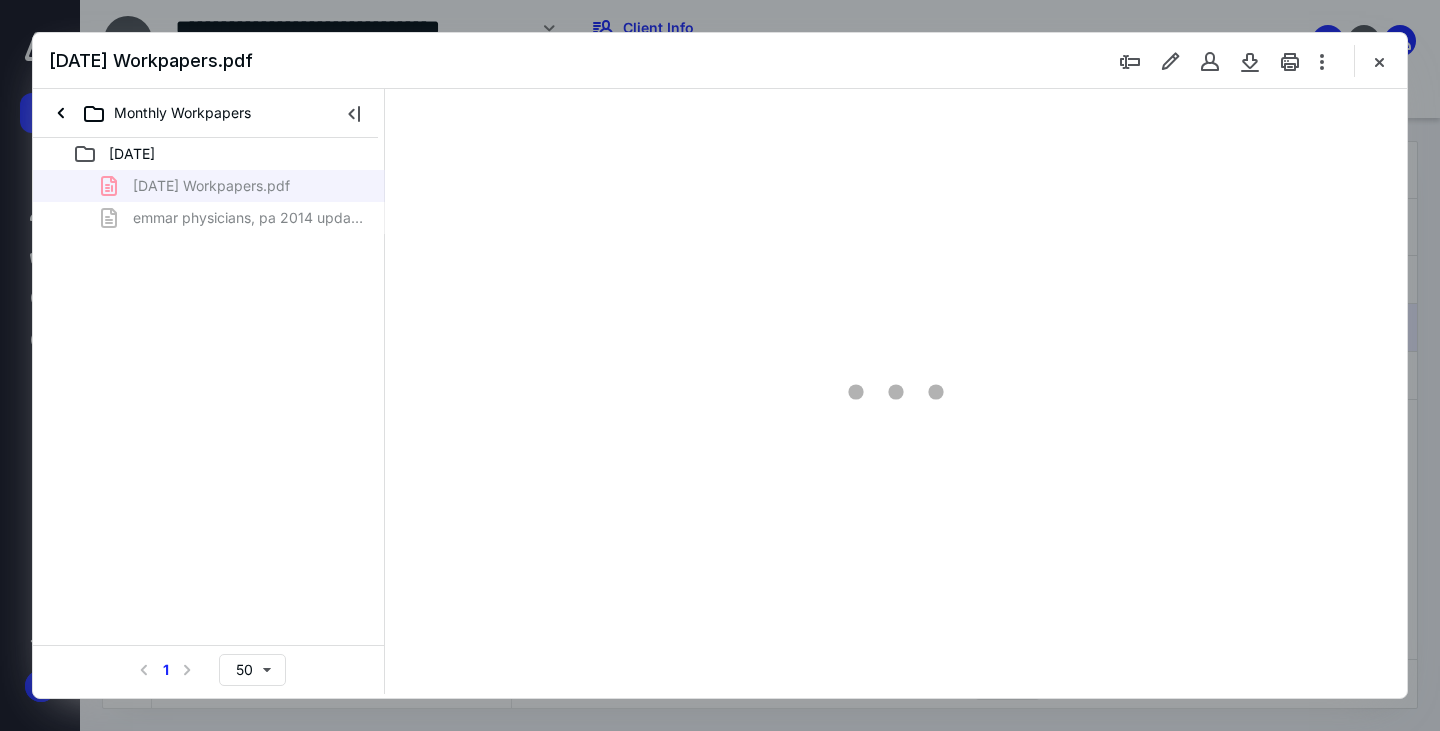 scroll, scrollTop: 0, scrollLeft: 0, axis: both 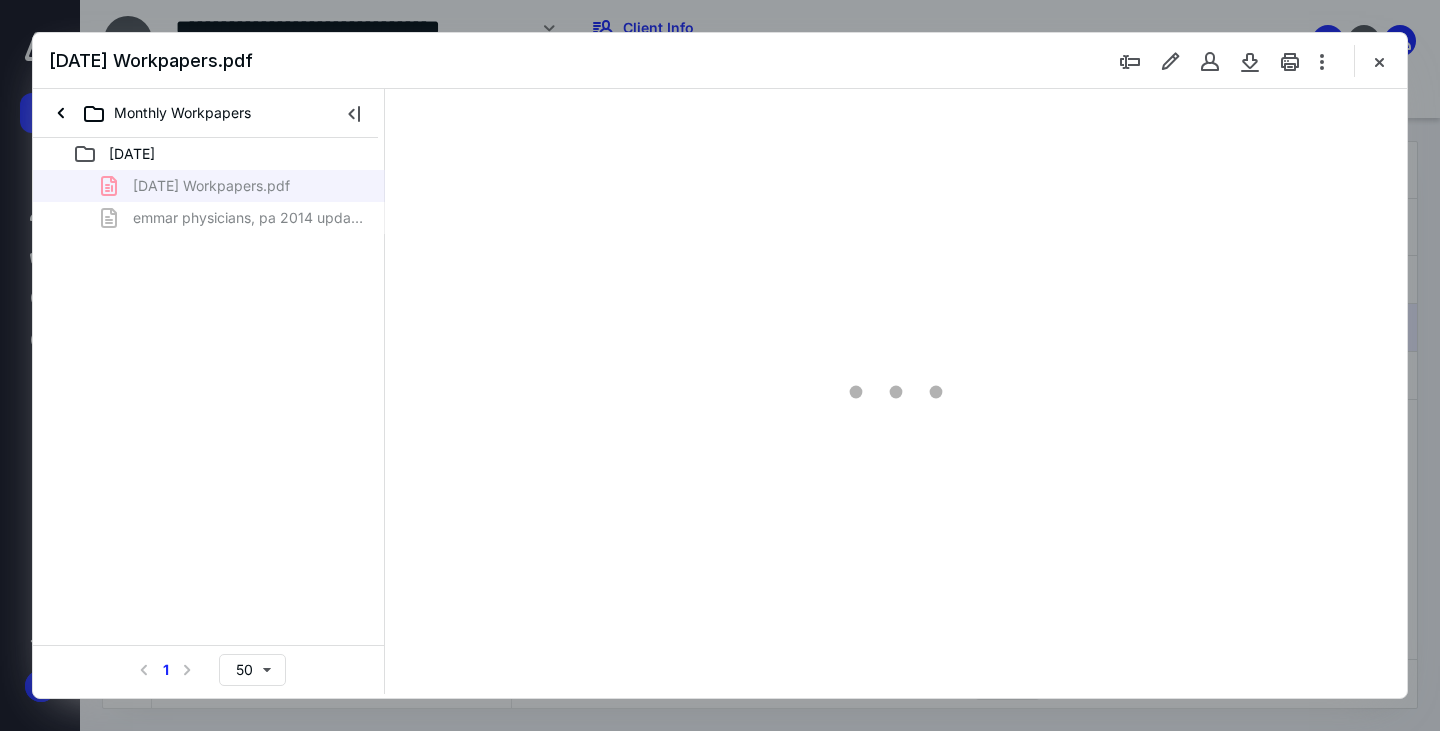 type on "163" 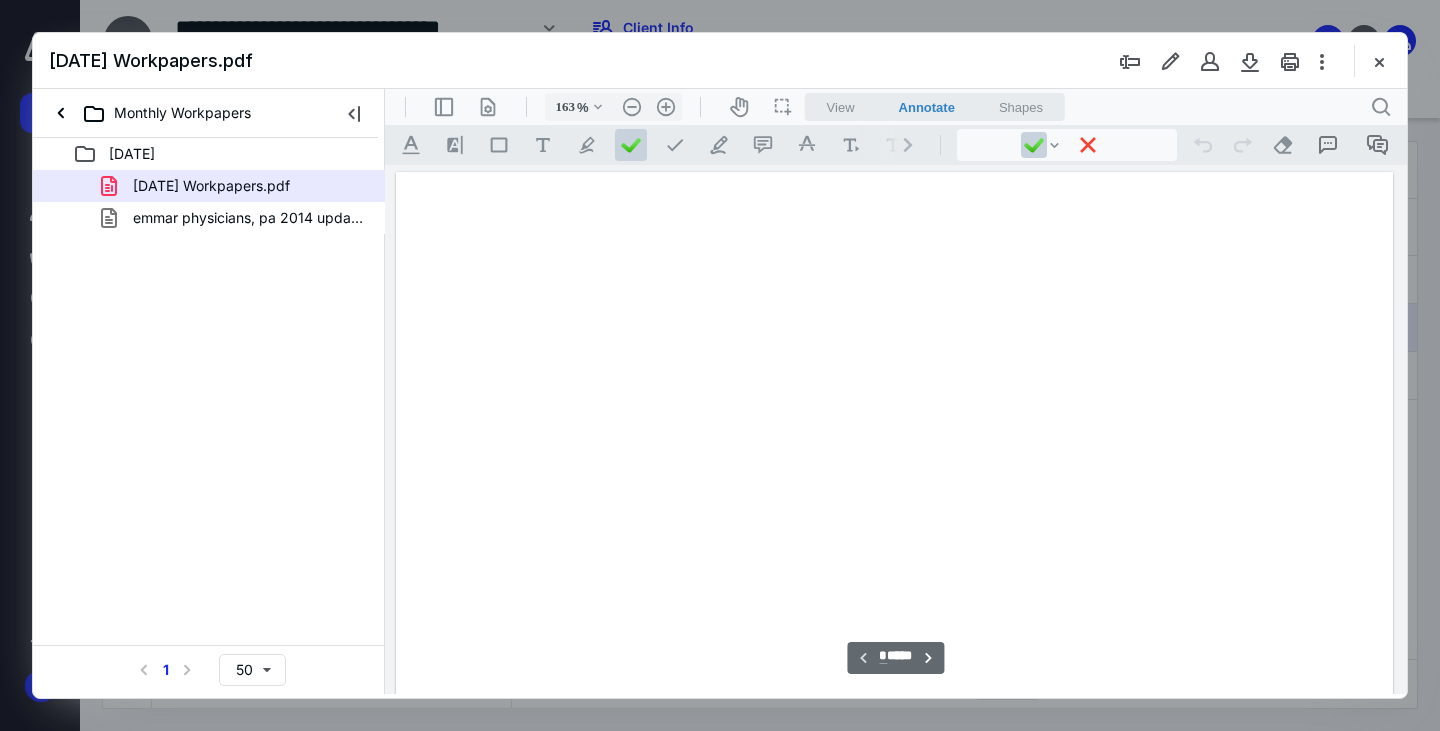 scroll, scrollTop: 83, scrollLeft: 0, axis: vertical 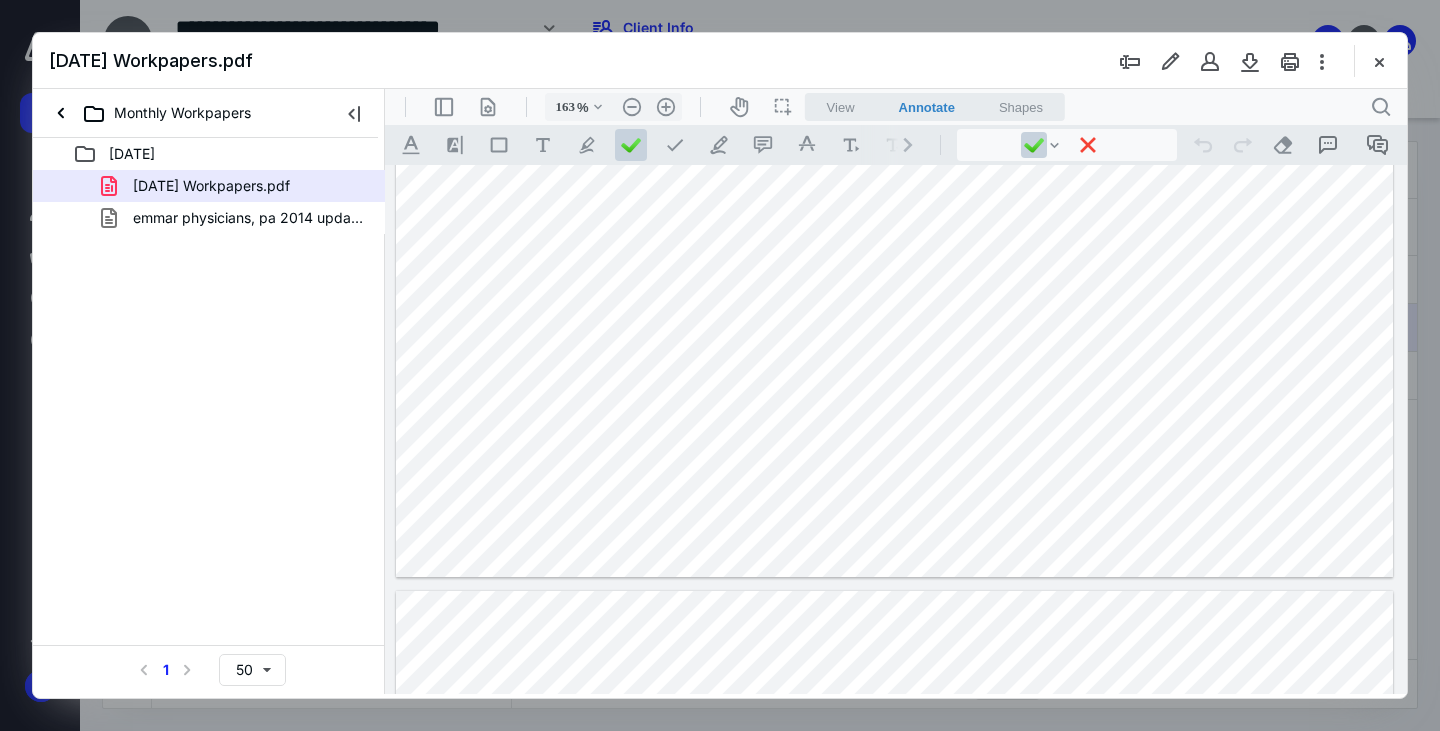 type on "*" 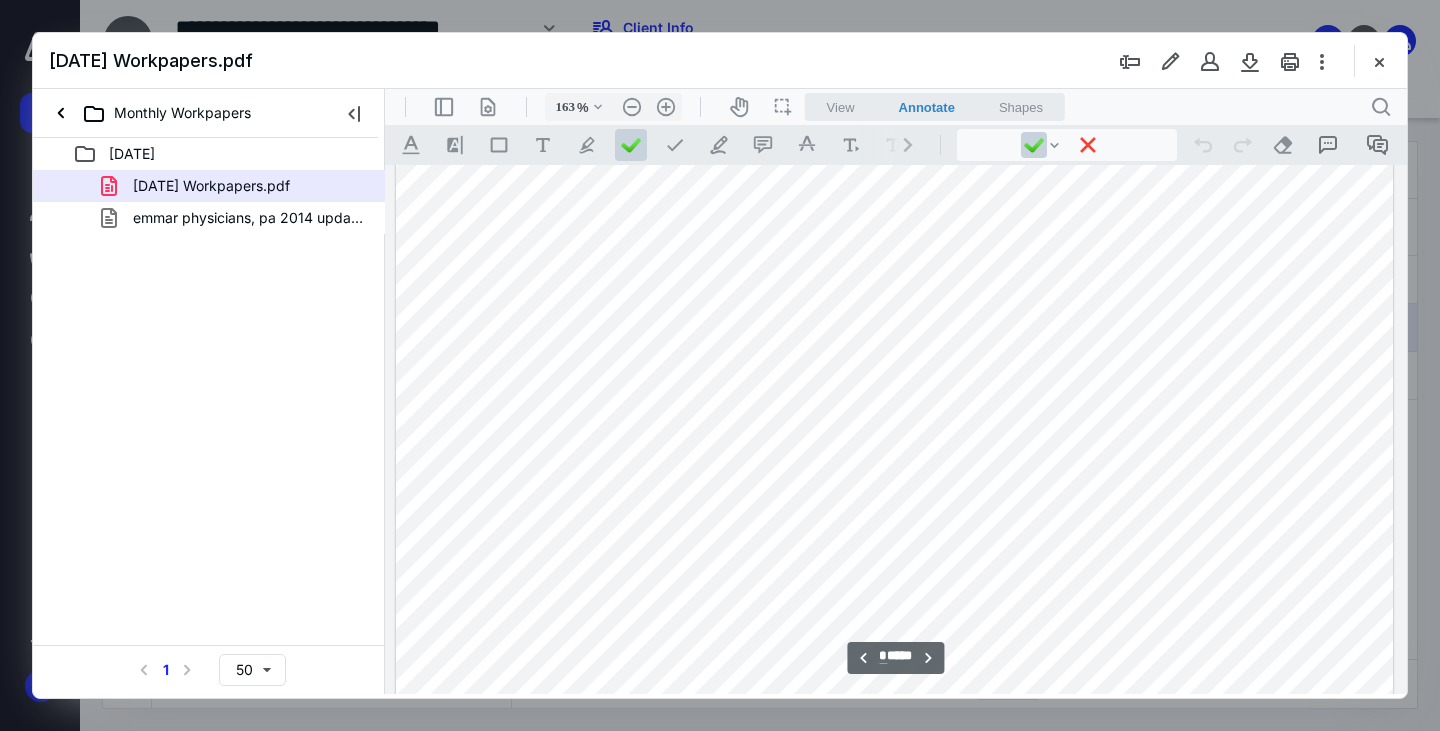 scroll, scrollTop: 2947, scrollLeft: 0, axis: vertical 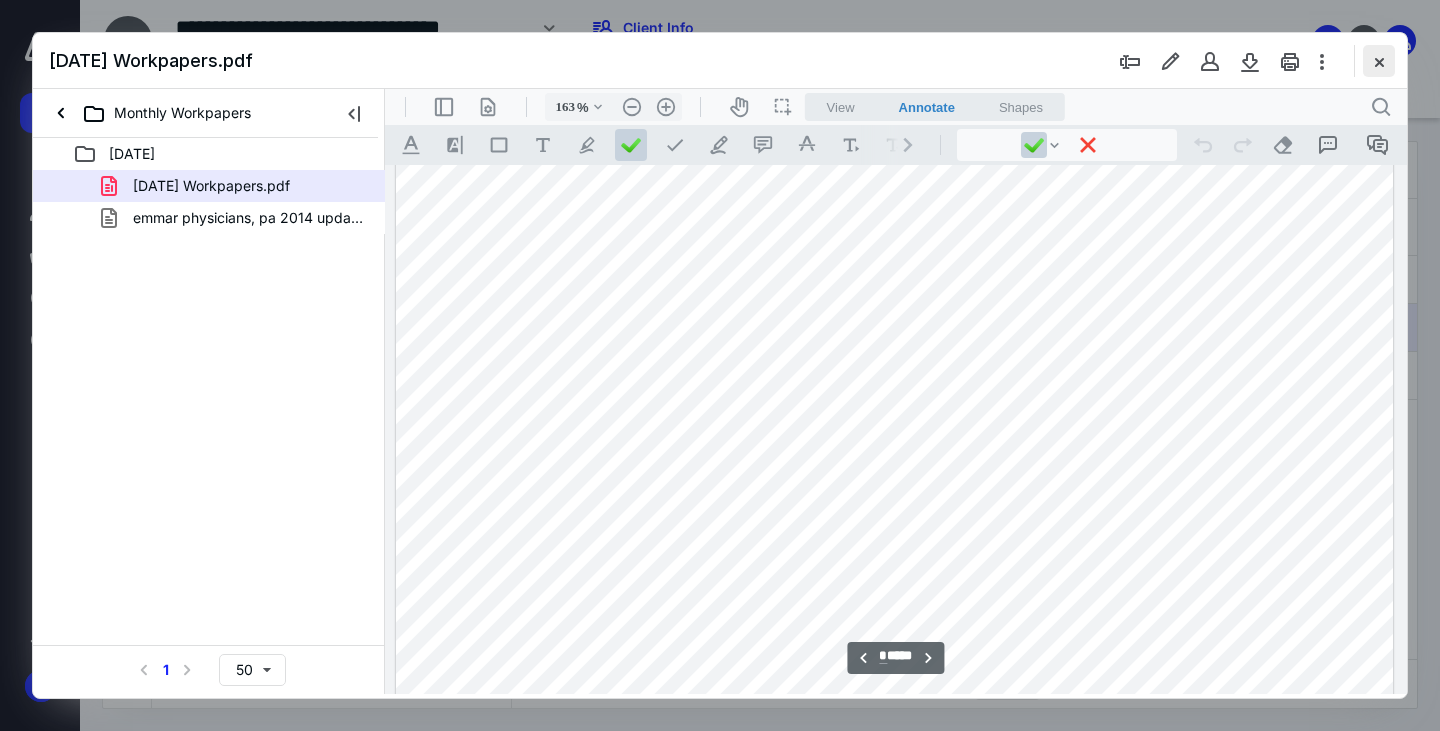click at bounding box center [1379, 61] 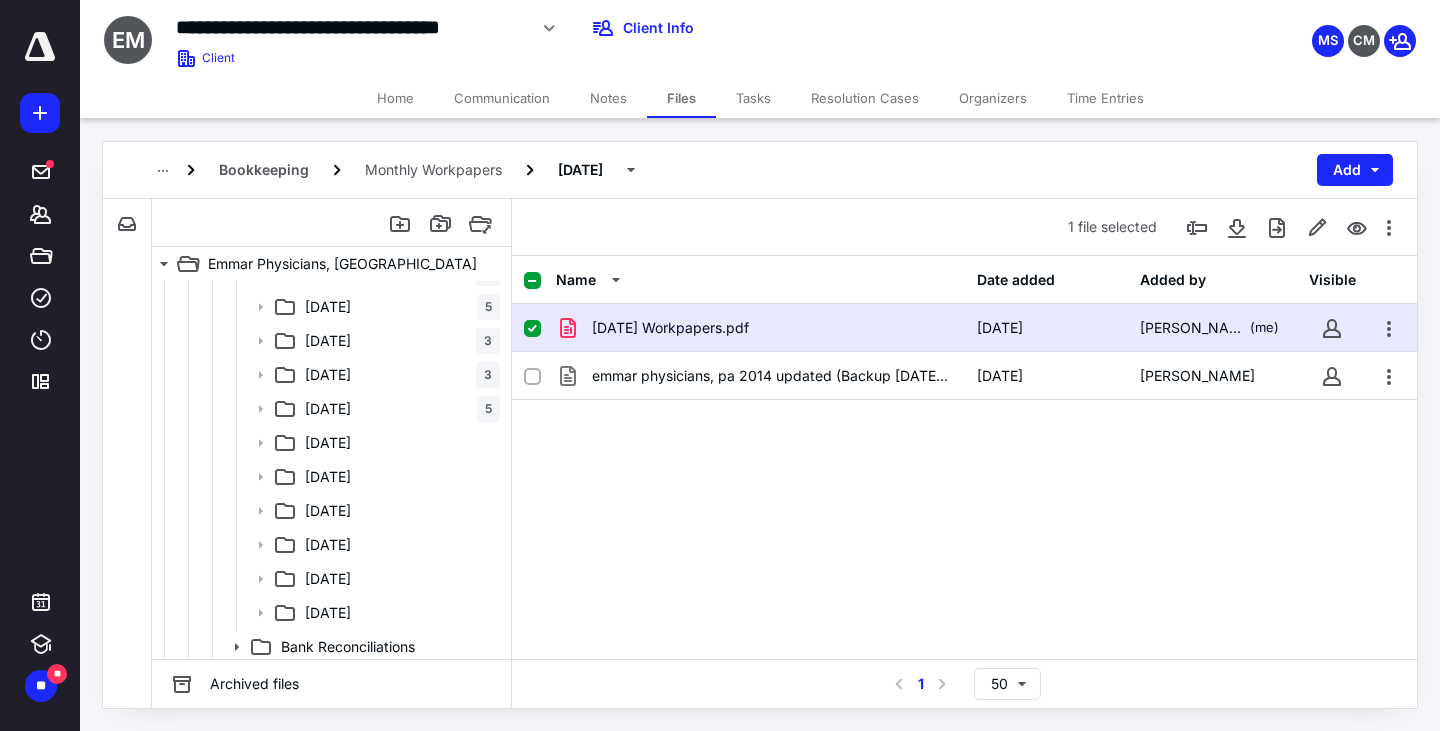 scroll, scrollTop: 224, scrollLeft: 0, axis: vertical 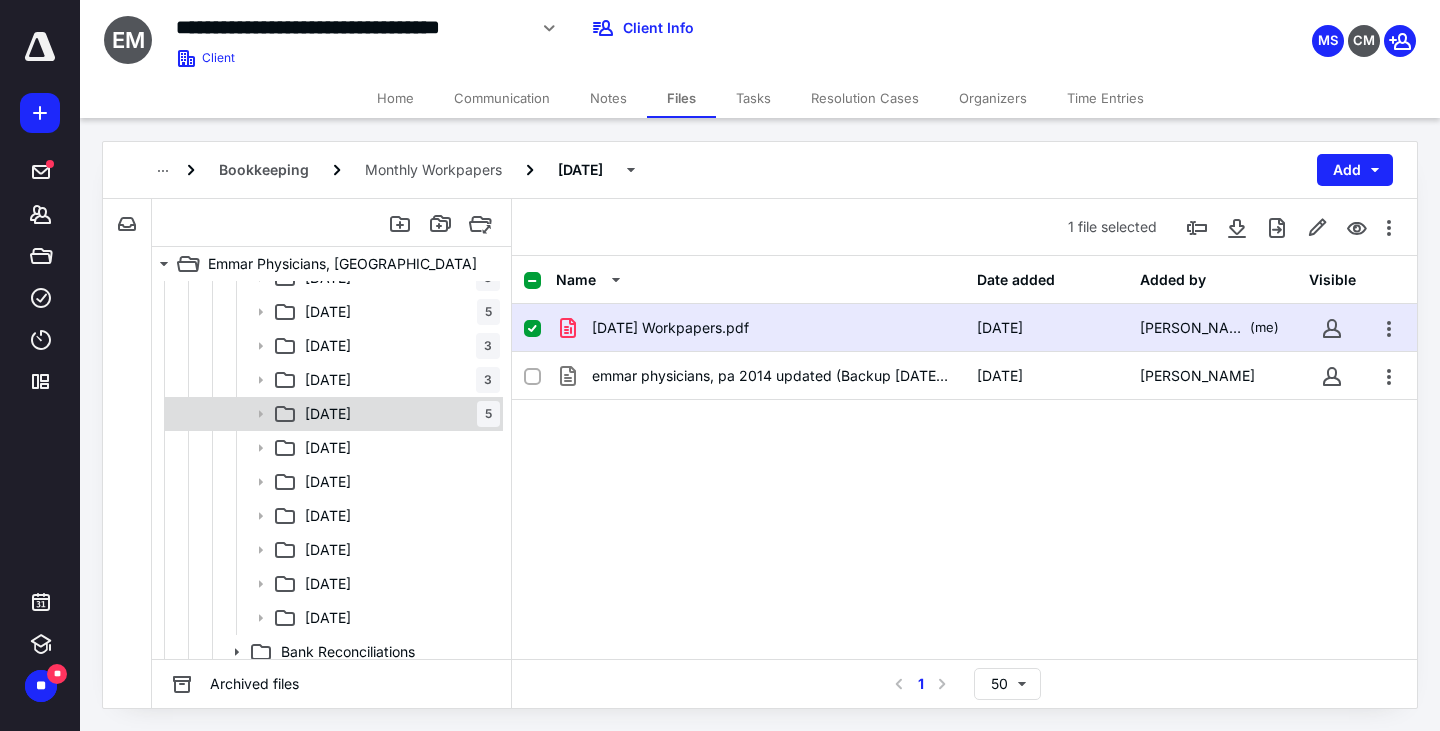 click on "[DATE] 5" at bounding box center (398, 414) 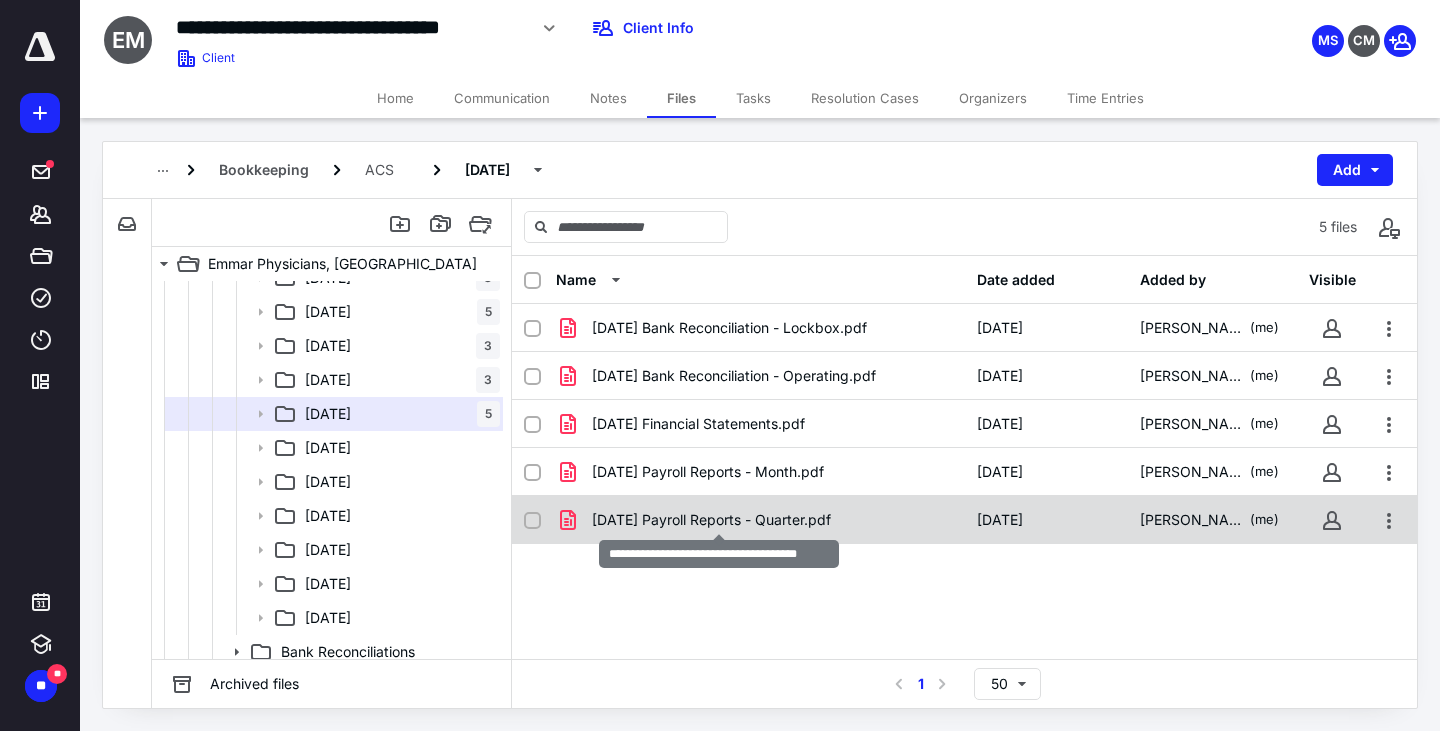 click on "[DATE] Payroll Reports - Quarter.pdf" at bounding box center (711, 520) 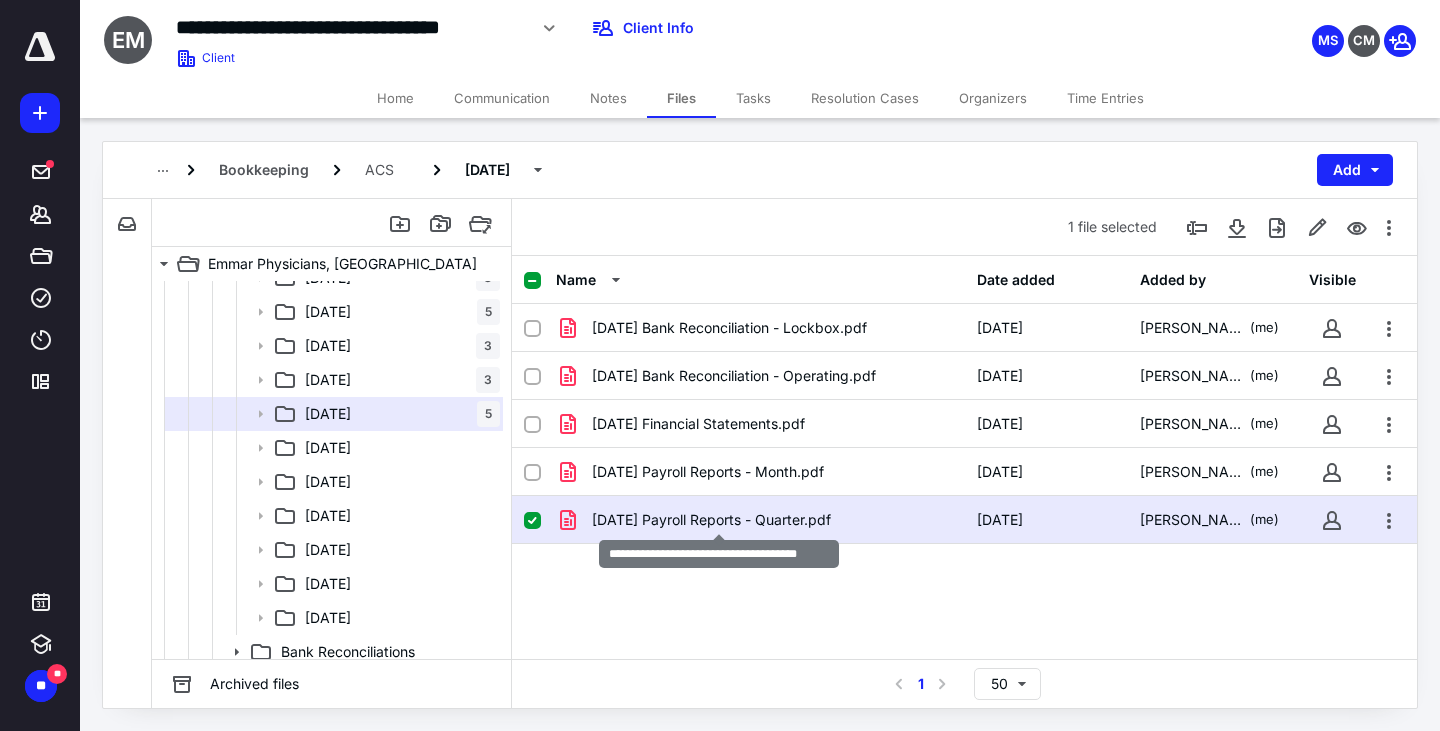 click on "[DATE] Payroll Reports - Quarter.pdf" at bounding box center (711, 520) 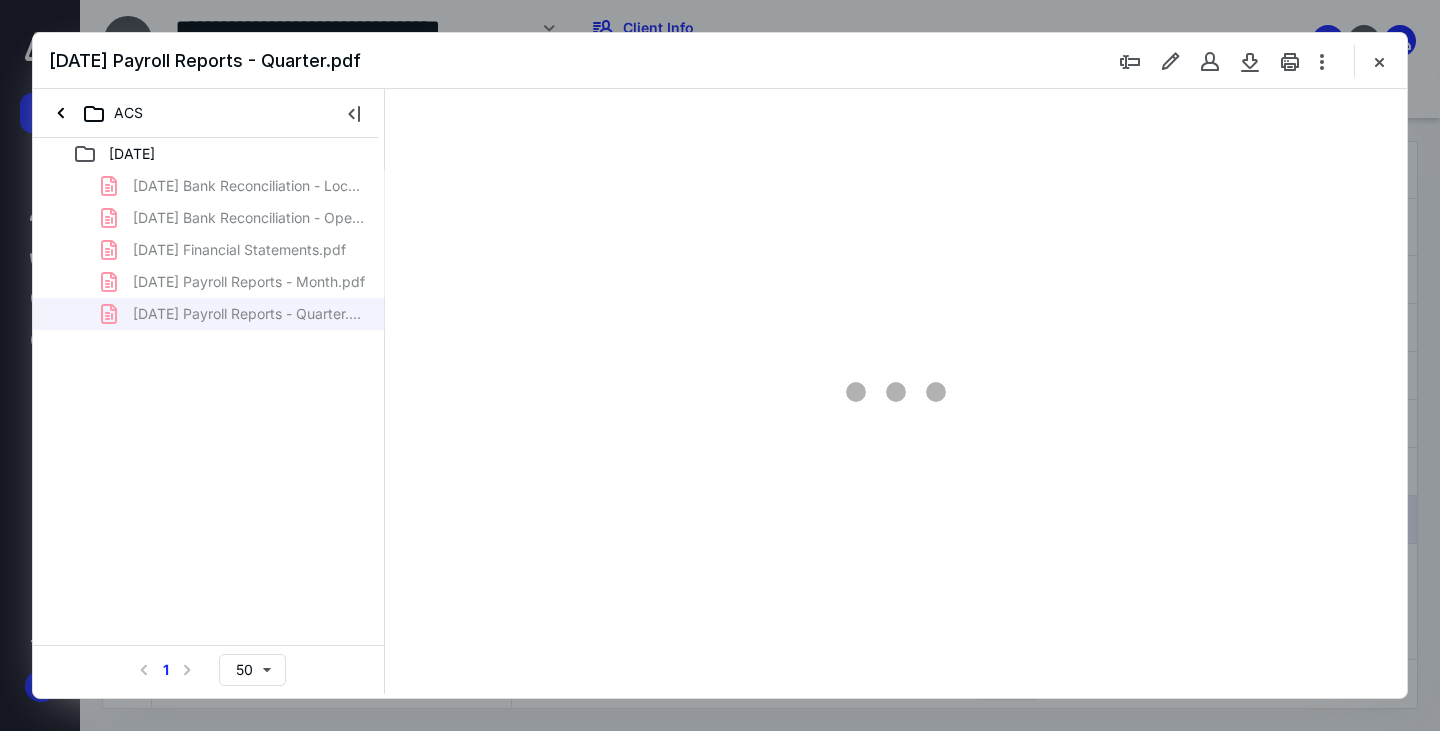 scroll, scrollTop: 0, scrollLeft: 0, axis: both 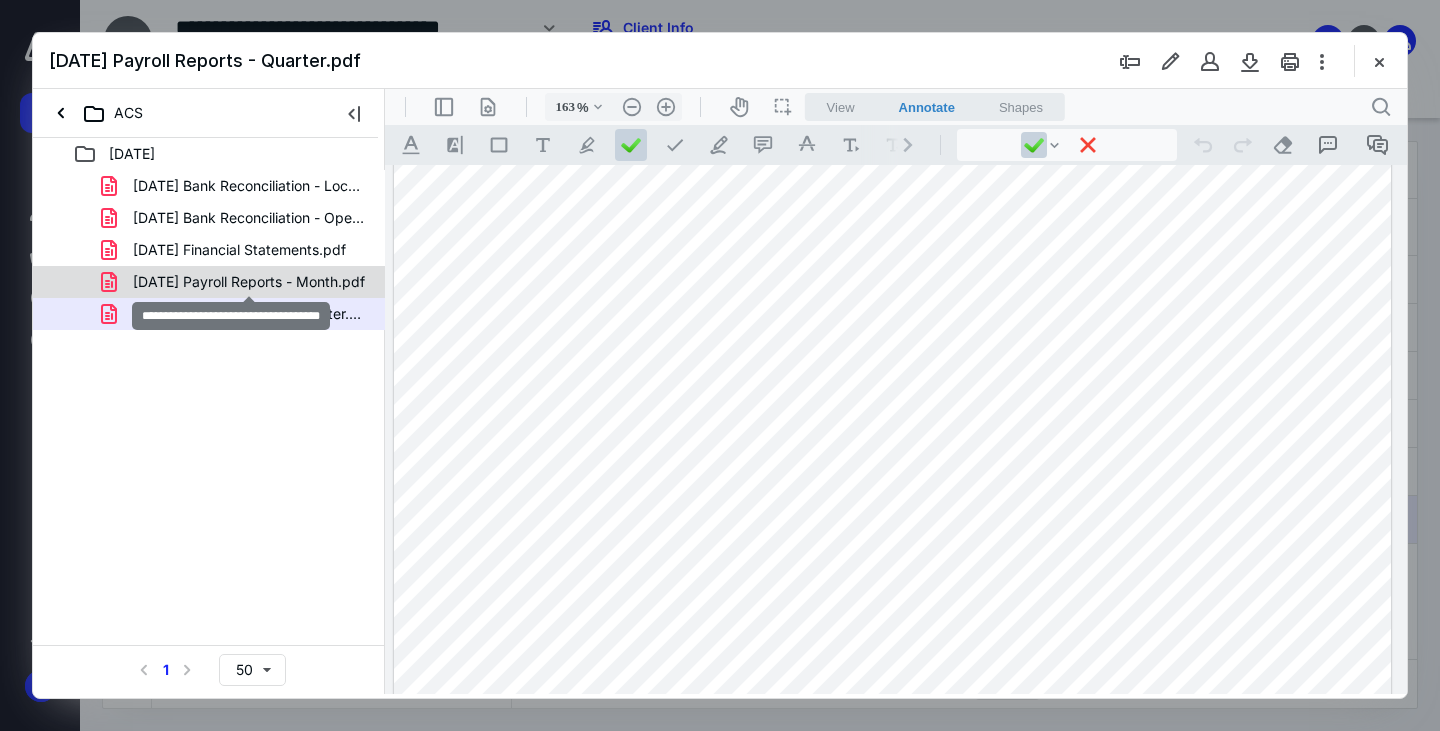 click on "[DATE] Payroll Reports - Month.pdf" at bounding box center [249, 282] 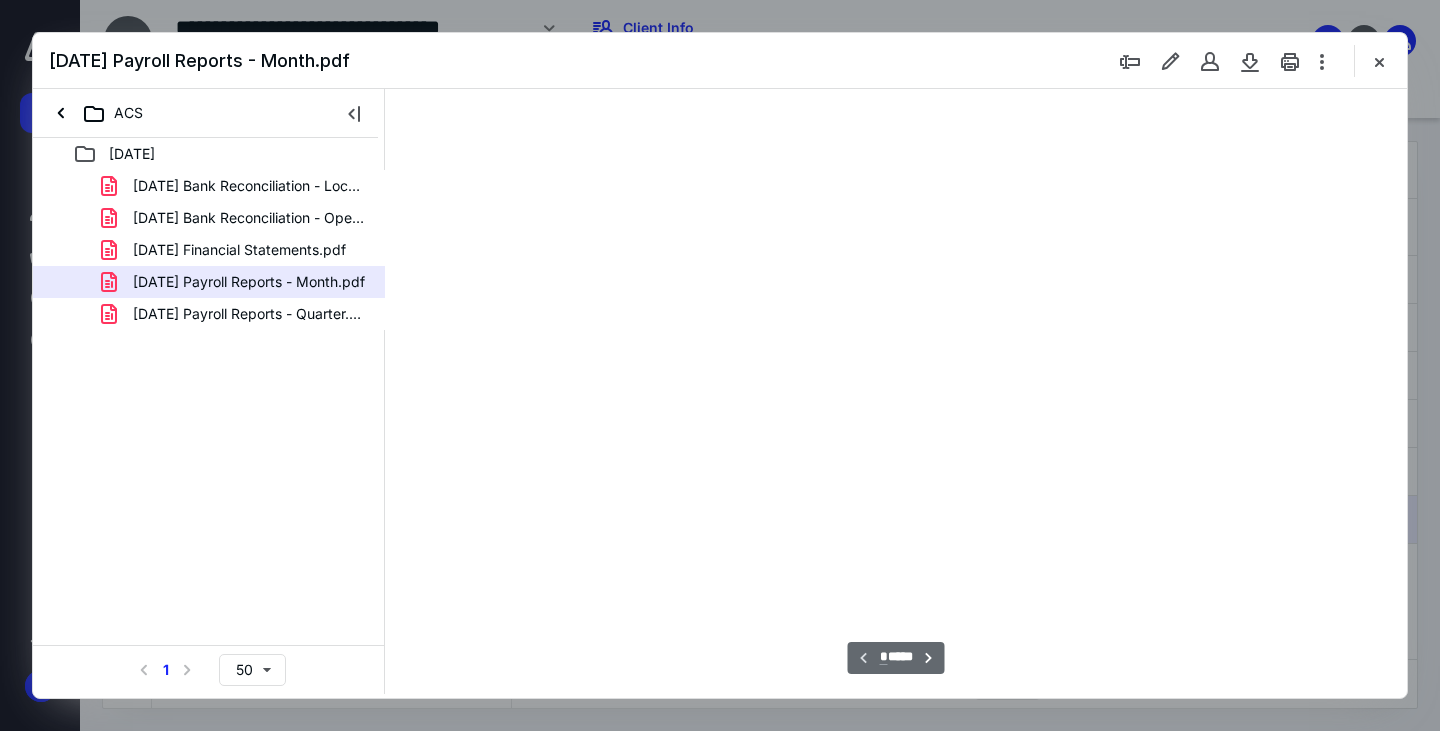 scroll, scrollTop: 83, scrollLeft: 145, axis: both 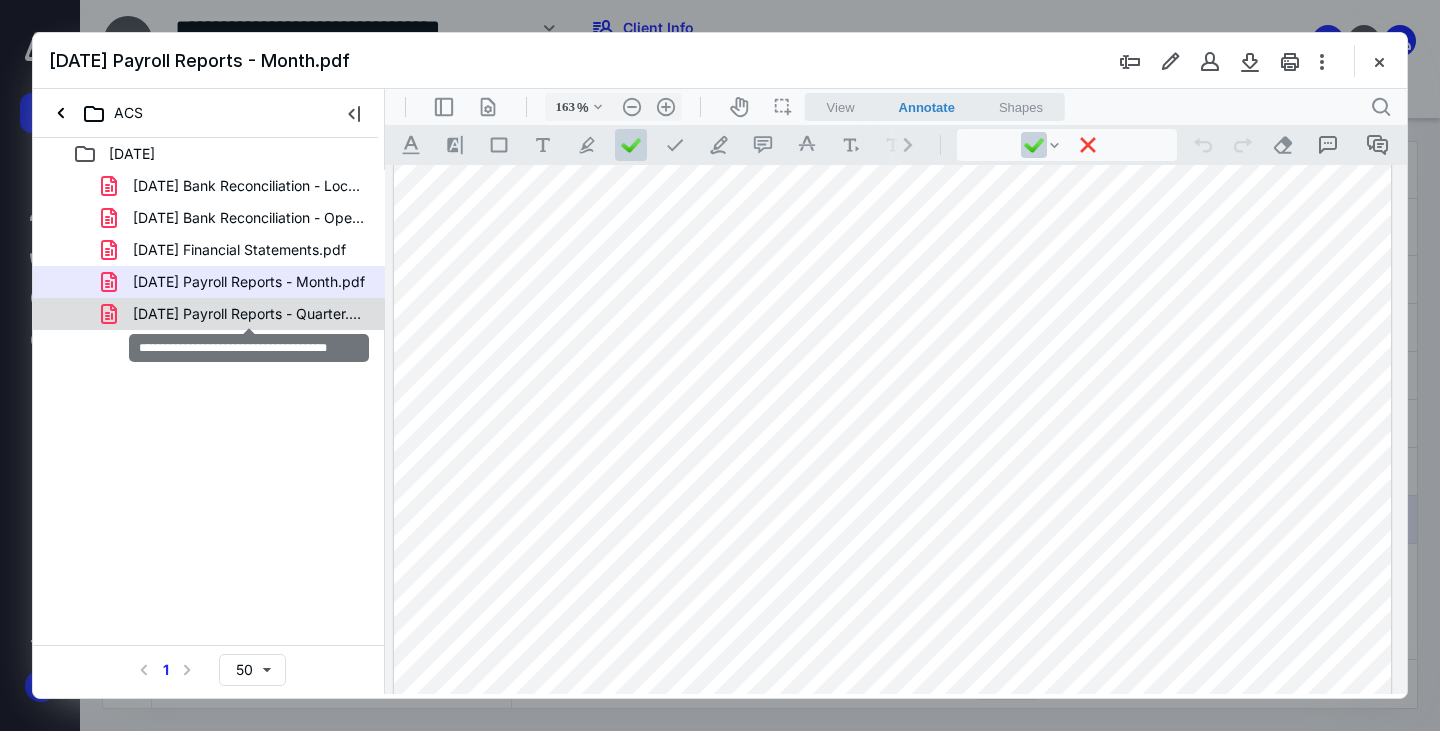 click on "[DATE] Payroll Reports - Quarter.pdf" at bounding box center (249, 314) 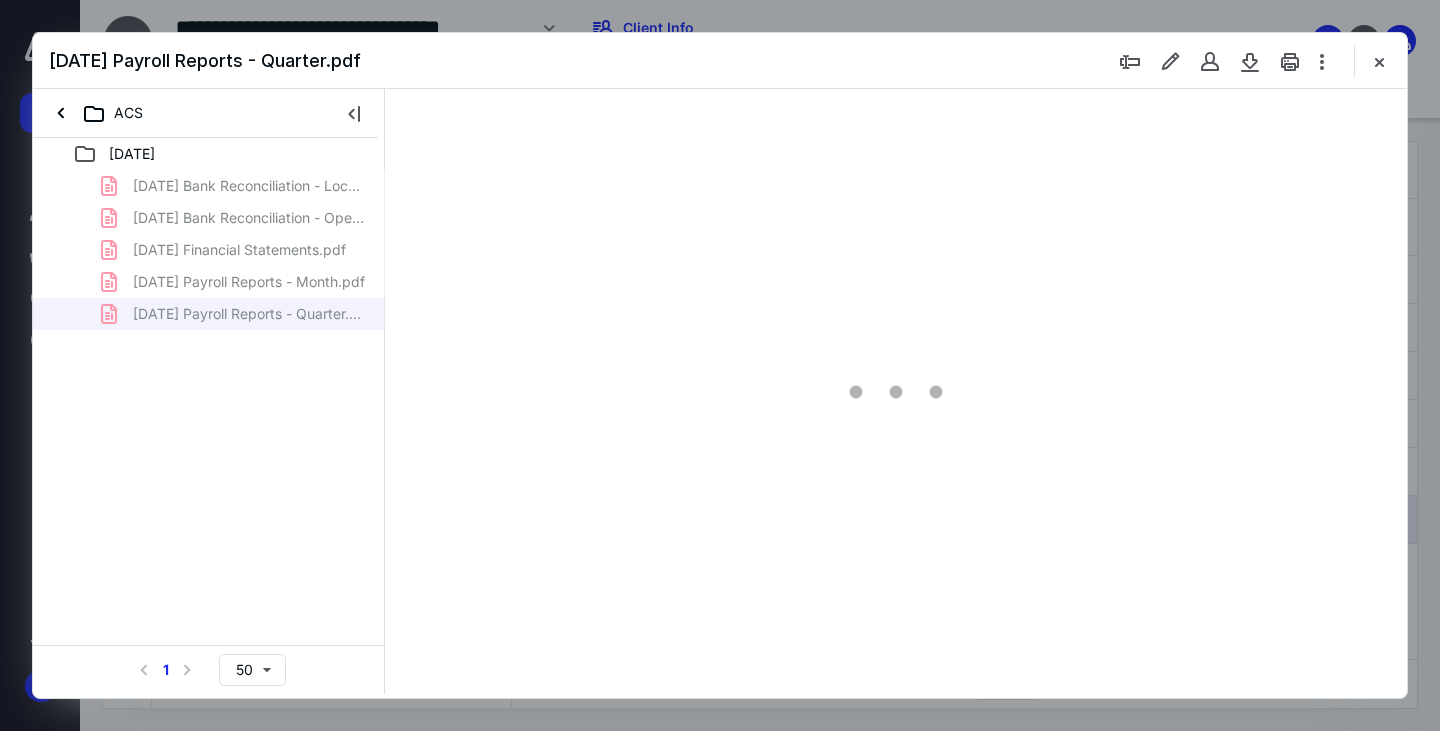 type on "163" 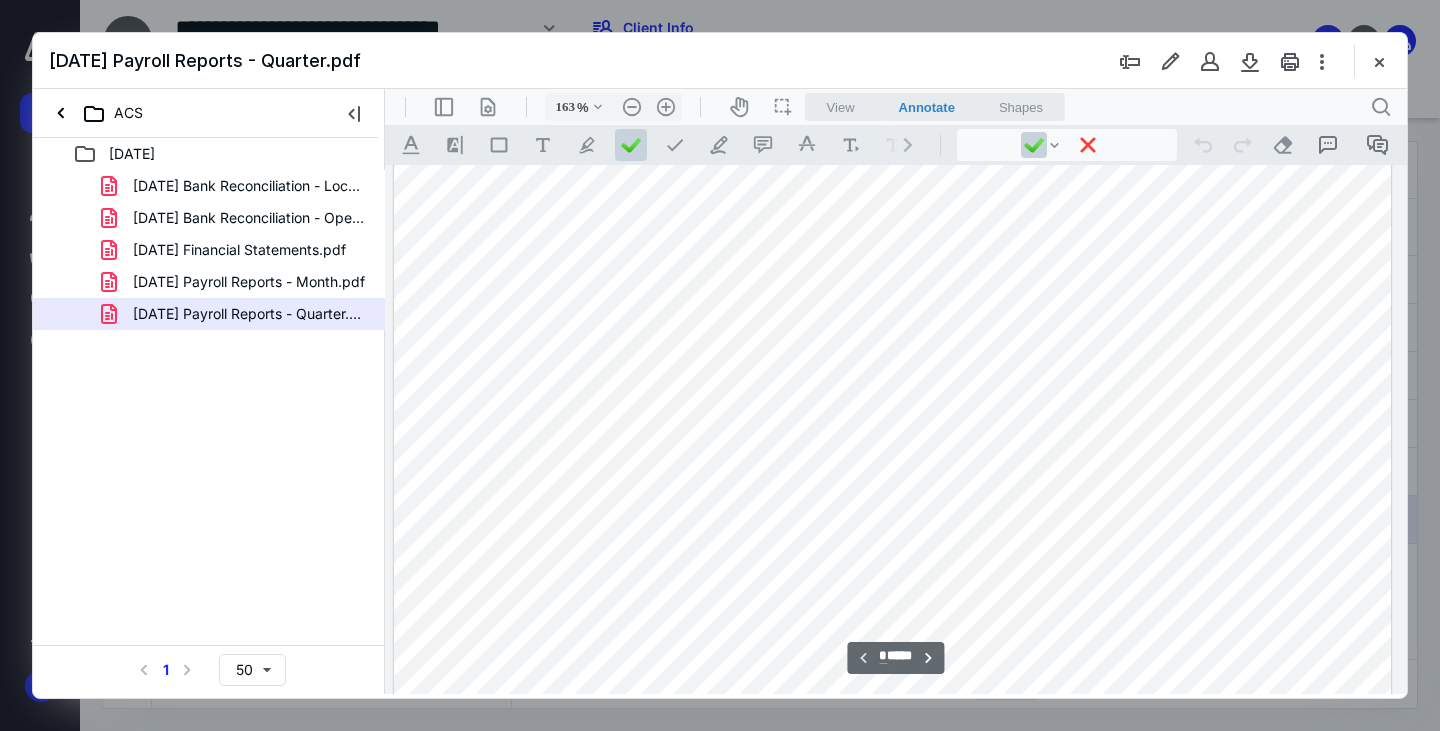 scroll, scrollTop: 283, scrollLeft: 145, axis: both 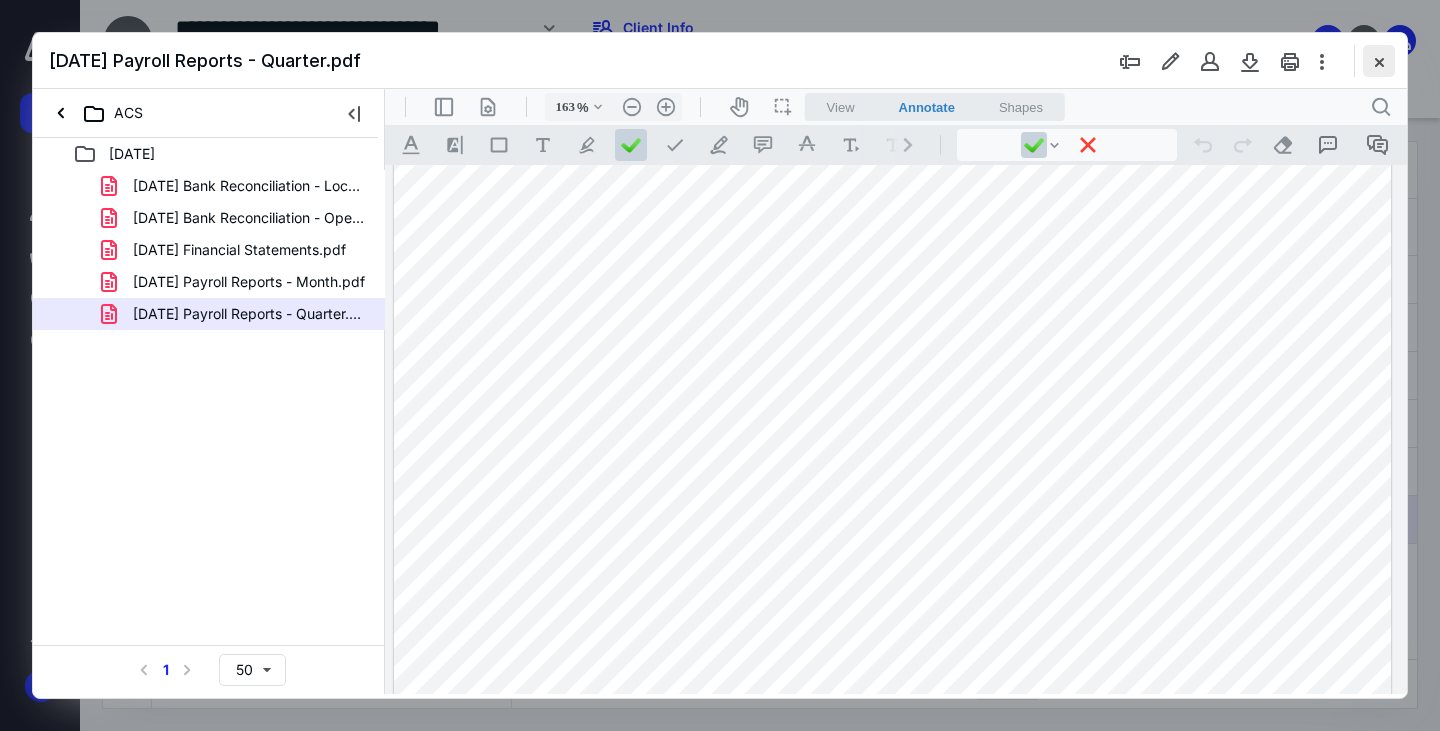 click at bounding box center [1379, 61] 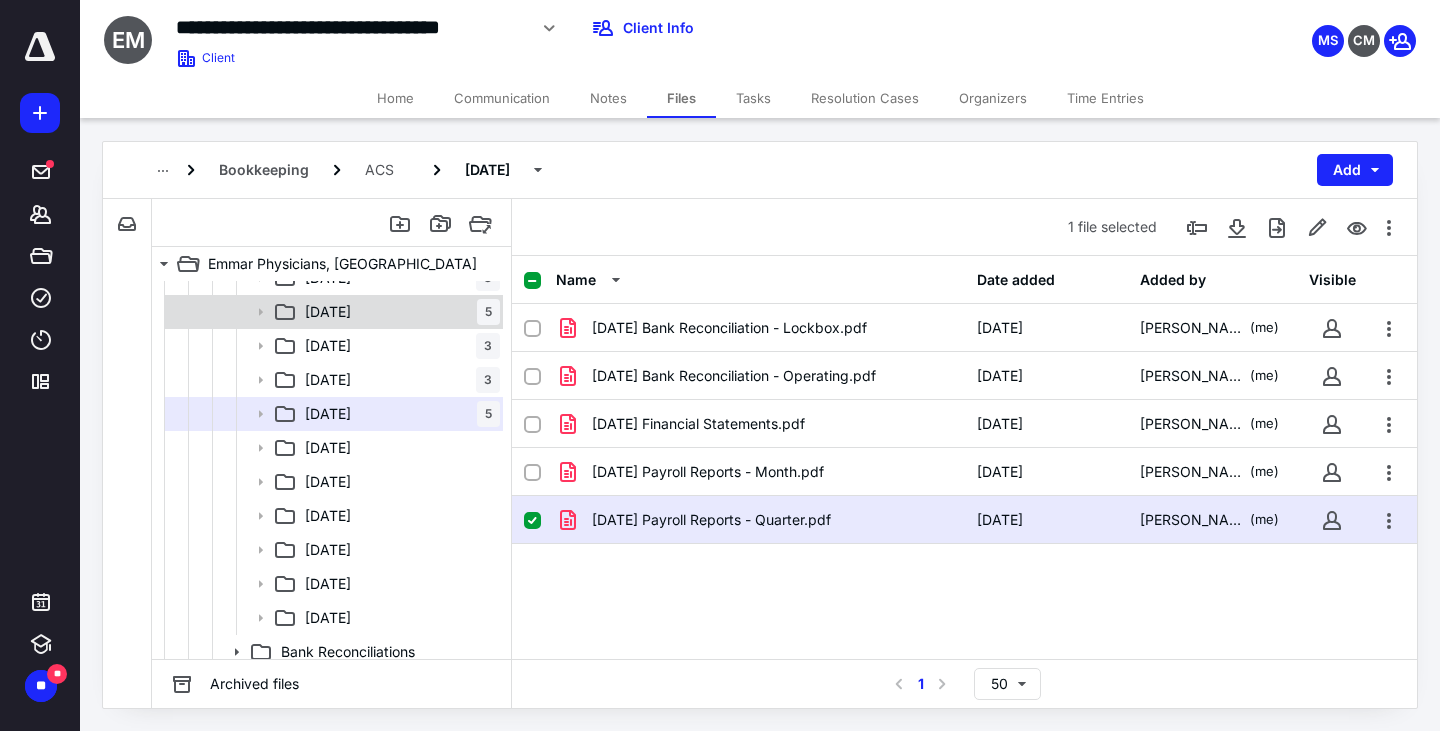 click on "[DATE] 5" at bounding box center (398, 312) 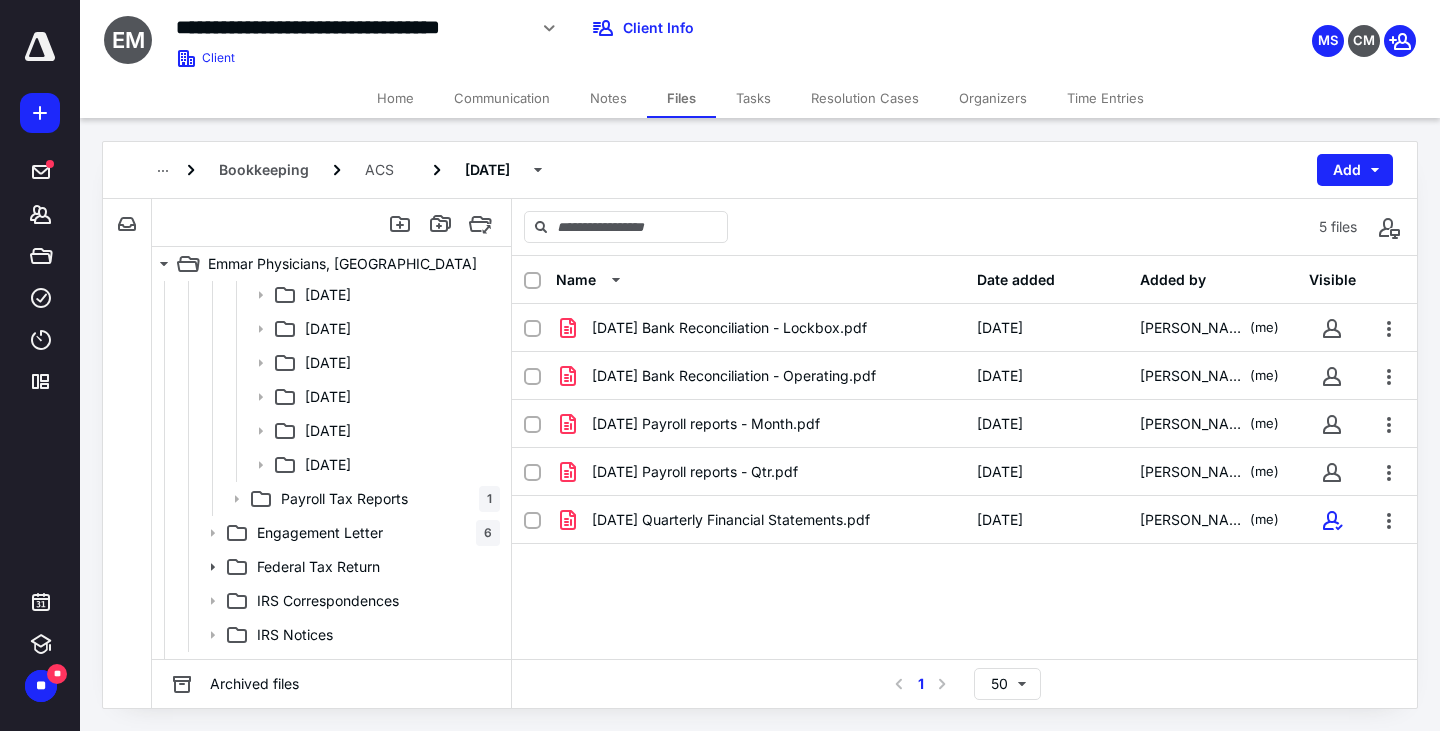 scroll, scrollTop: 892, scrollLeft: 0, axis: vertical 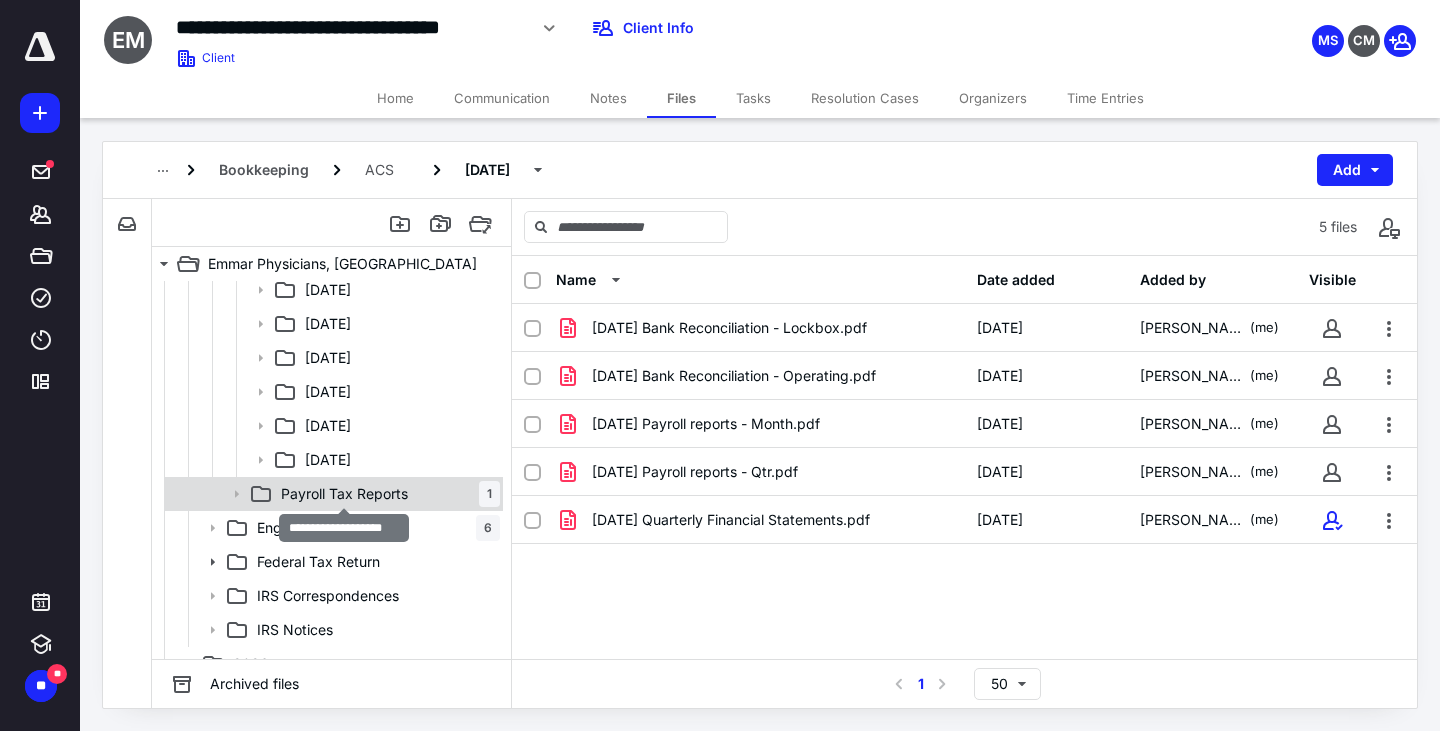 click on "Payroll Tax Reports" at bounding box center (344, 494) 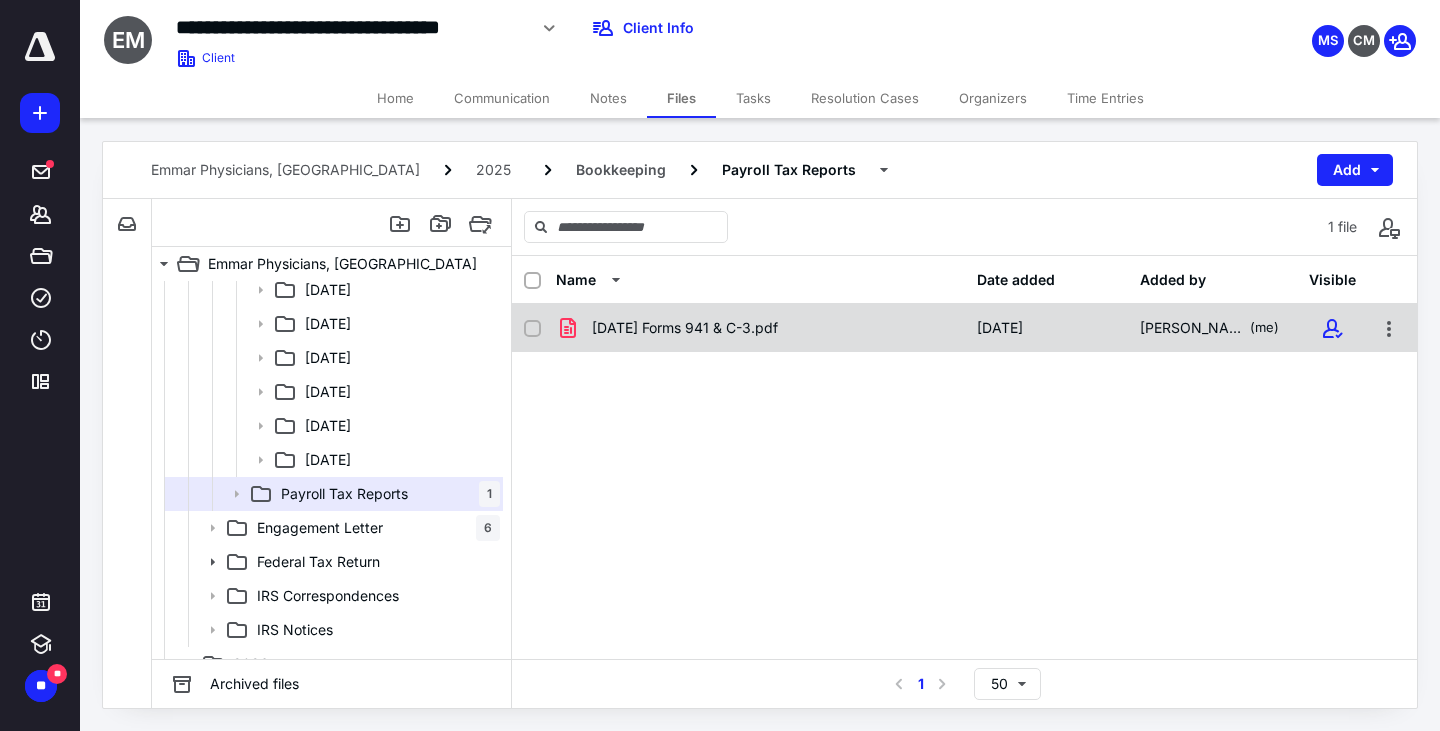 click on "[DATE] Forms 941 & C-3.pdf" at bounding box center [685, 328] 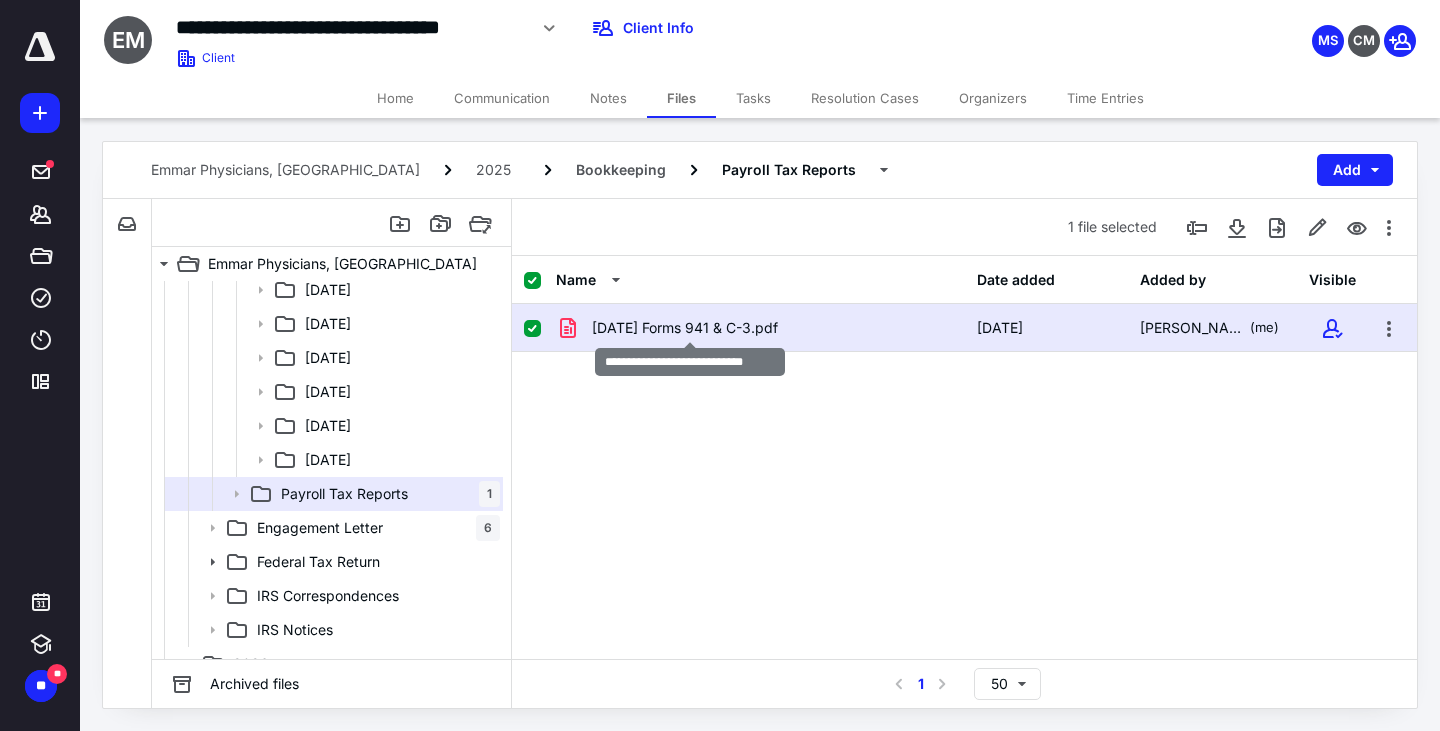 click on "[DATE] Forms 941 & C-3.pdf" at bounding box center [685, 328] 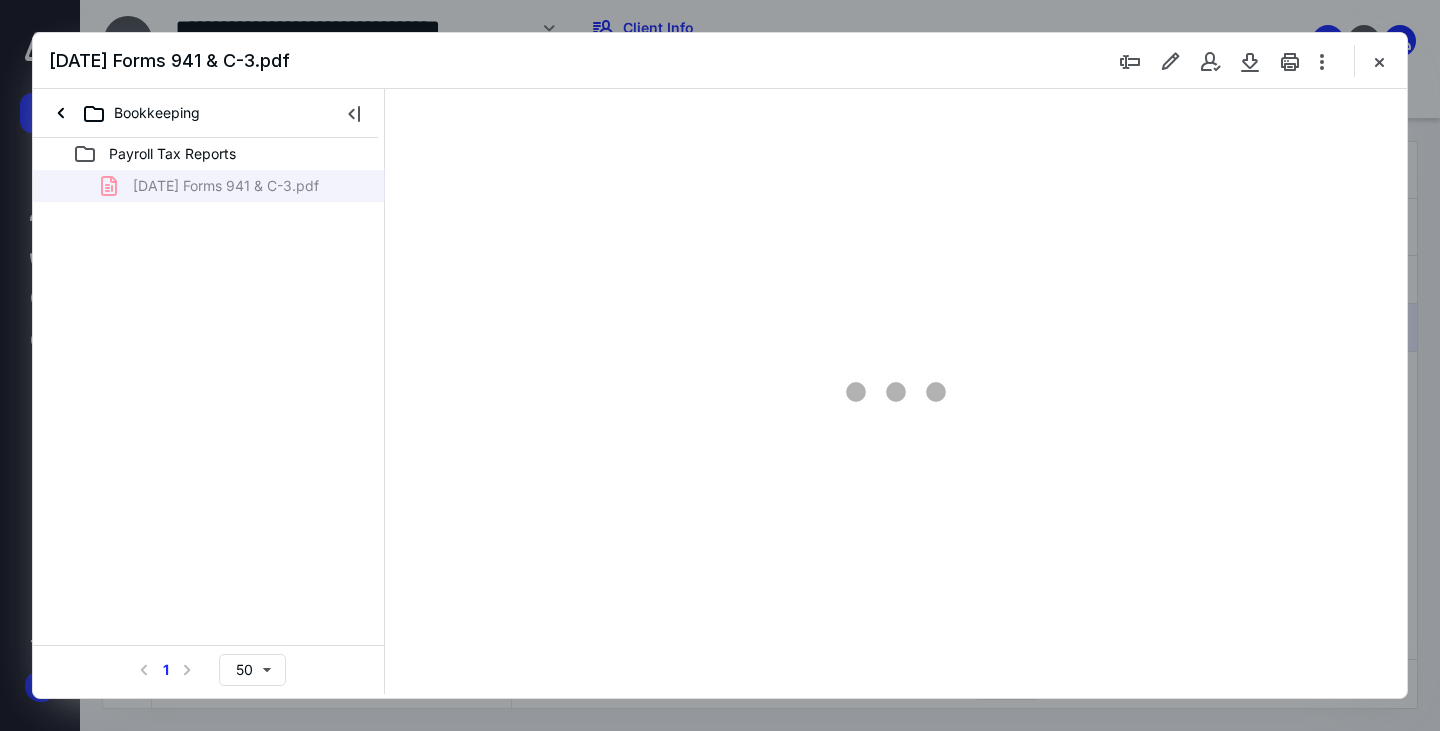 scroll, scrollTop: 0, scrollLeft: 0, axis: both 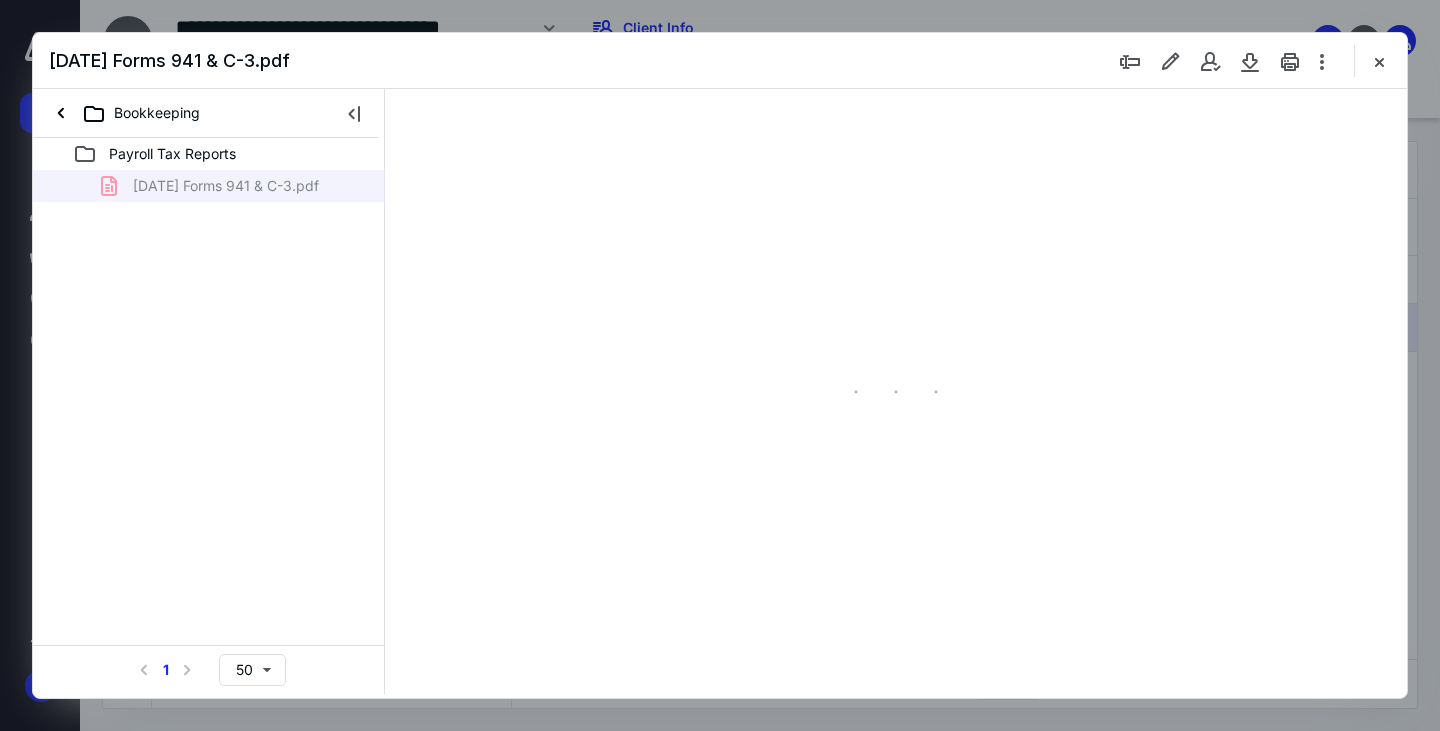 type on "164" 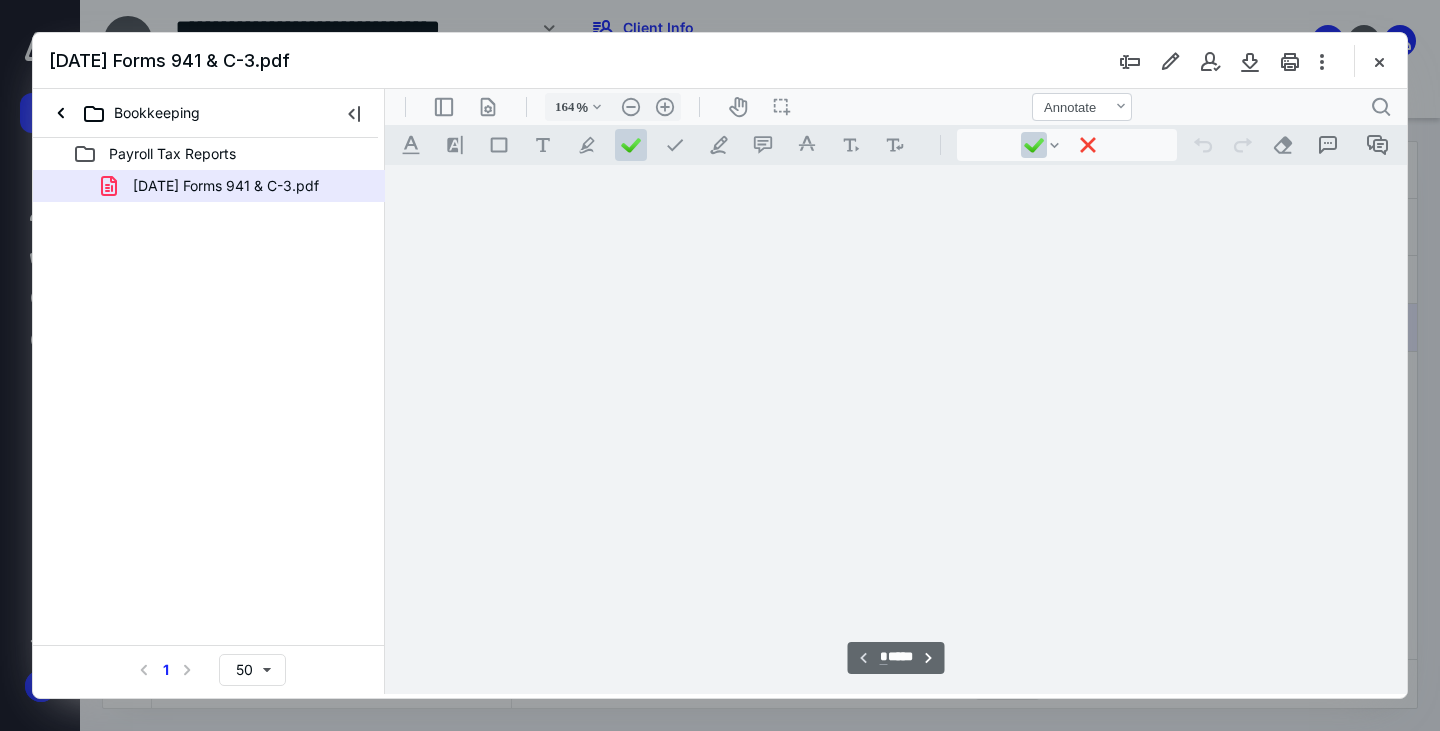 scroll, scrollTop: 83, scrollLeft: 0, axis: vertical 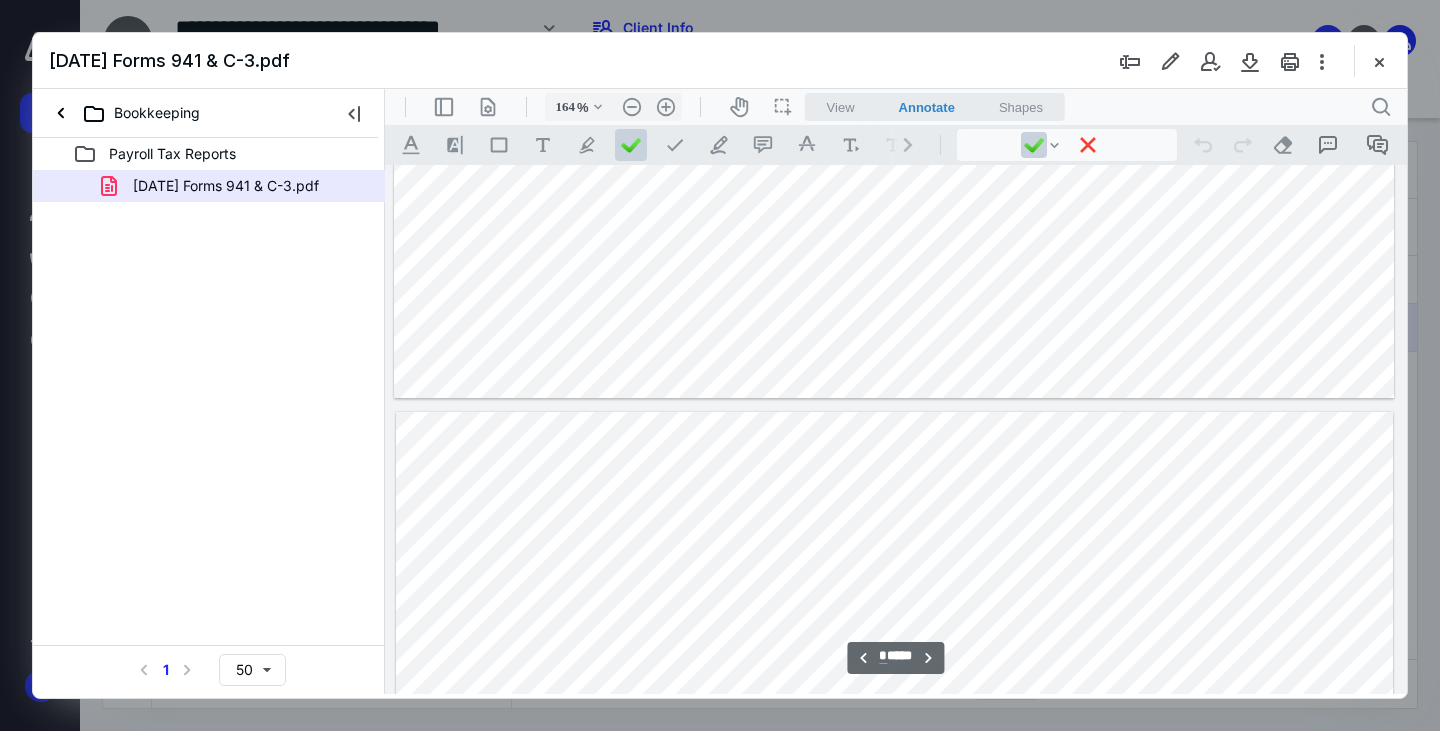 type on "**" 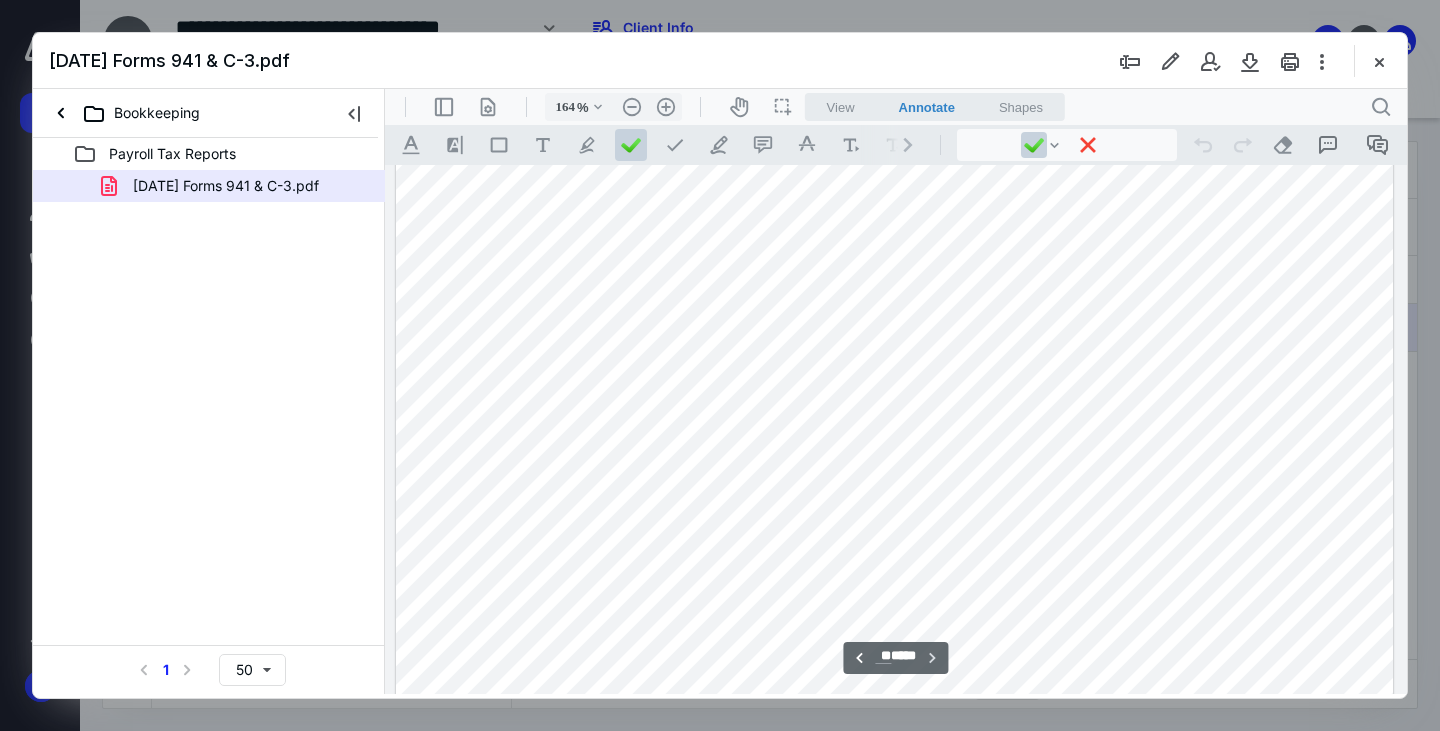 scroll, scrollTop: 12249, scrollLeft: 0, axis: vertical 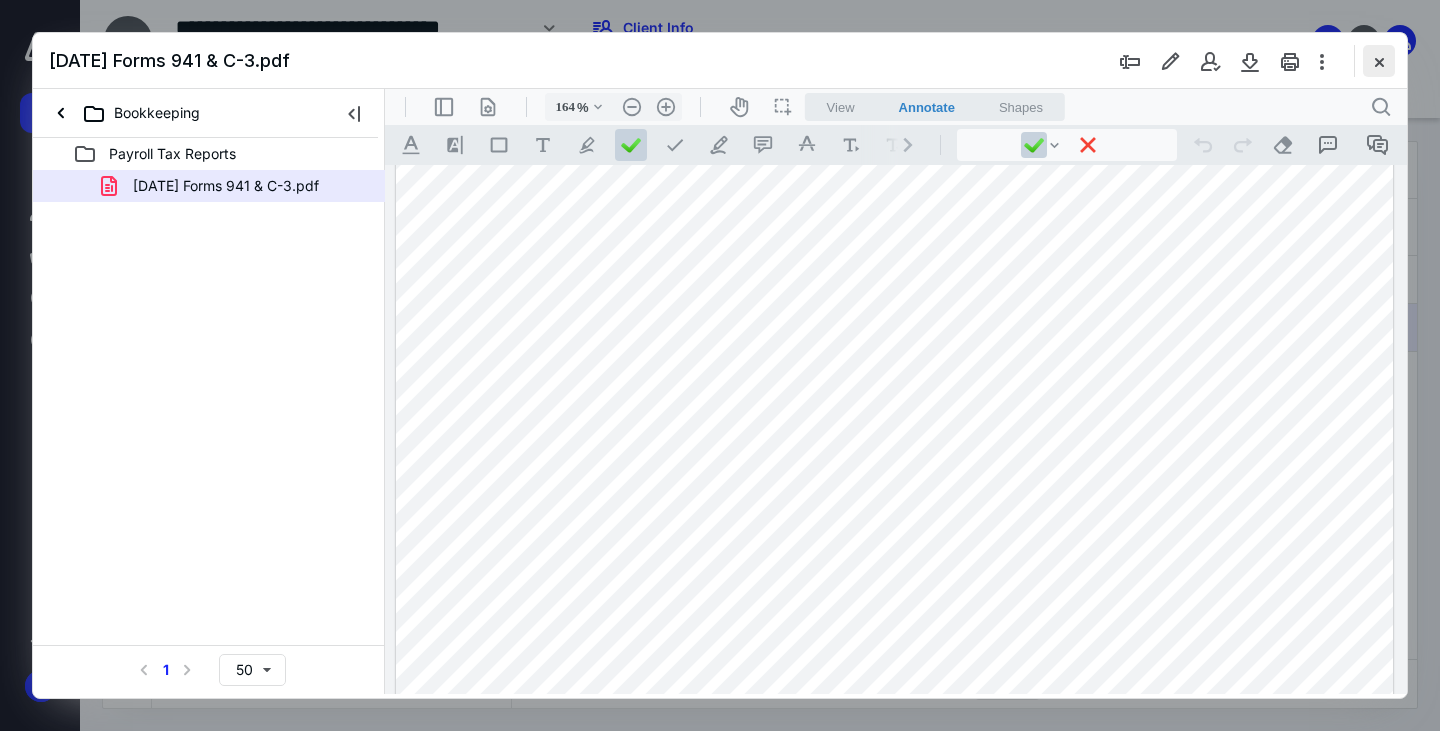 click at bounding box center (1379, 61) 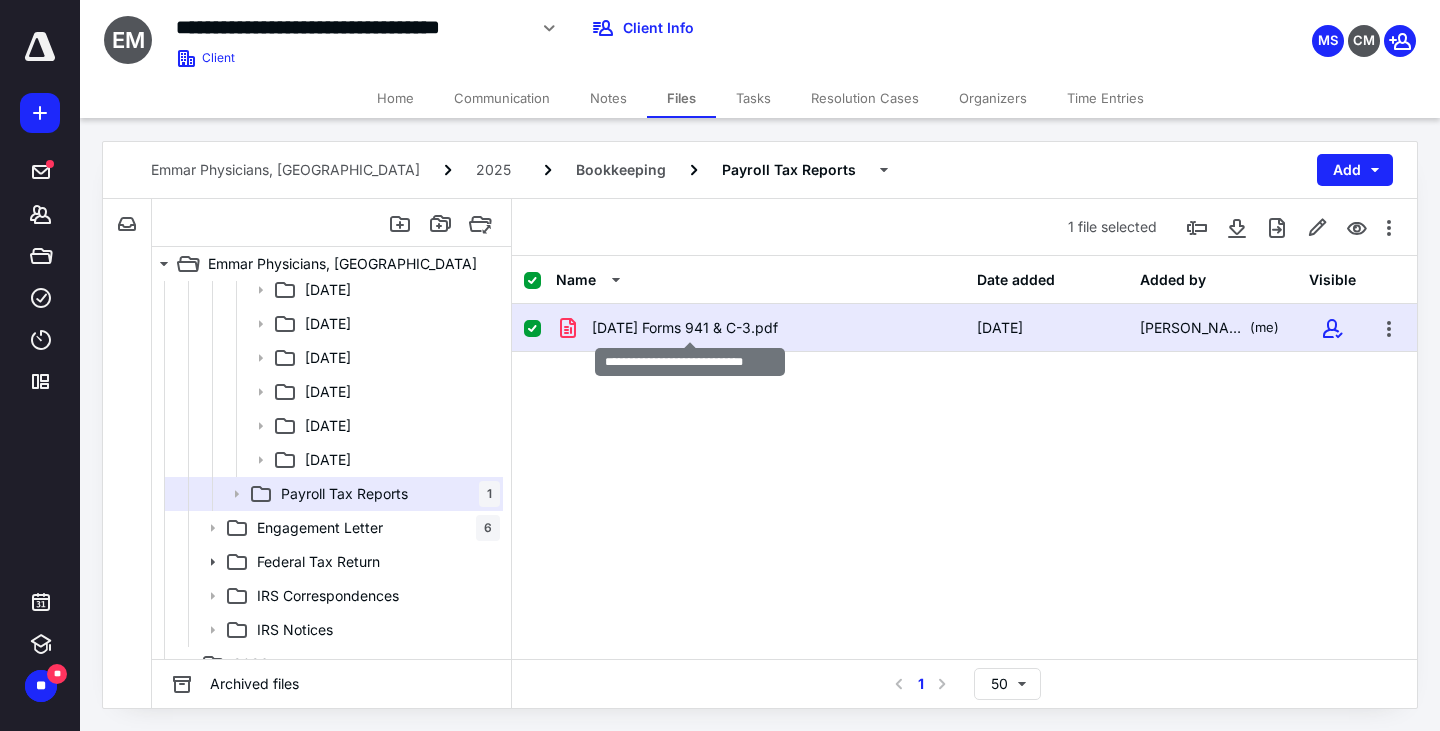 click on "[DATE] Forms 941 & C-3.pdf" at bounding box center (685, 328) 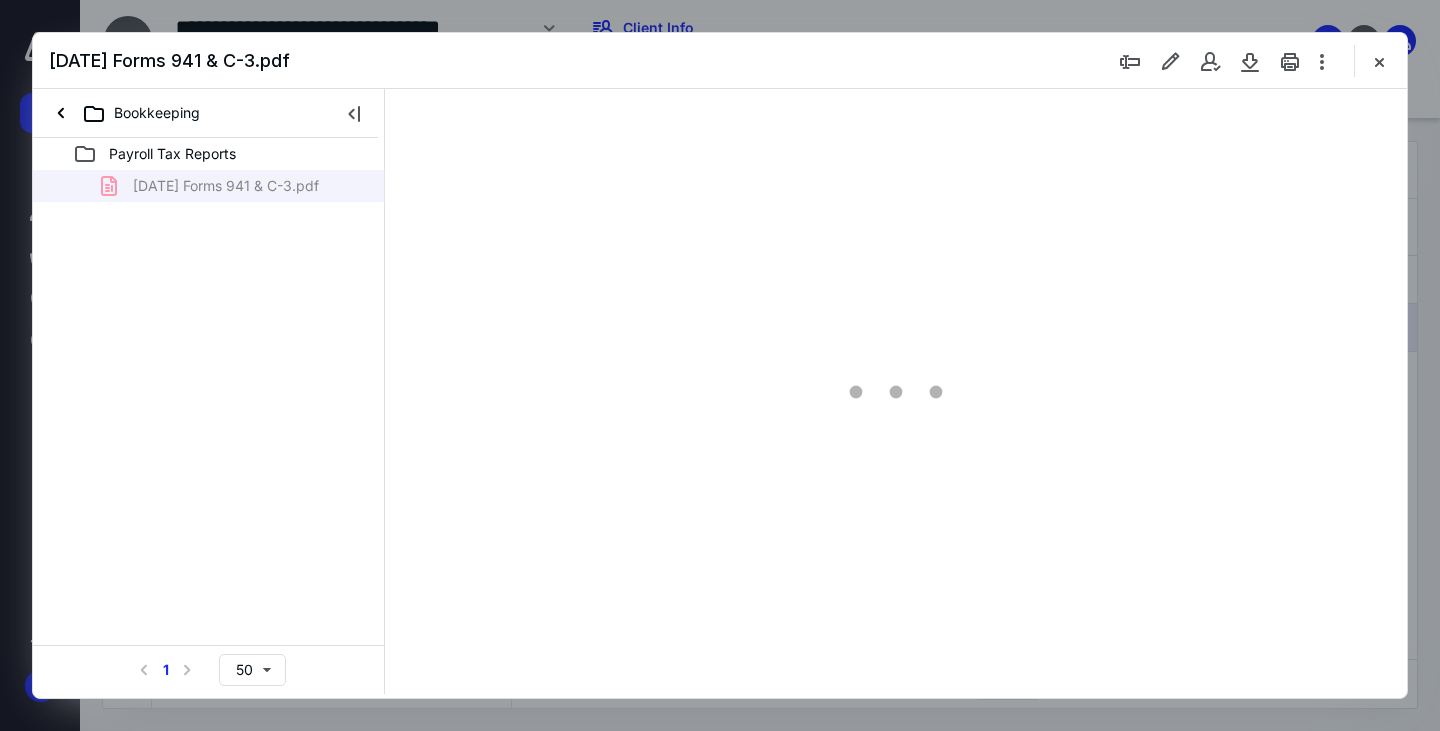 scroll, scrollTop: 0, scrollLeft: 0, axis: both 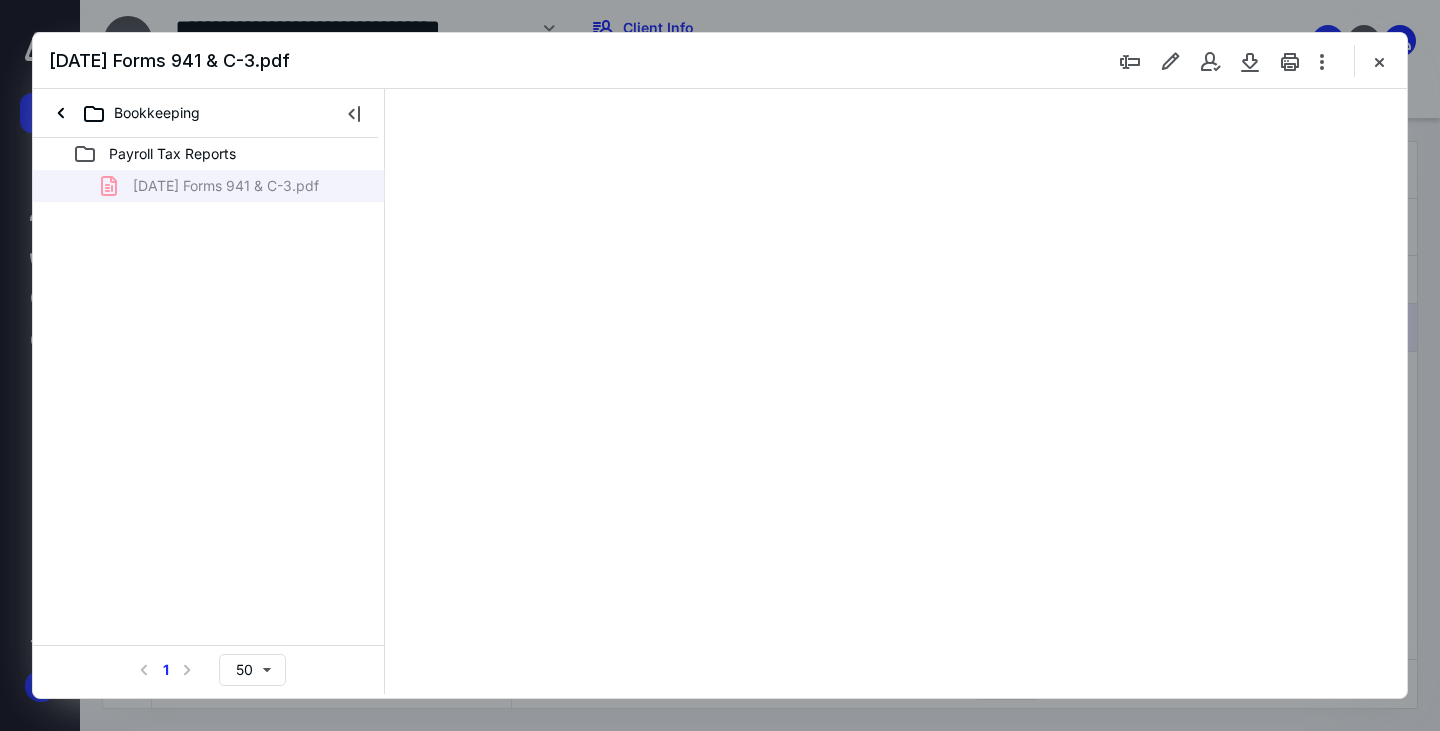 type on "164" 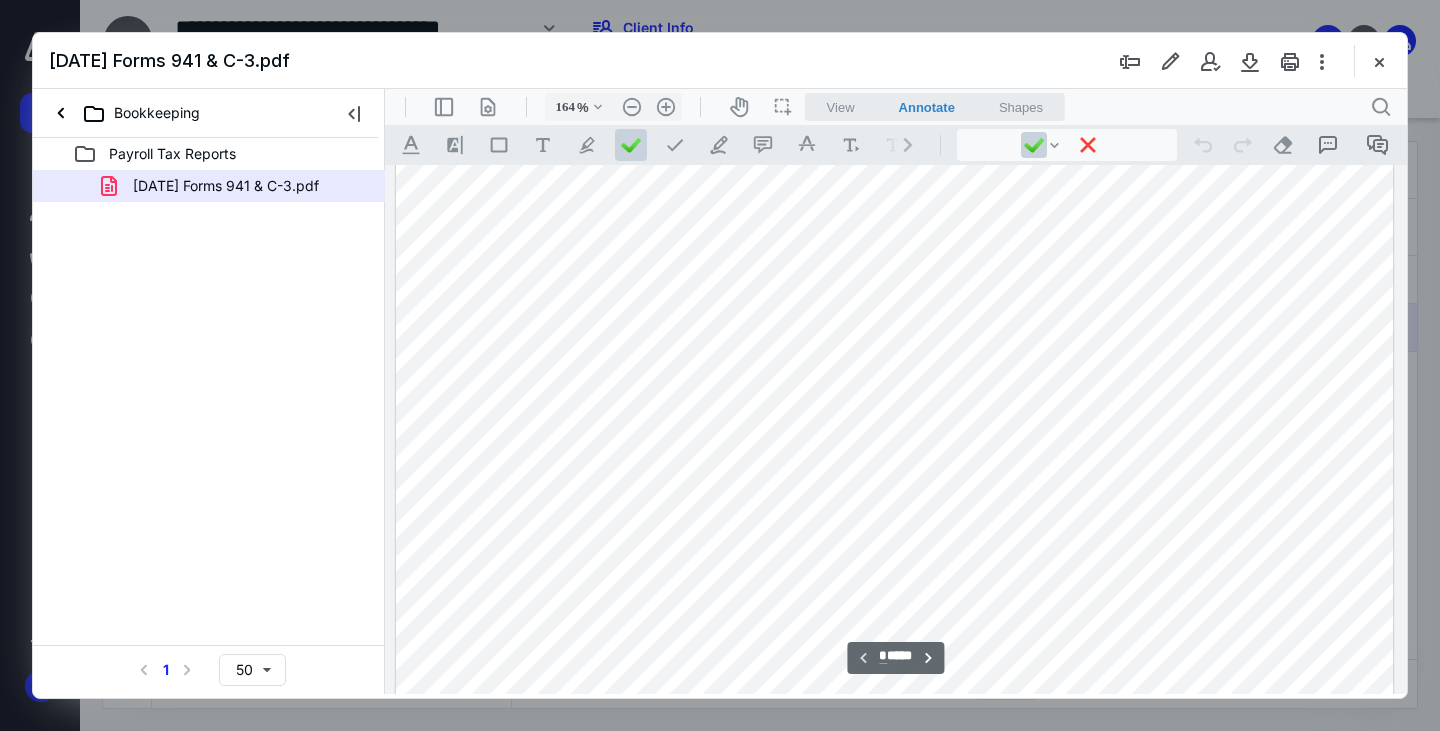scroll, scrollTop: 283, scrollLeft: 0, axis: vertical 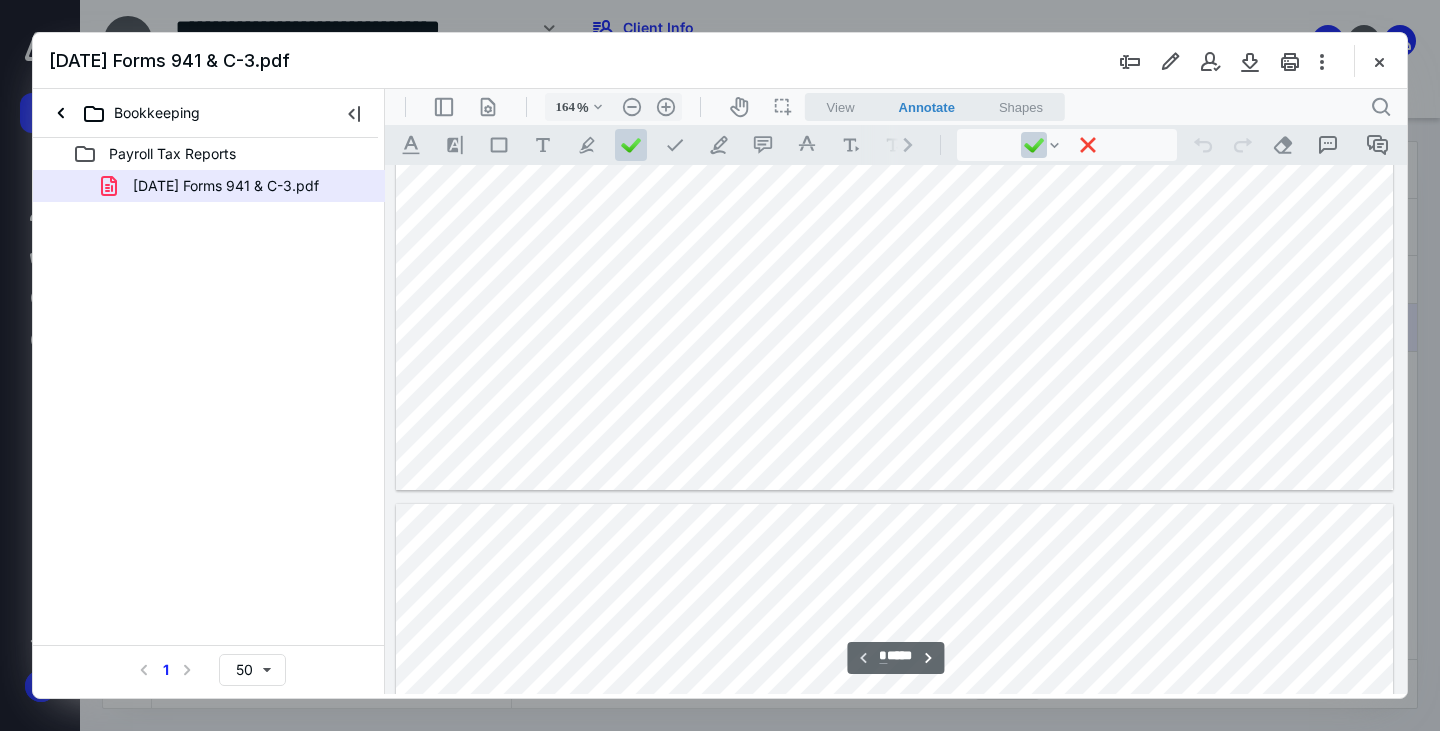 type on "*" 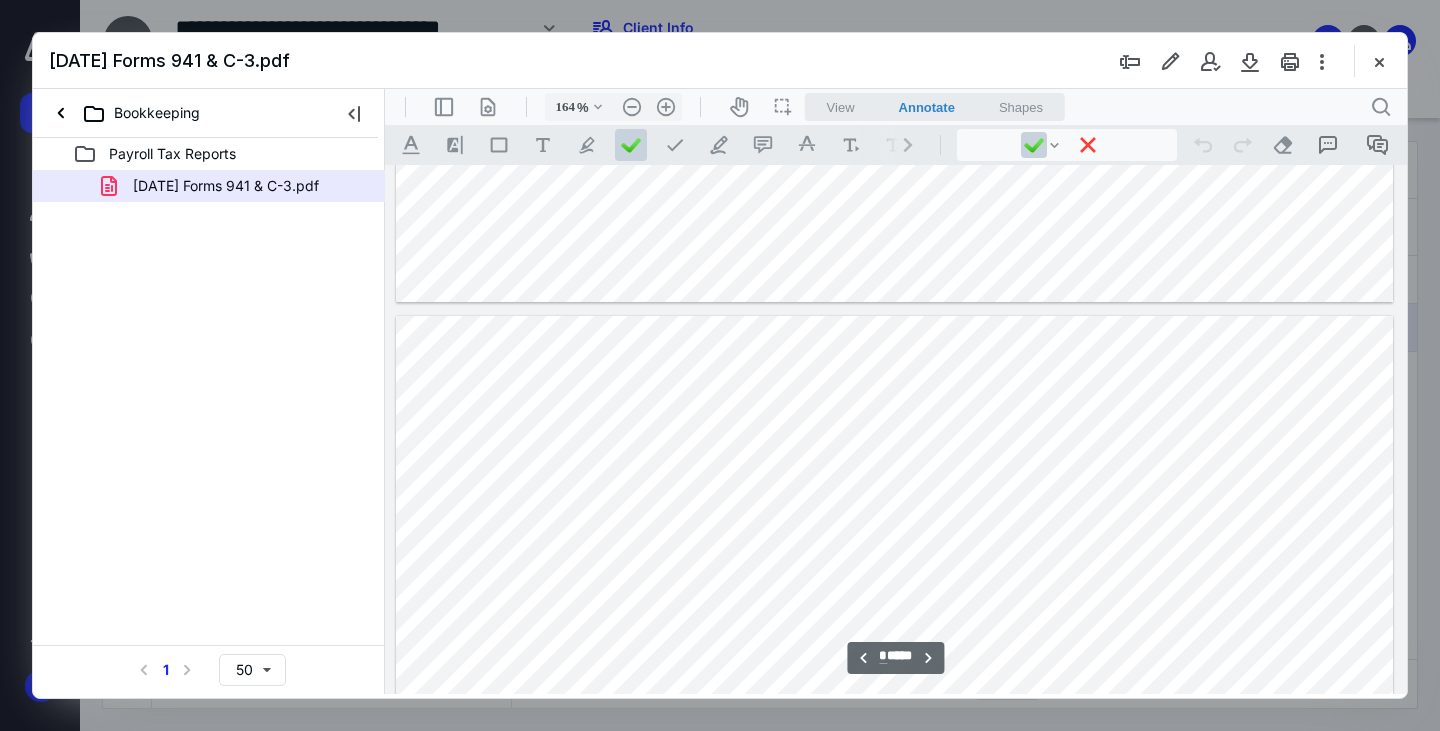 scroll, scrollTop: 1183, scrollLeft: 0, axis: vertical 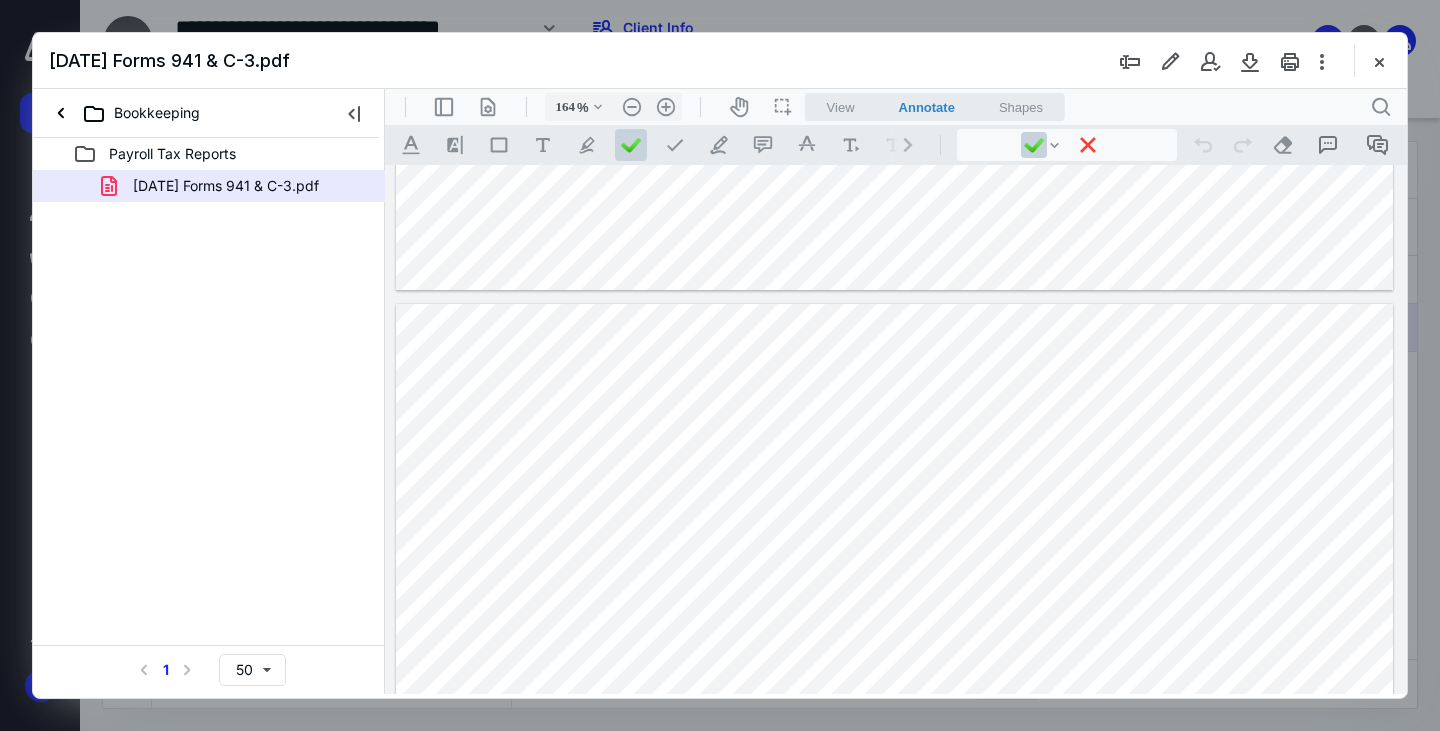 click at bounding box center [1379, 61] 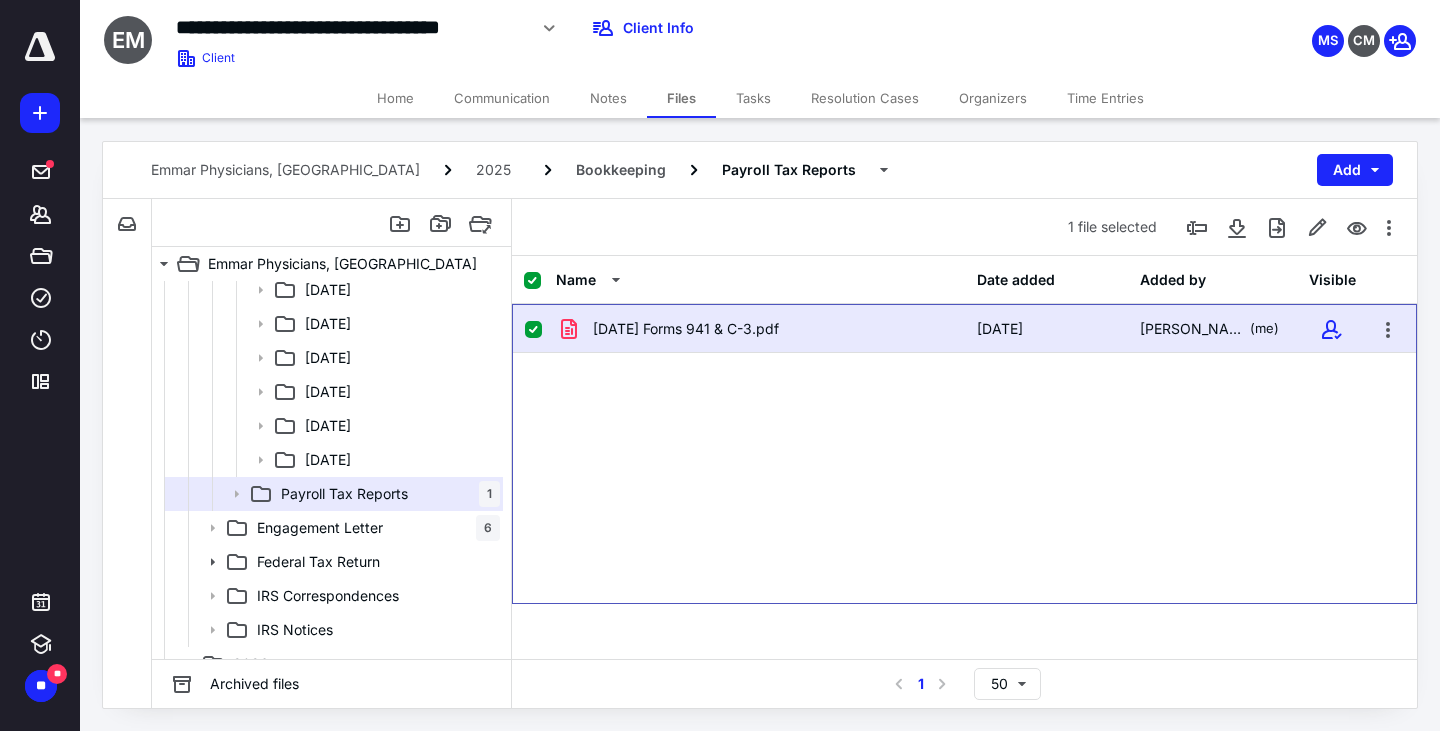 checkbox on "false" 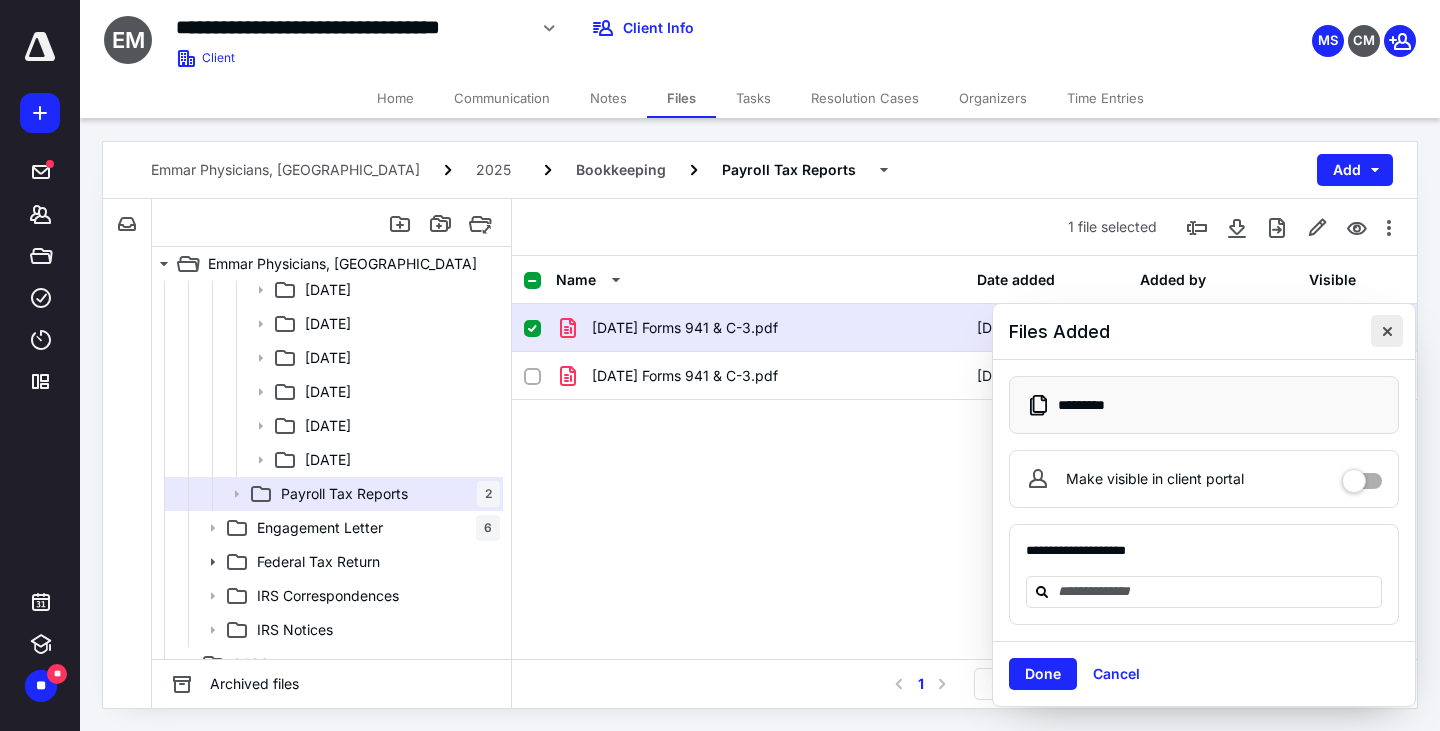 click at bounding box center [1387, 331] 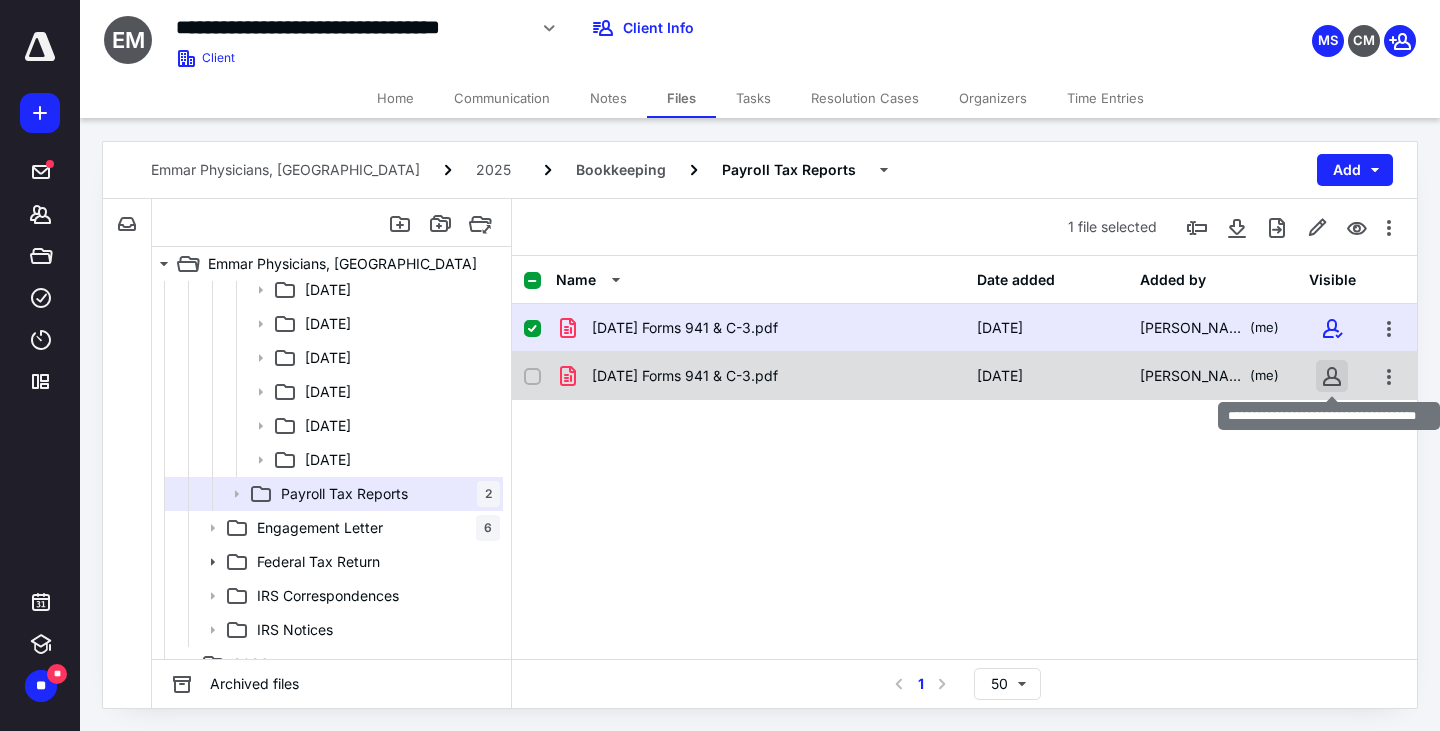 click at bounding box center [1332, 376] 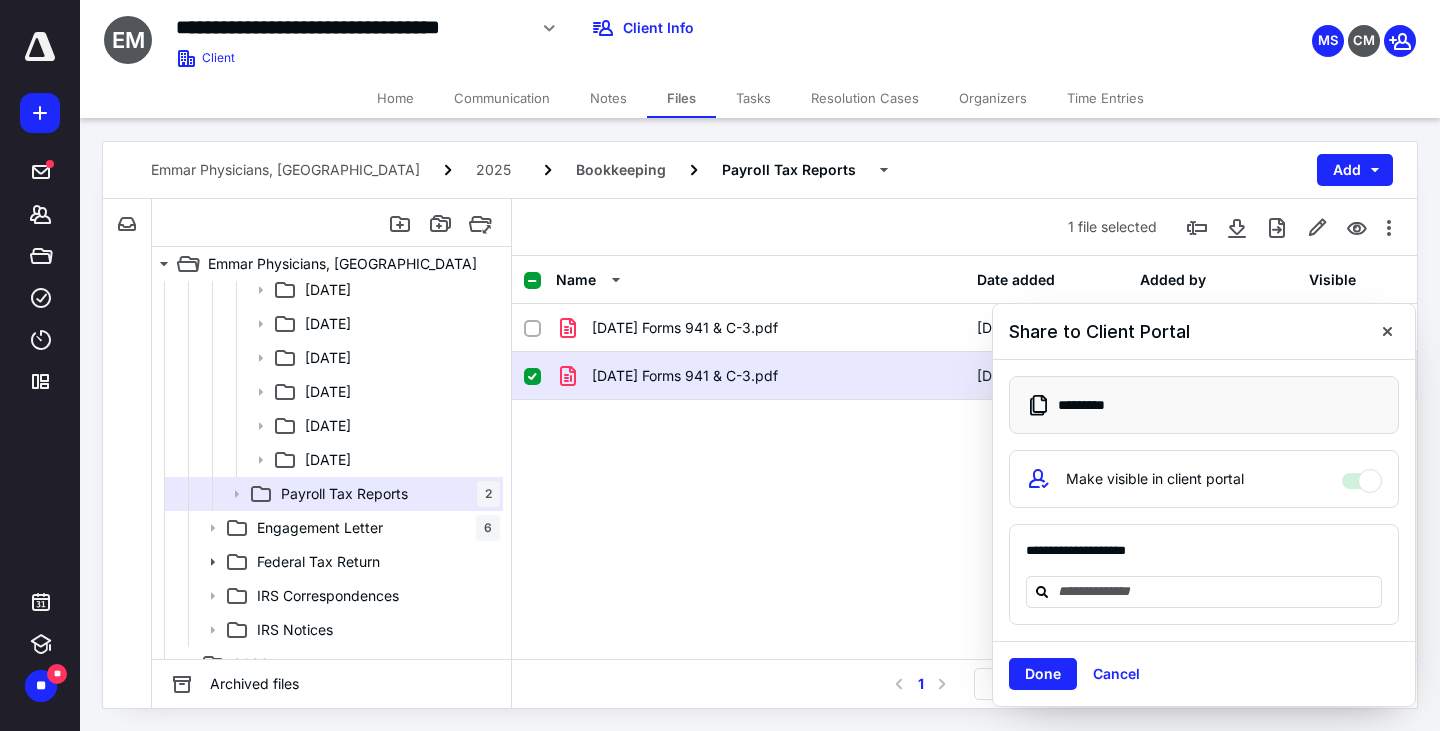 click on "**********" at bounding box center (1204, 559) 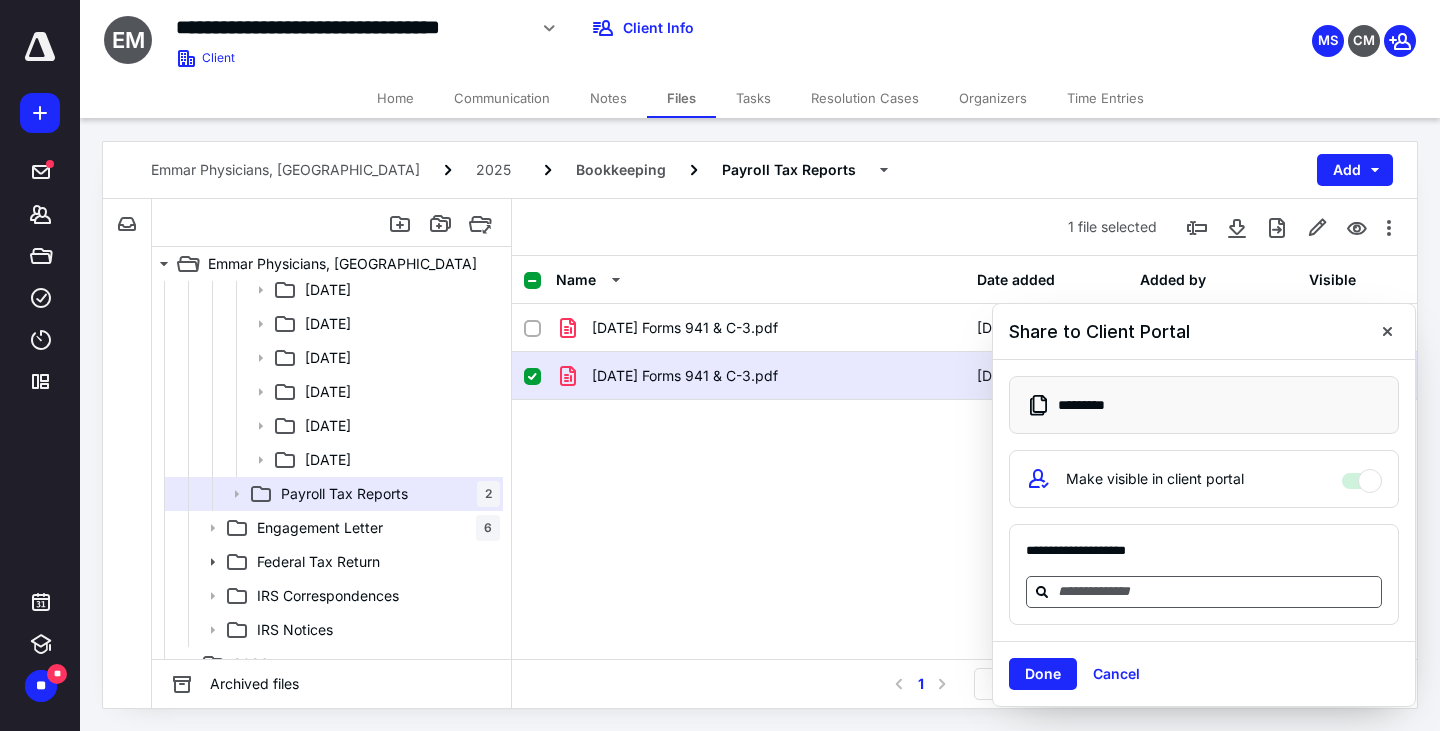 click at bounding box center (1216, 591) 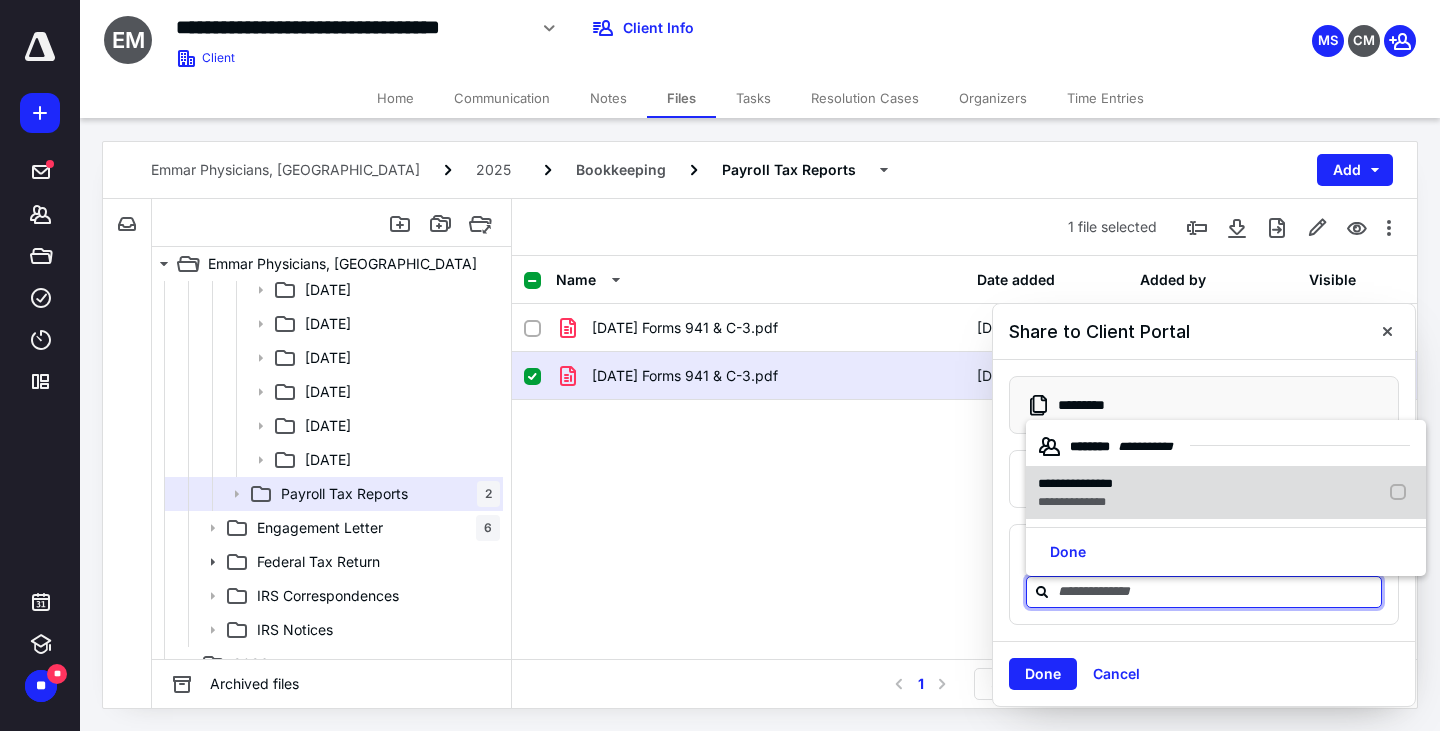 click on "**********" at bounding box center [1075, 502] 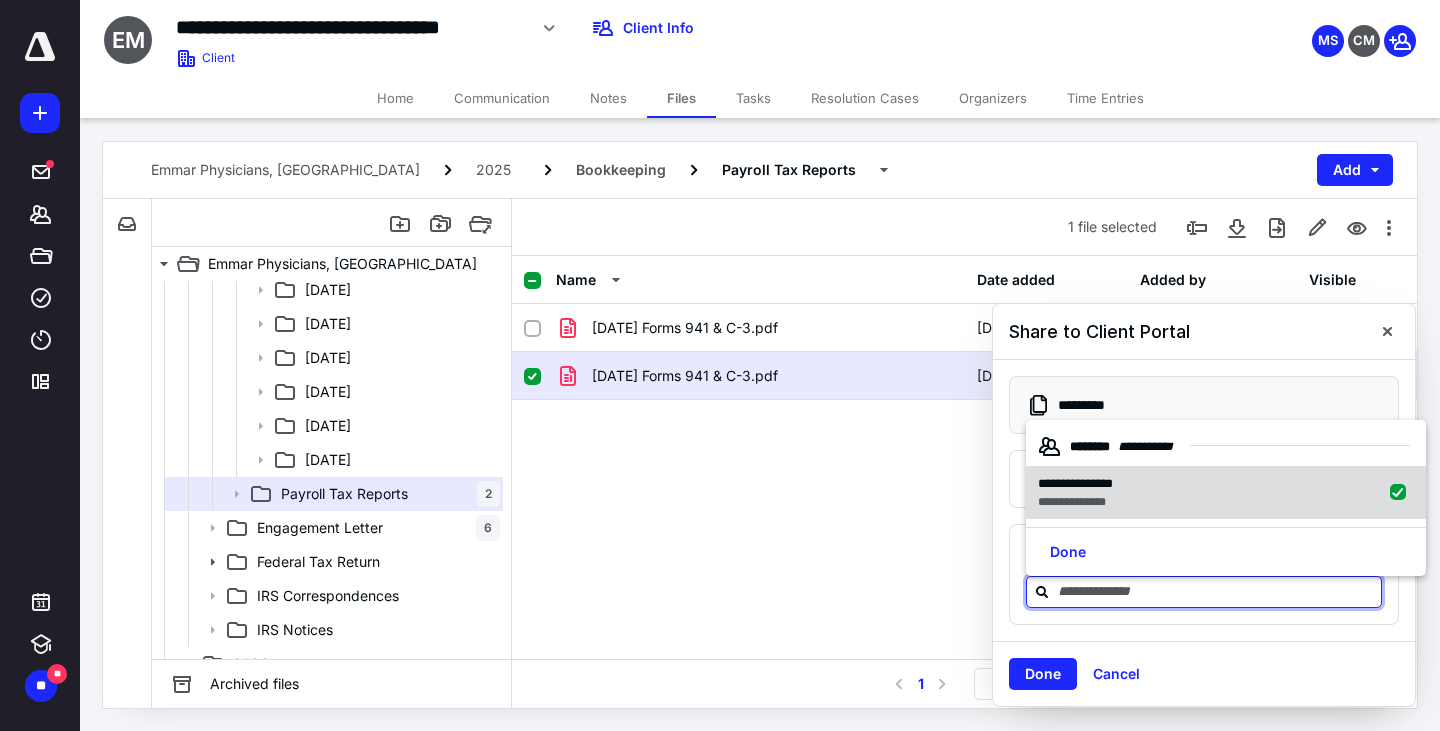 checkbox on "true" 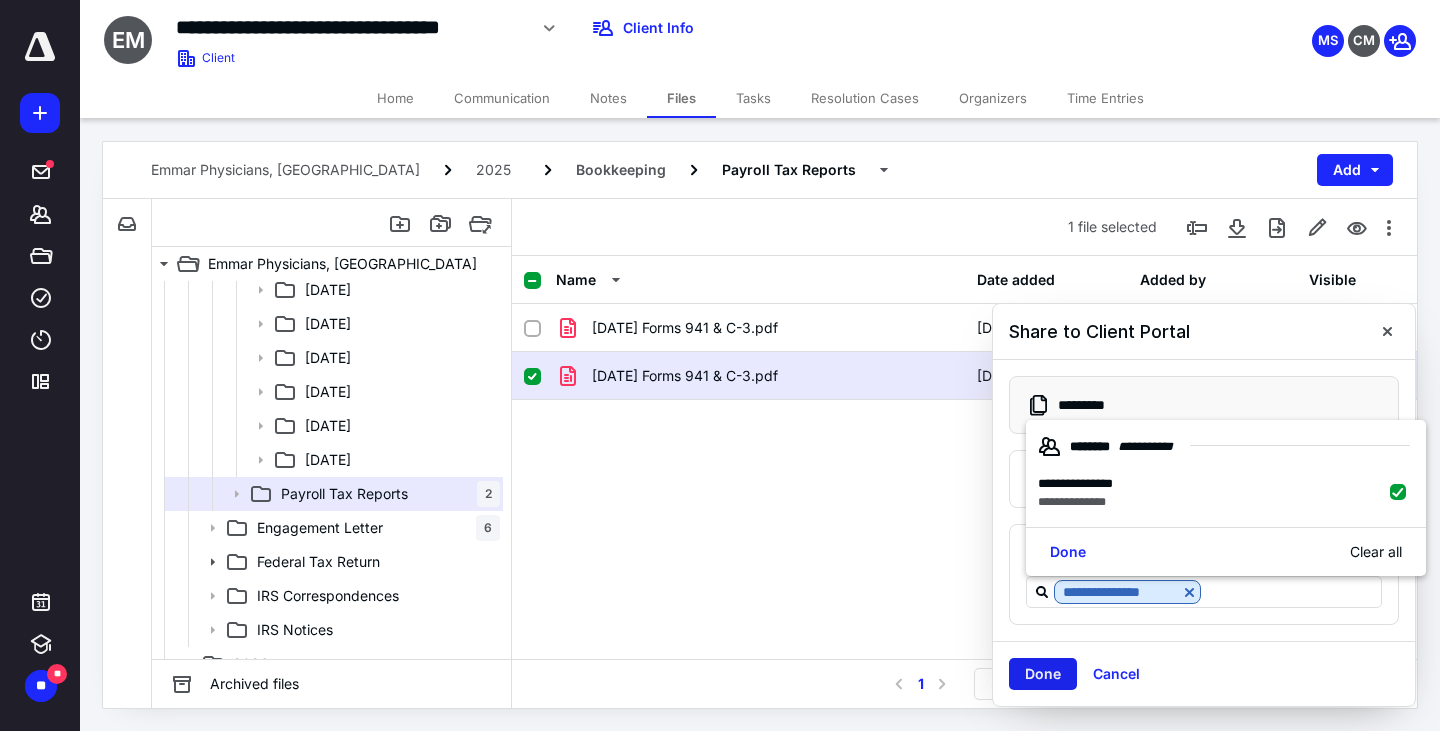 click on "Done" at bounding box center (1043, 674) 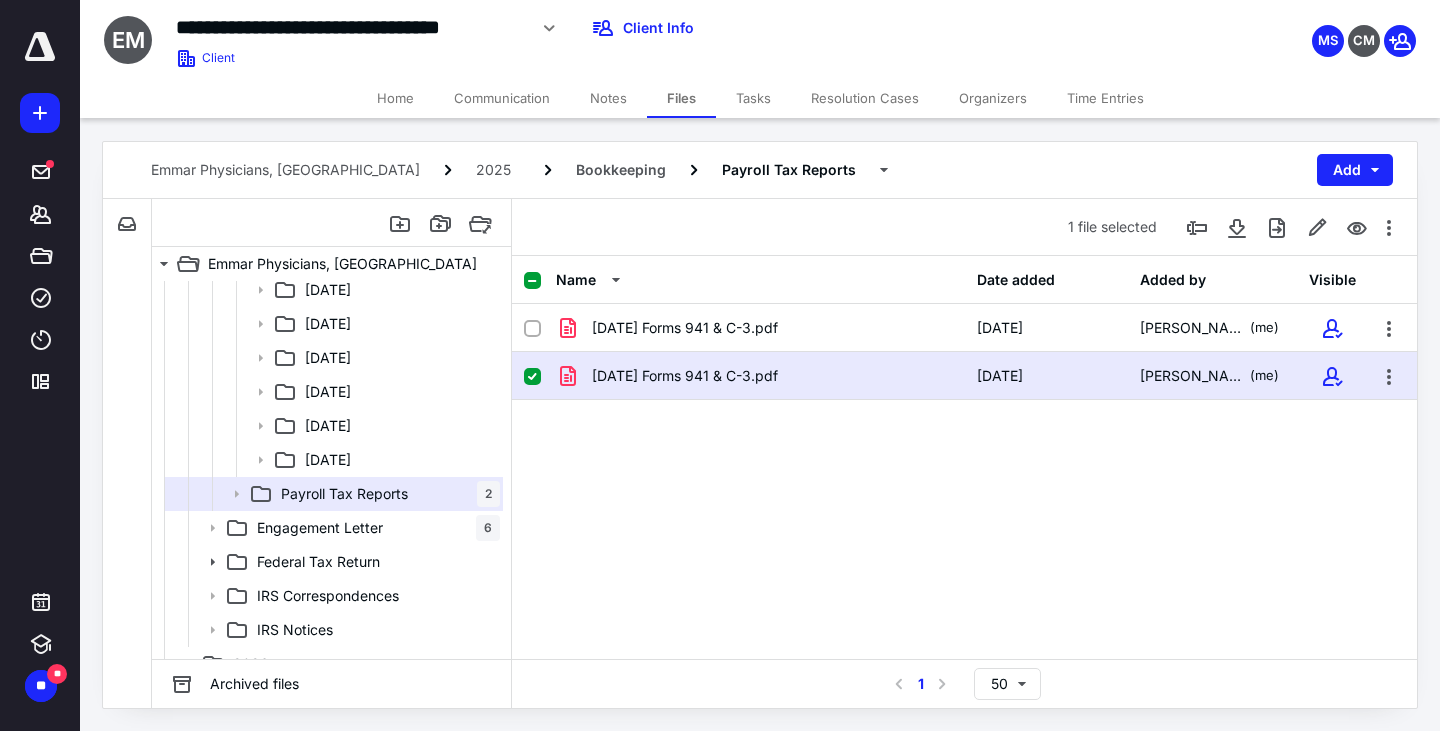 click on "Home" at bounding box center (395, 98) 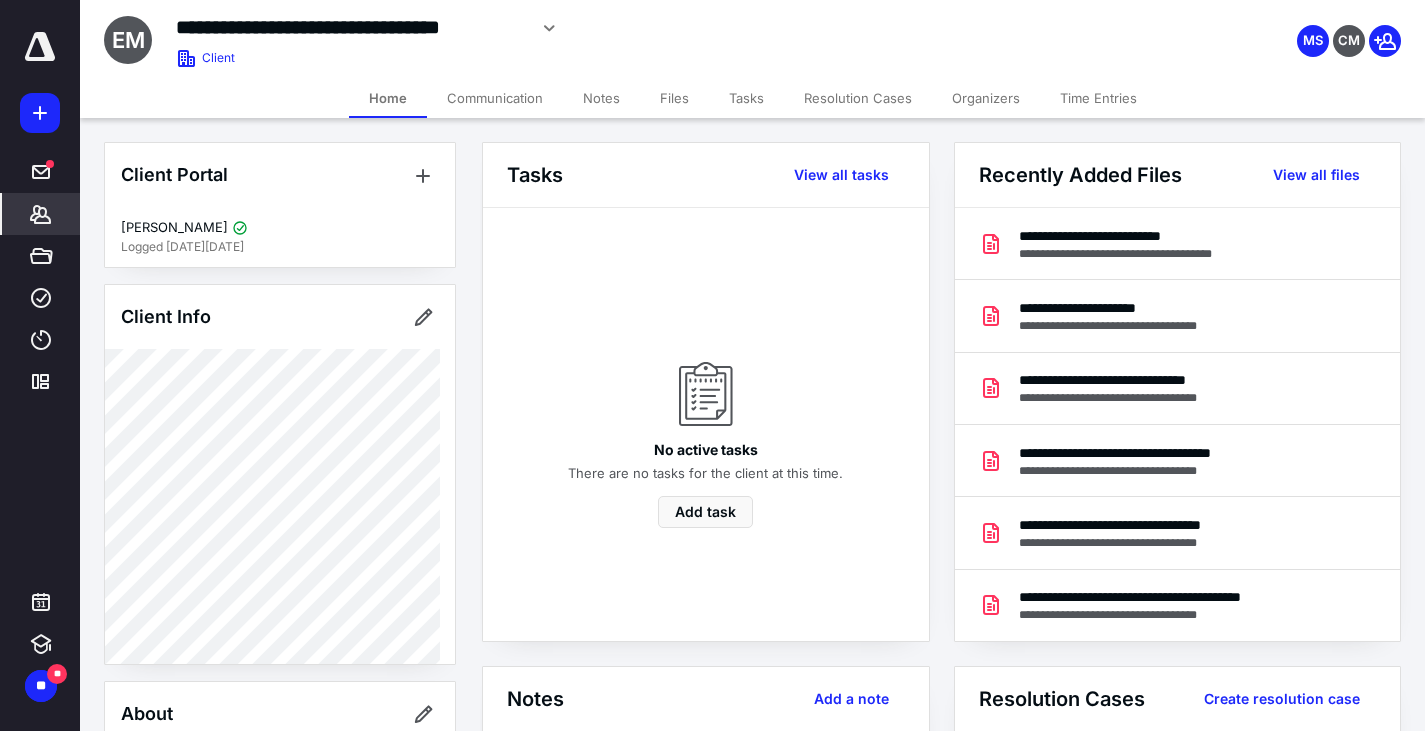 click on "Time Entries" at bounding box center [1098, 98] 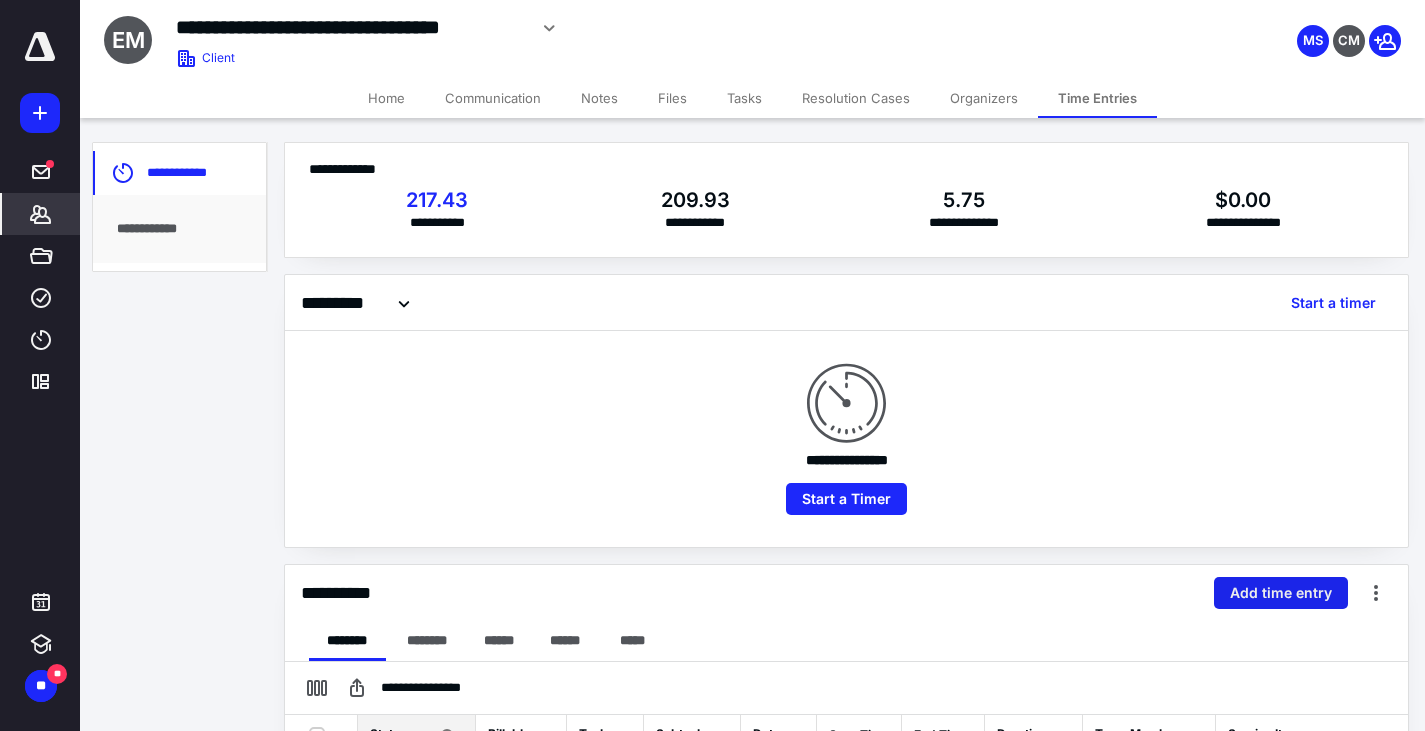 click on "Add time entry" at bounding box center (1281, 593) 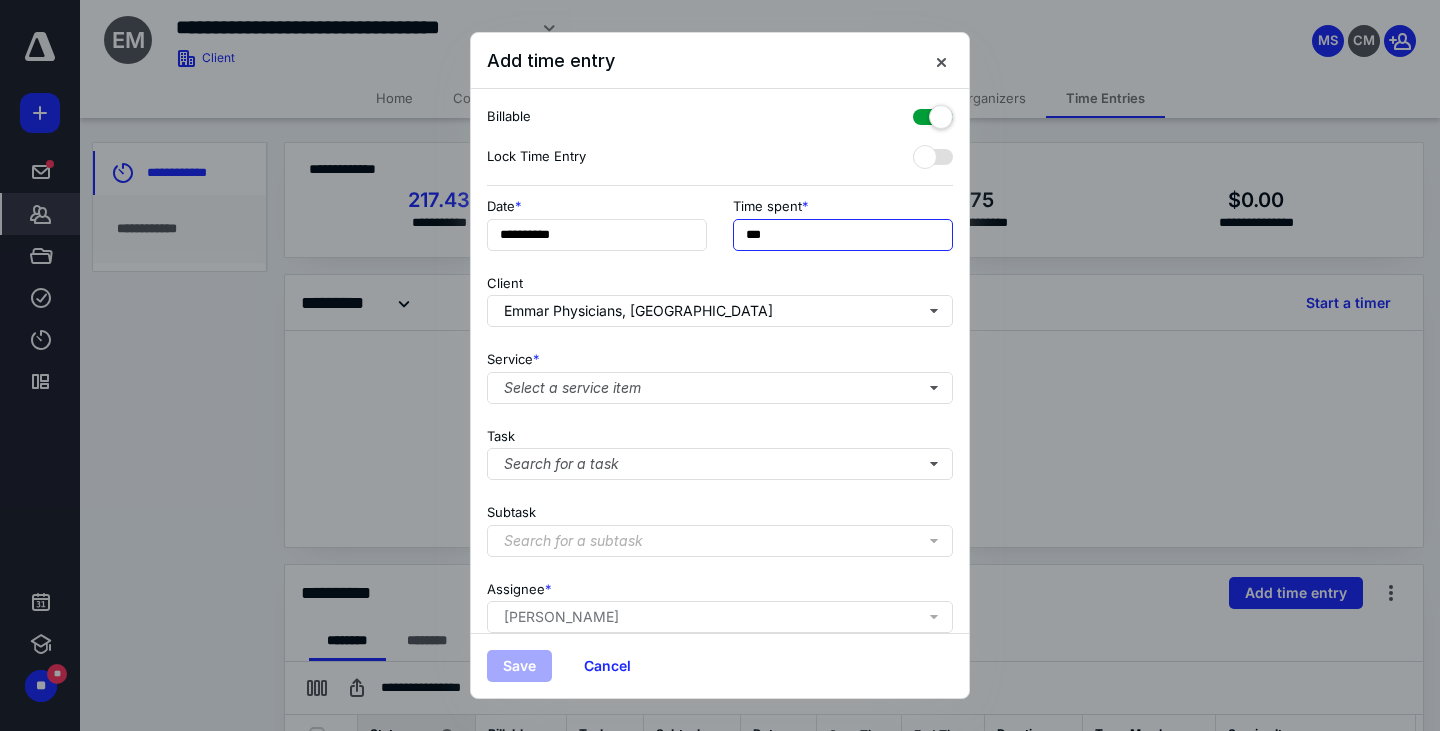 drag, startPoint x: 778, startPoint y: 232, endPoint x: 724, endPoint y: 228, distance: 54.147945 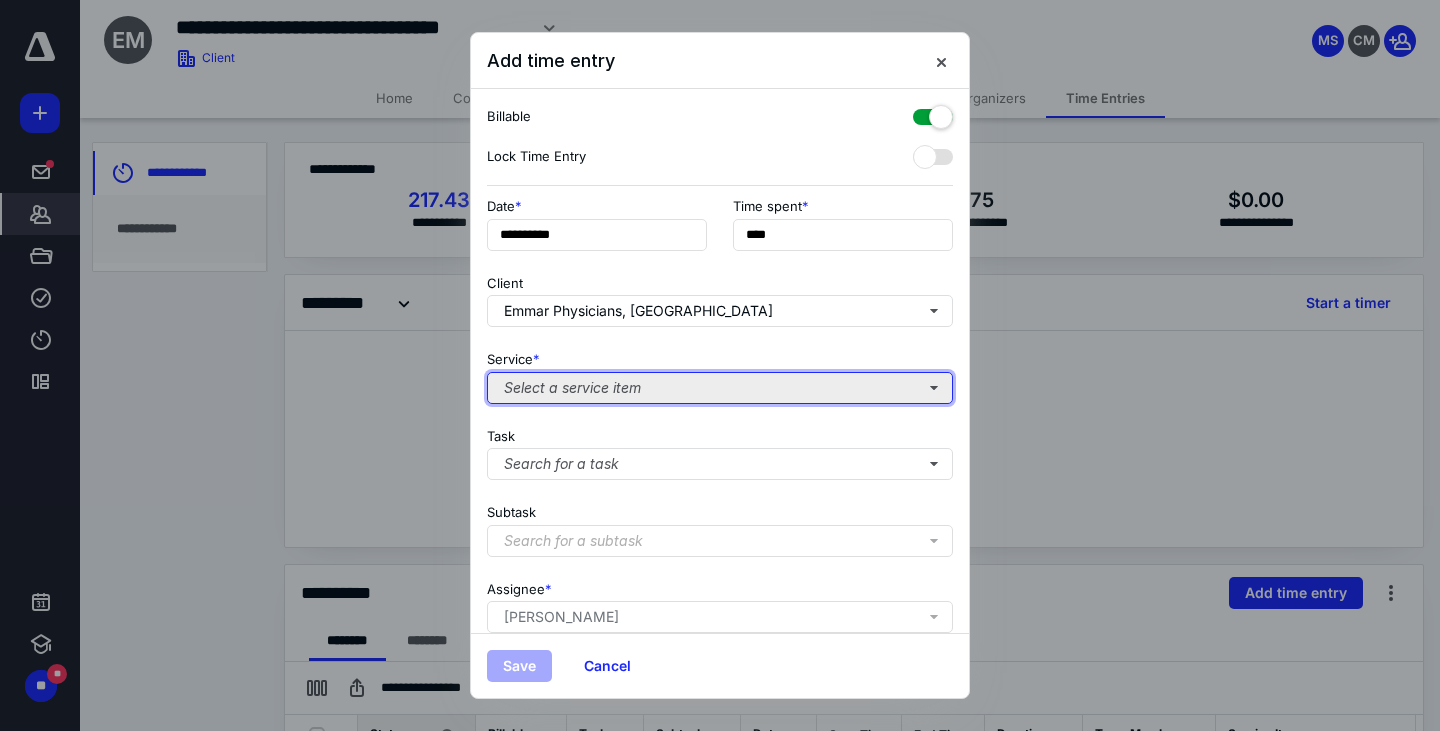 type on "******" 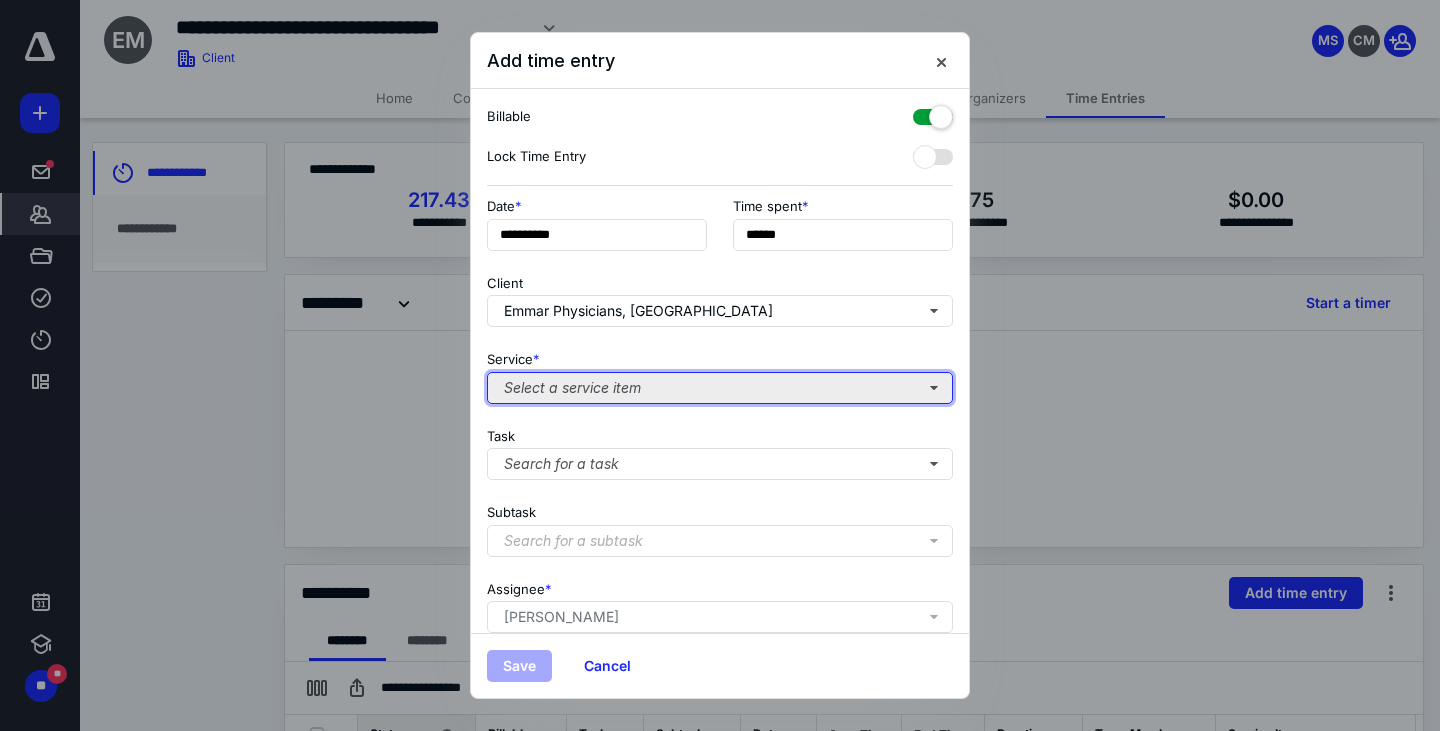 click on "Select a service item" at bounding box center (720, 388) 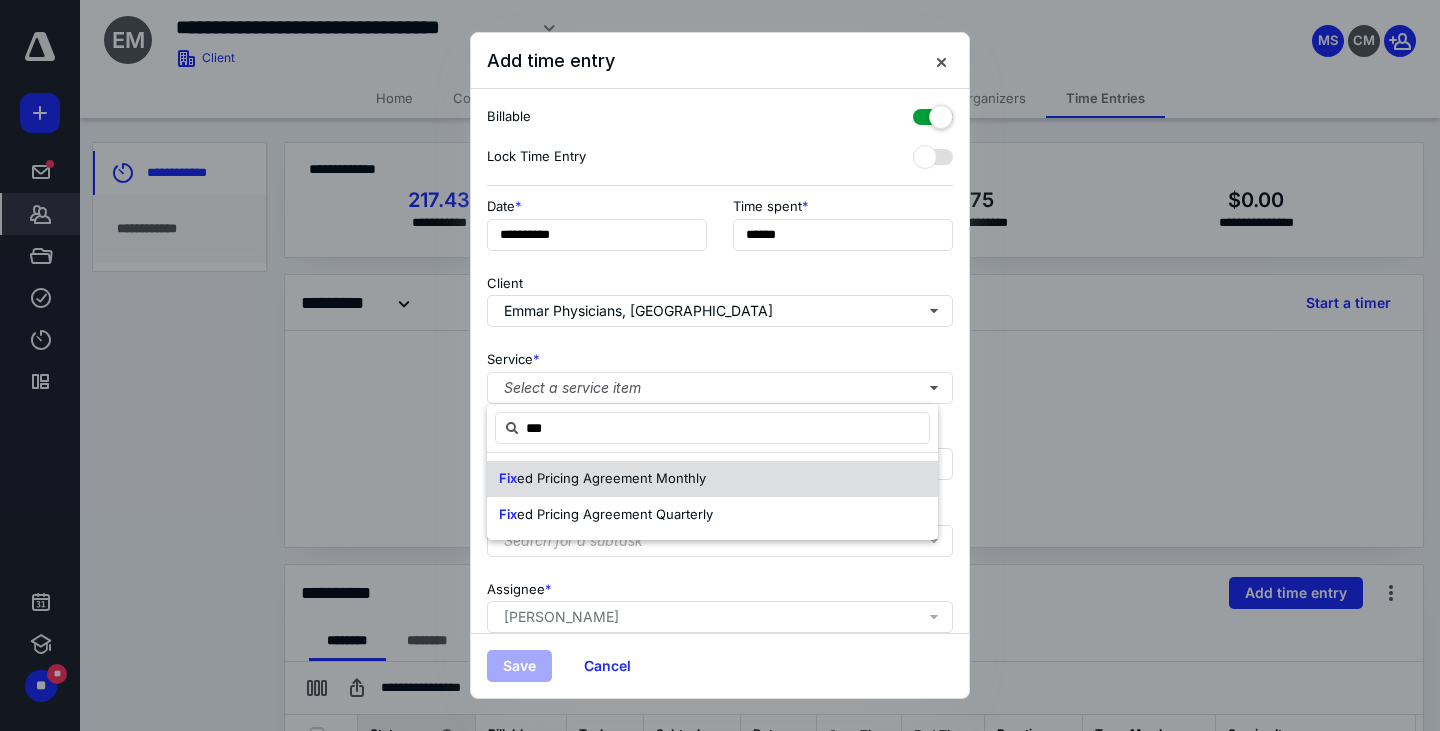 click on "ed Pricing Agreement Monthly" at bounding box center [611, 478] 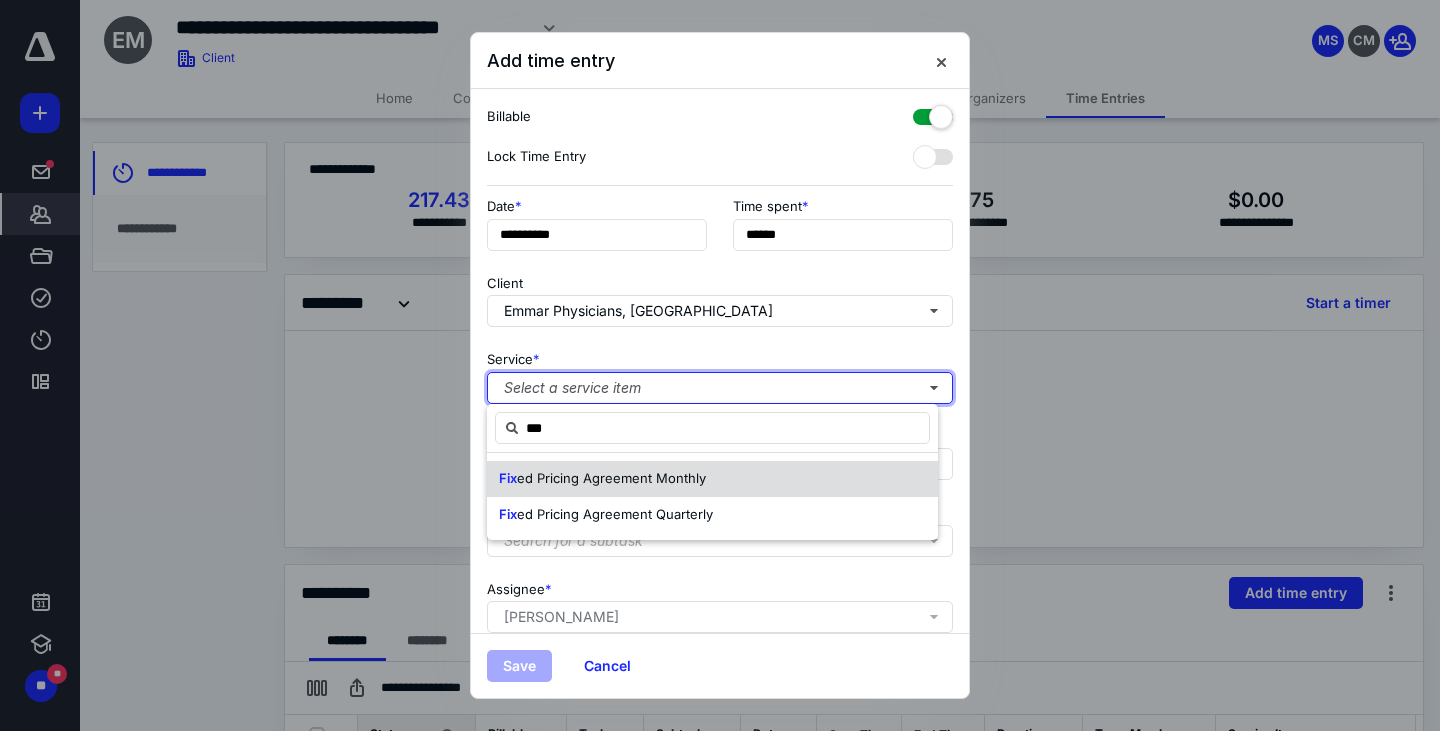 type 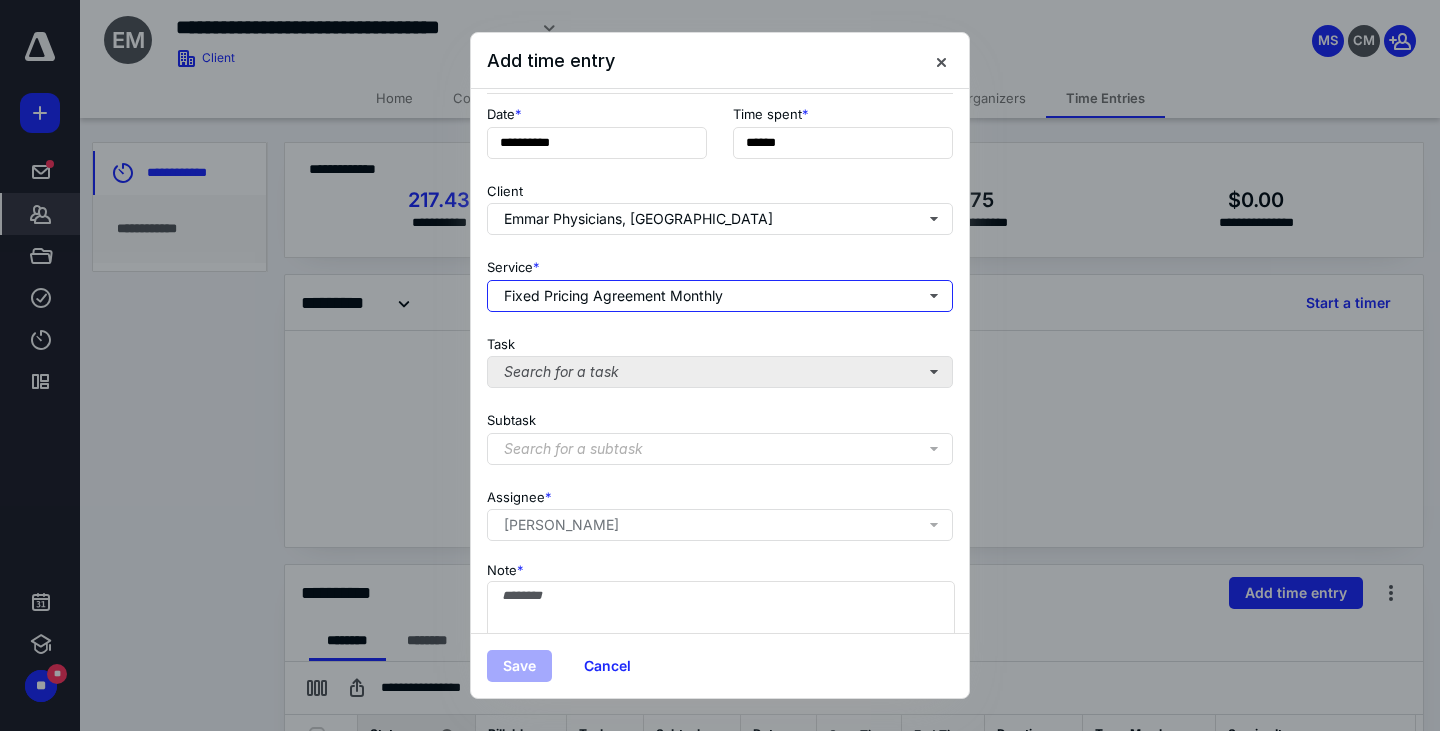scroll, scrollTop: 171, scrollLeft: 0, axis: vertical 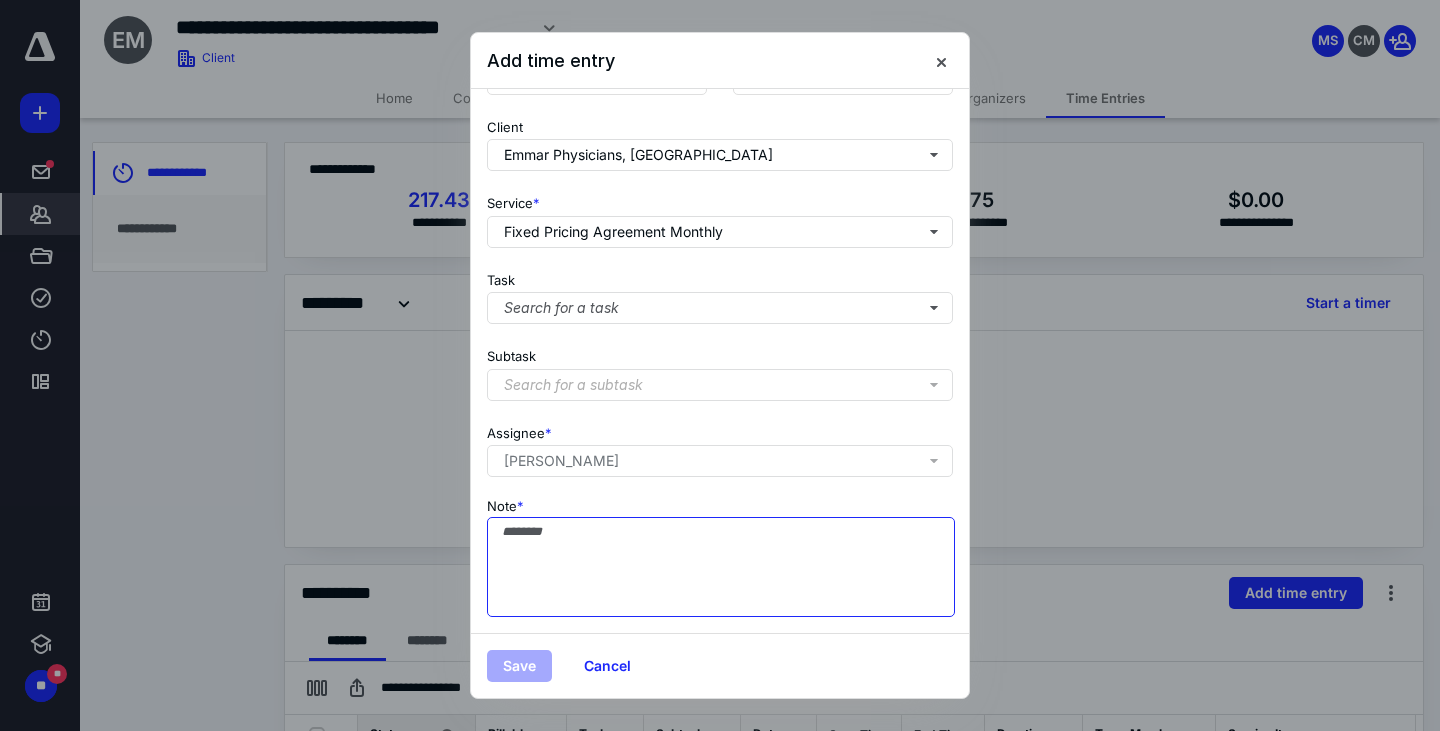 click on "Note *" at bounding box center (721, 567) 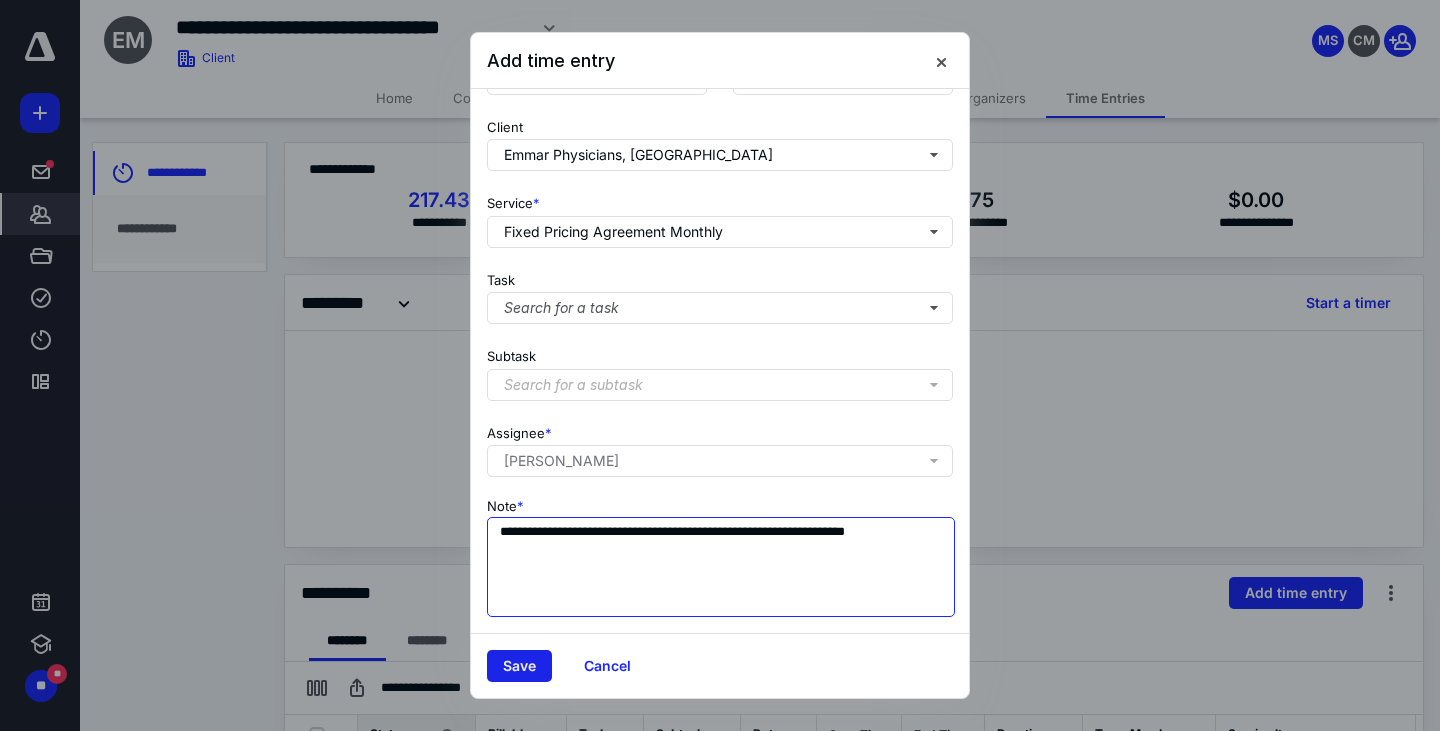 type on "**********" 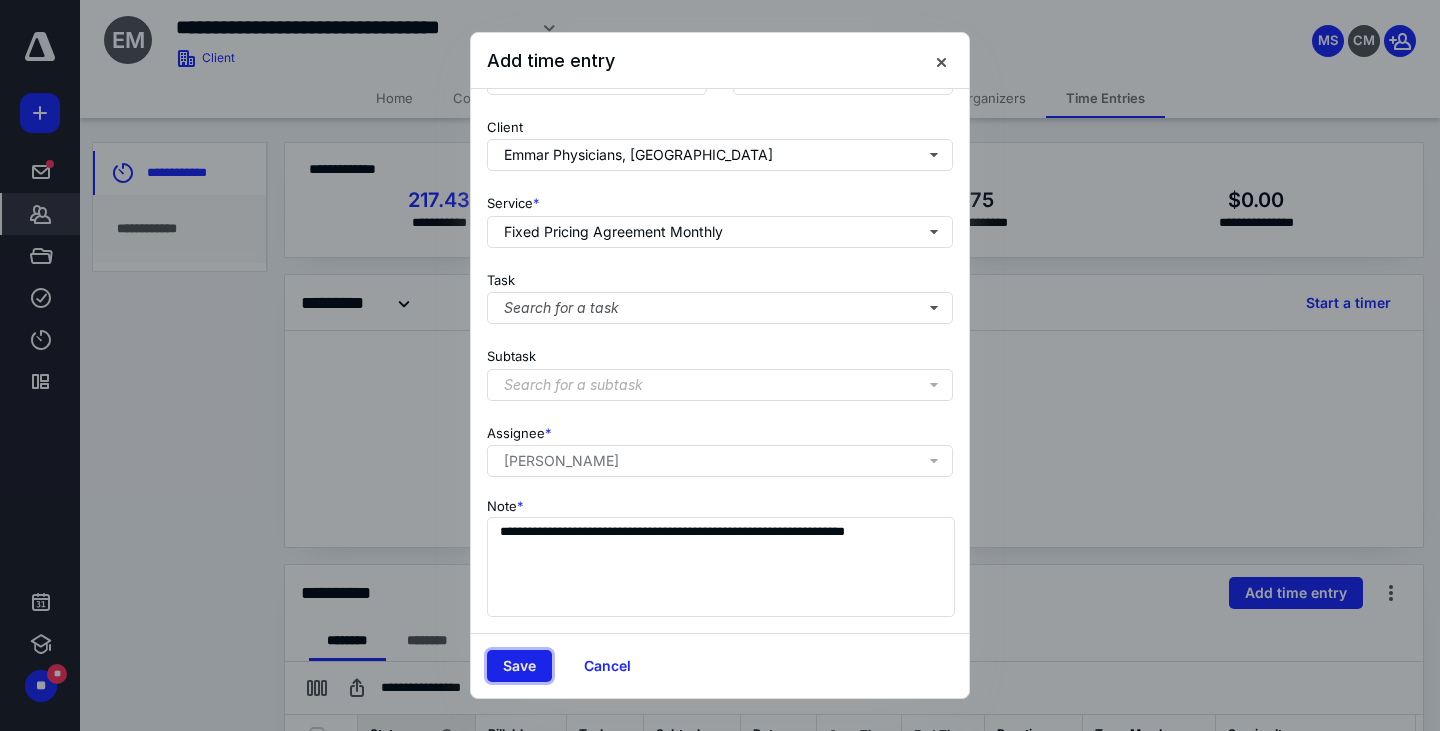 click on "Save" at bounding box center [519, 666] 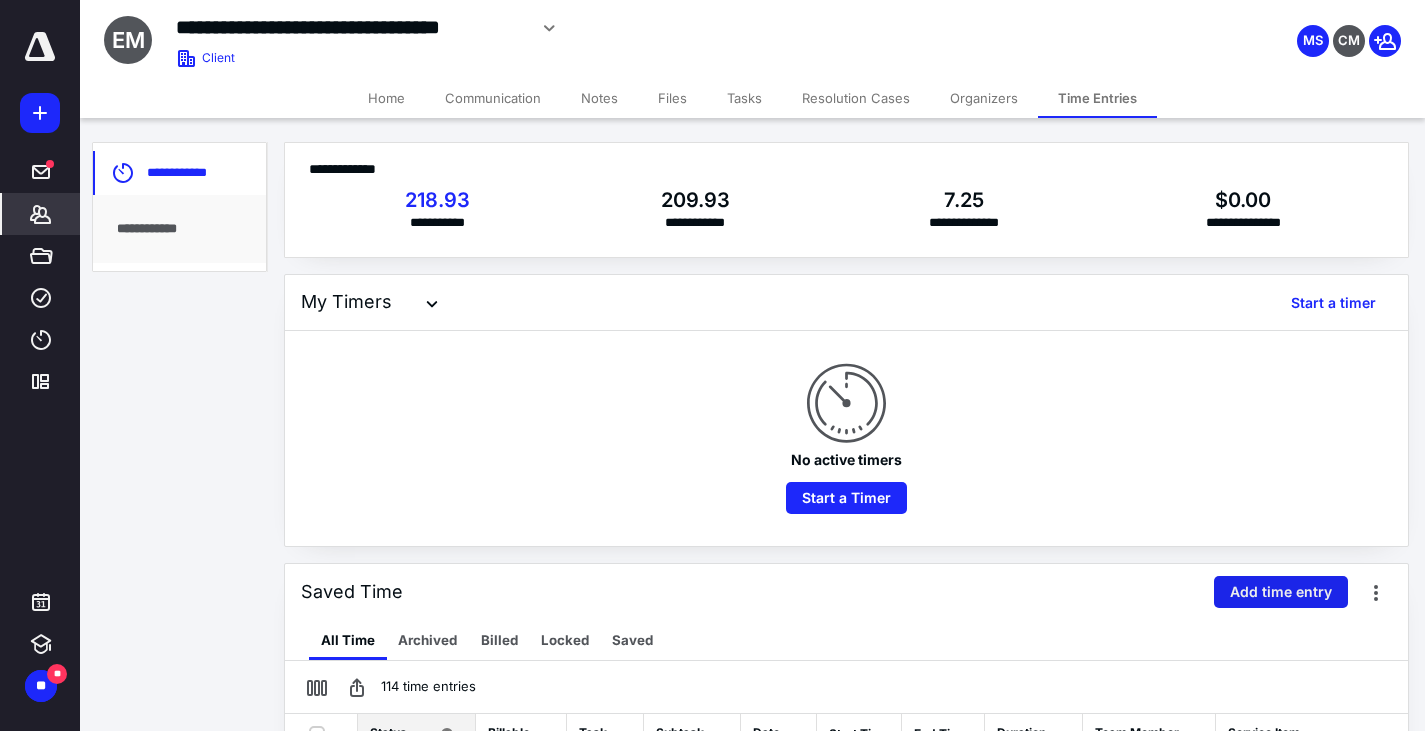click on "Add time entry" at bounding box center [1281, 592] 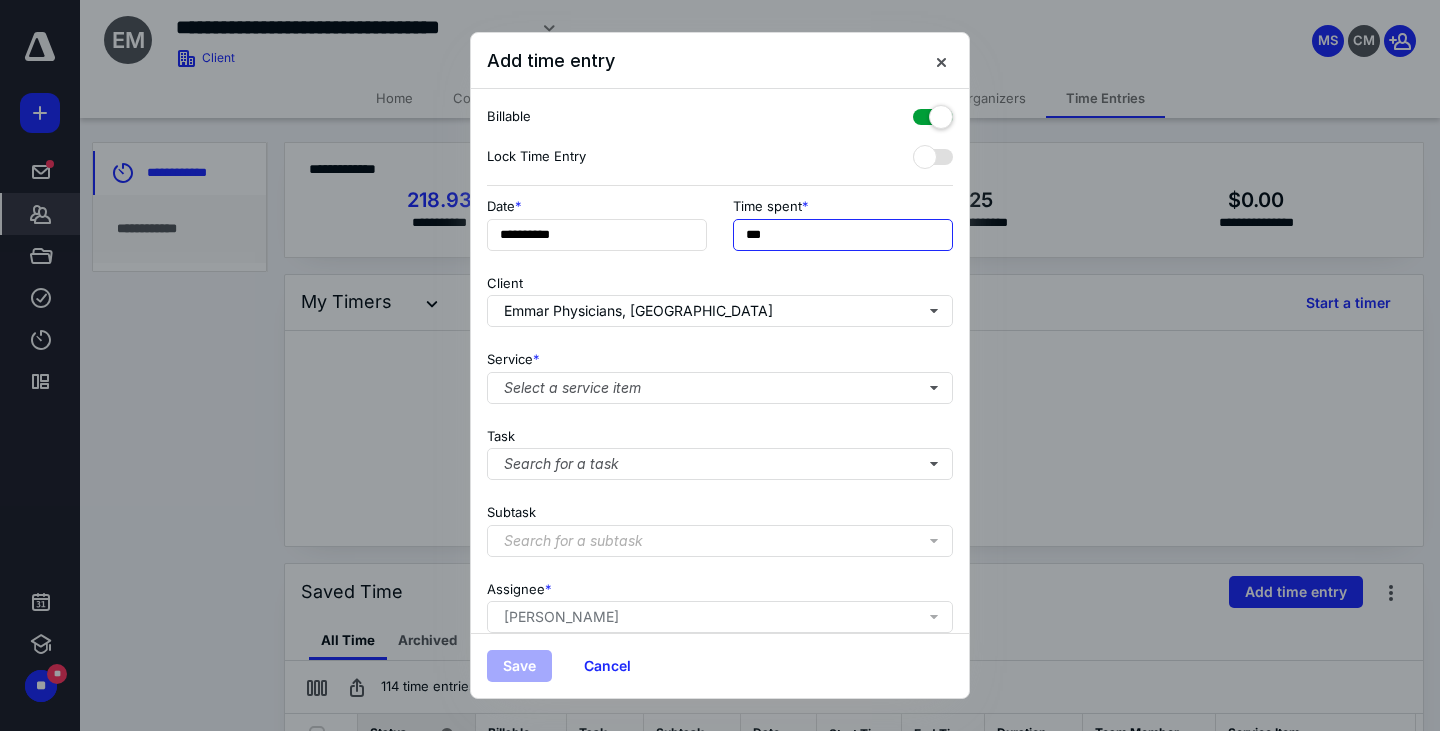 click on "***" at bounding box center (843, 235) 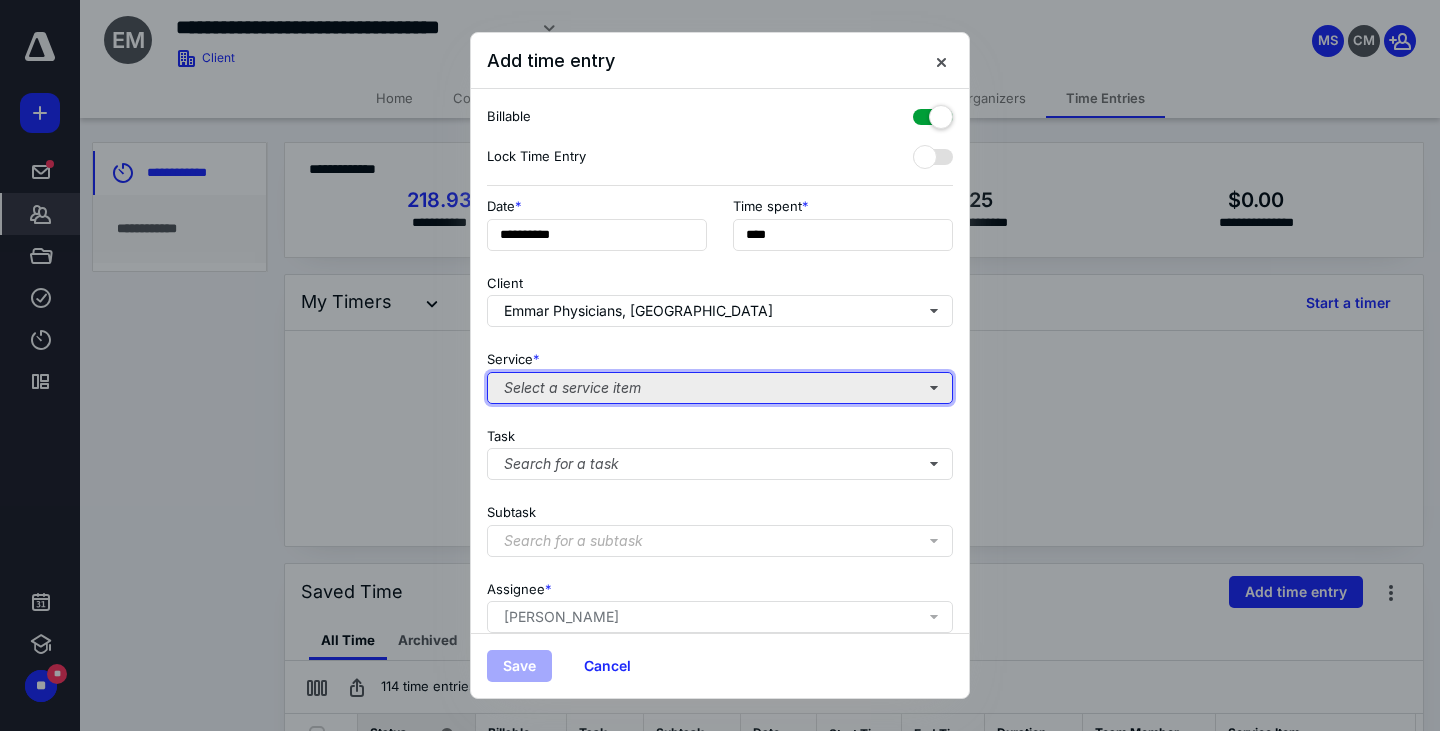 type on "**" 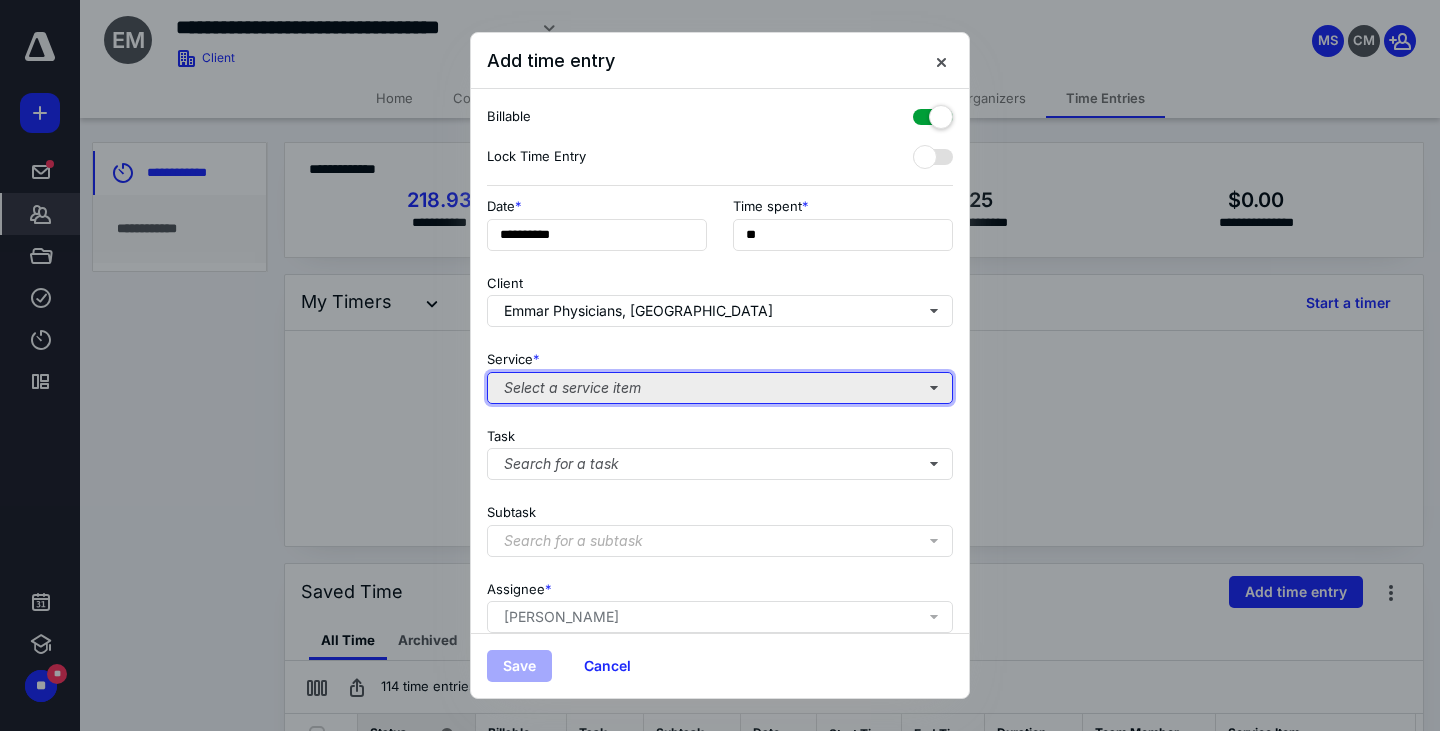 click on "Select a service item" at bounding box center [720, 388] 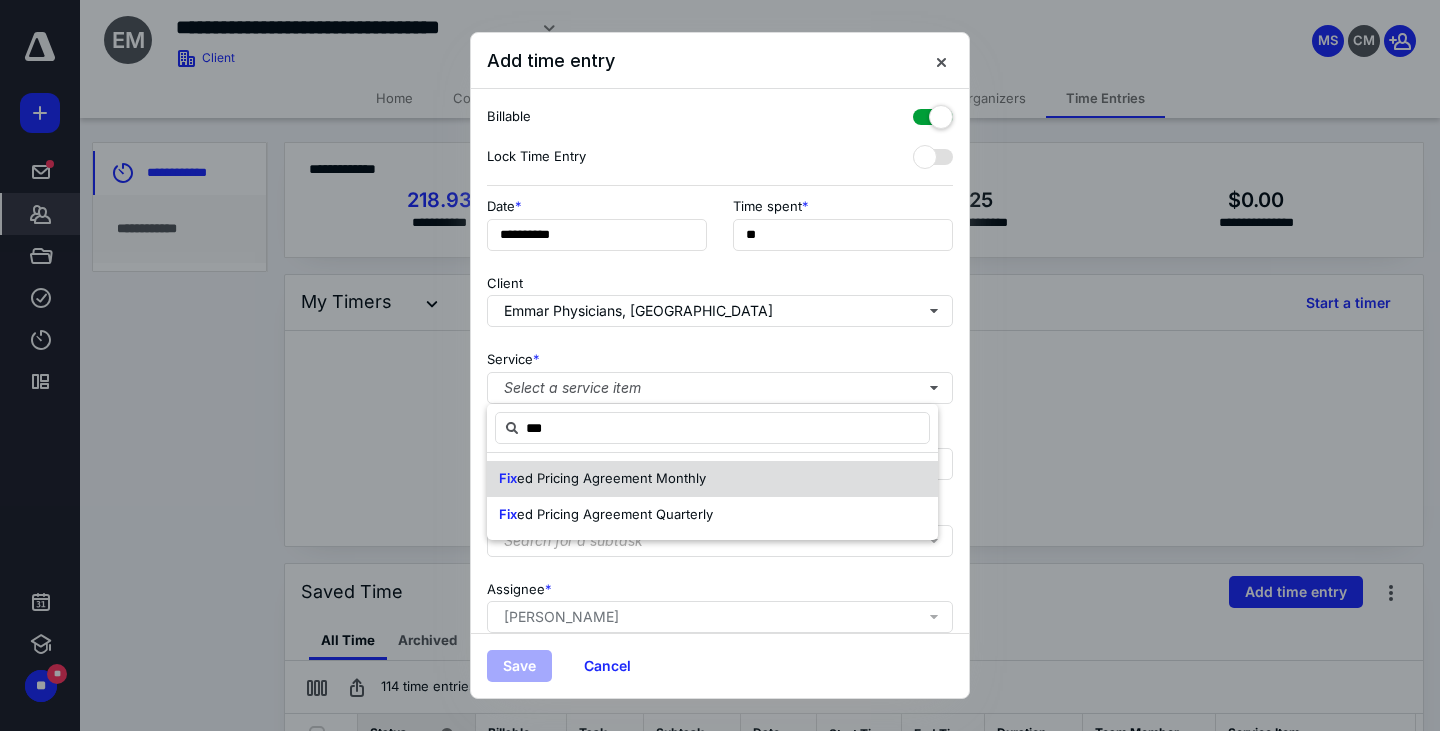 click on "Fix" at bounding box center [508, 478] 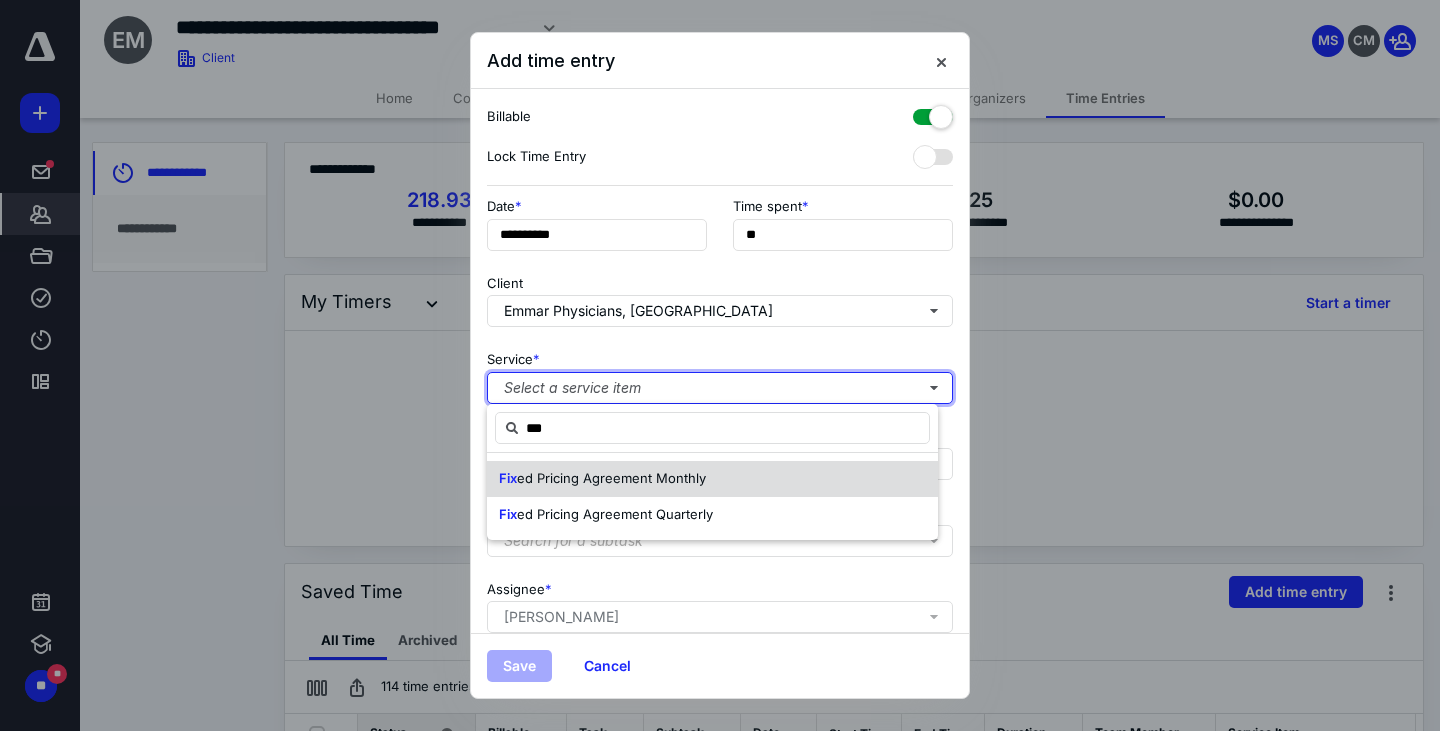 type 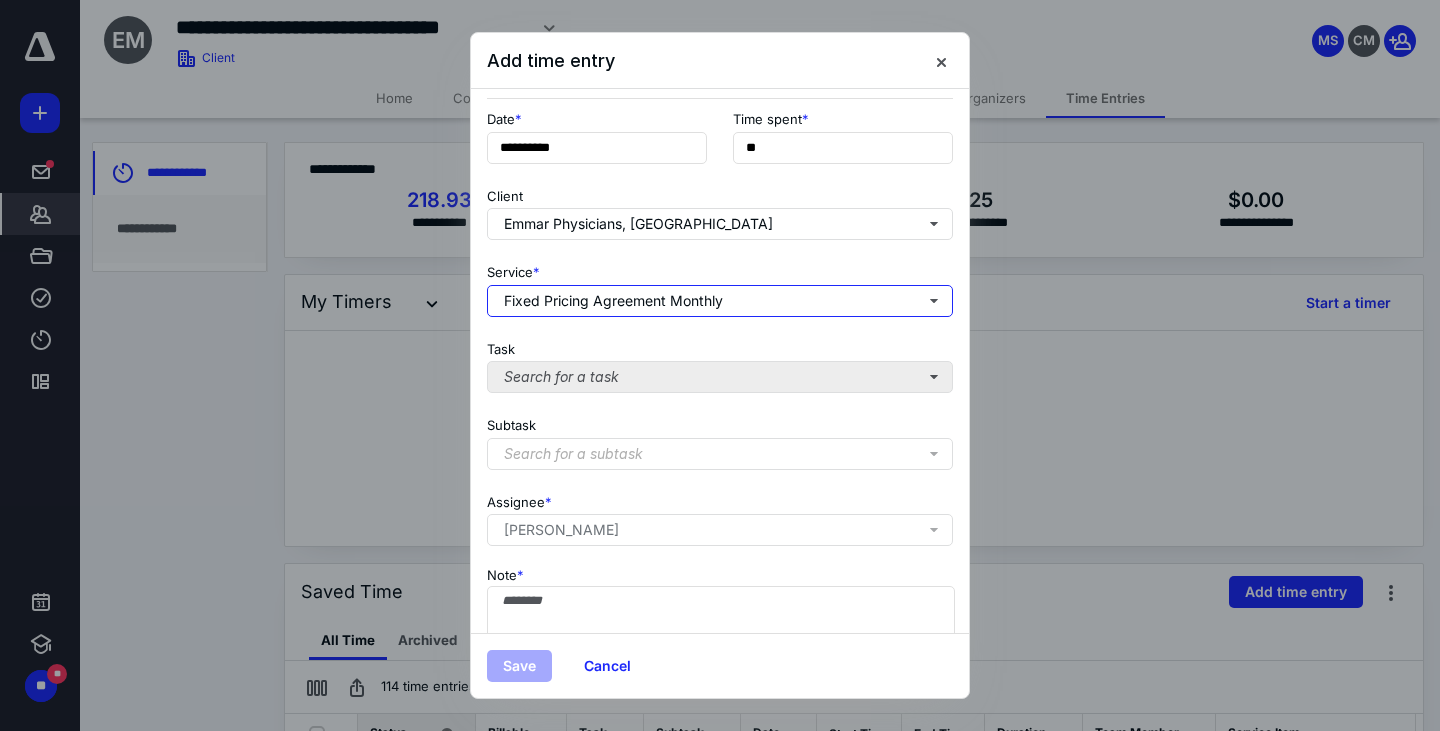 scroll, scrollTop: 171, scrollLeft: 0, axis: vertical 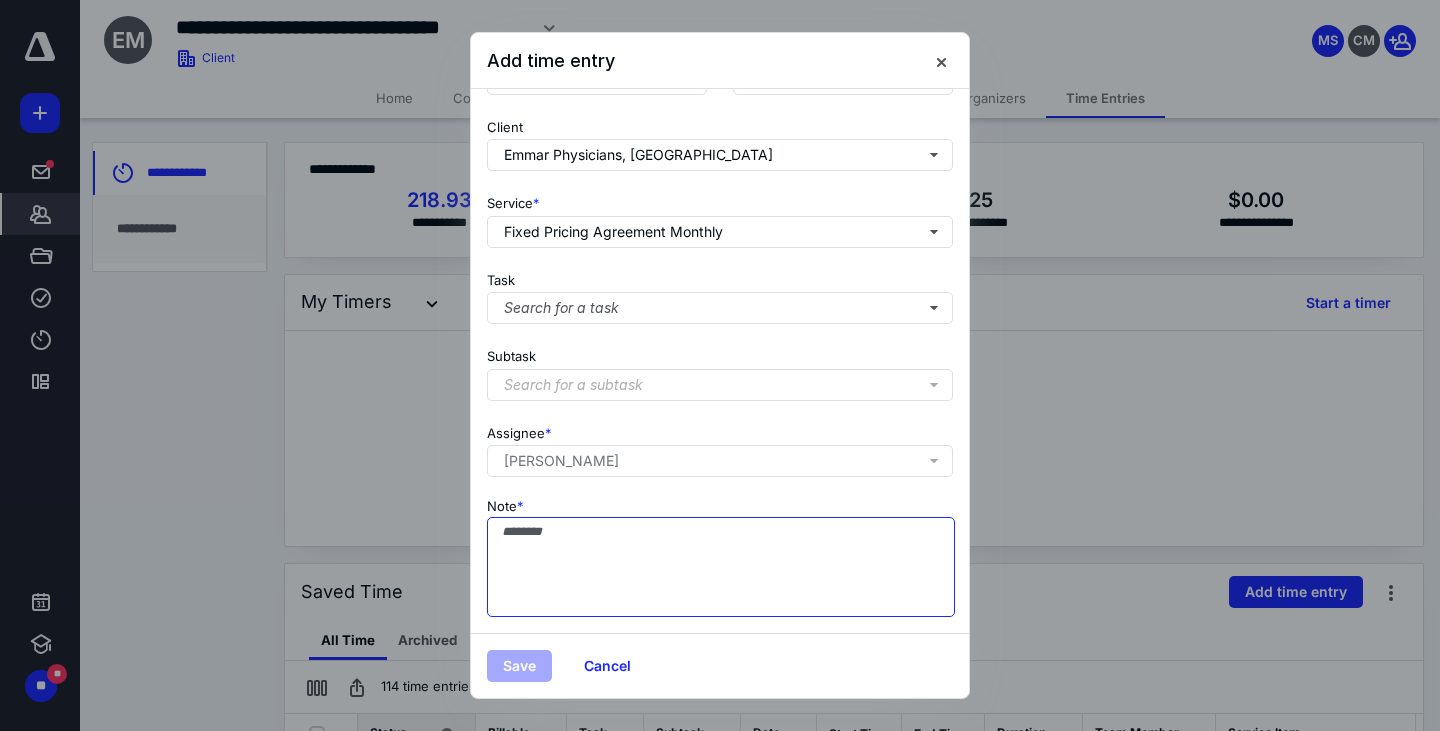 click on "Note *" at bounding box center [721, 567] 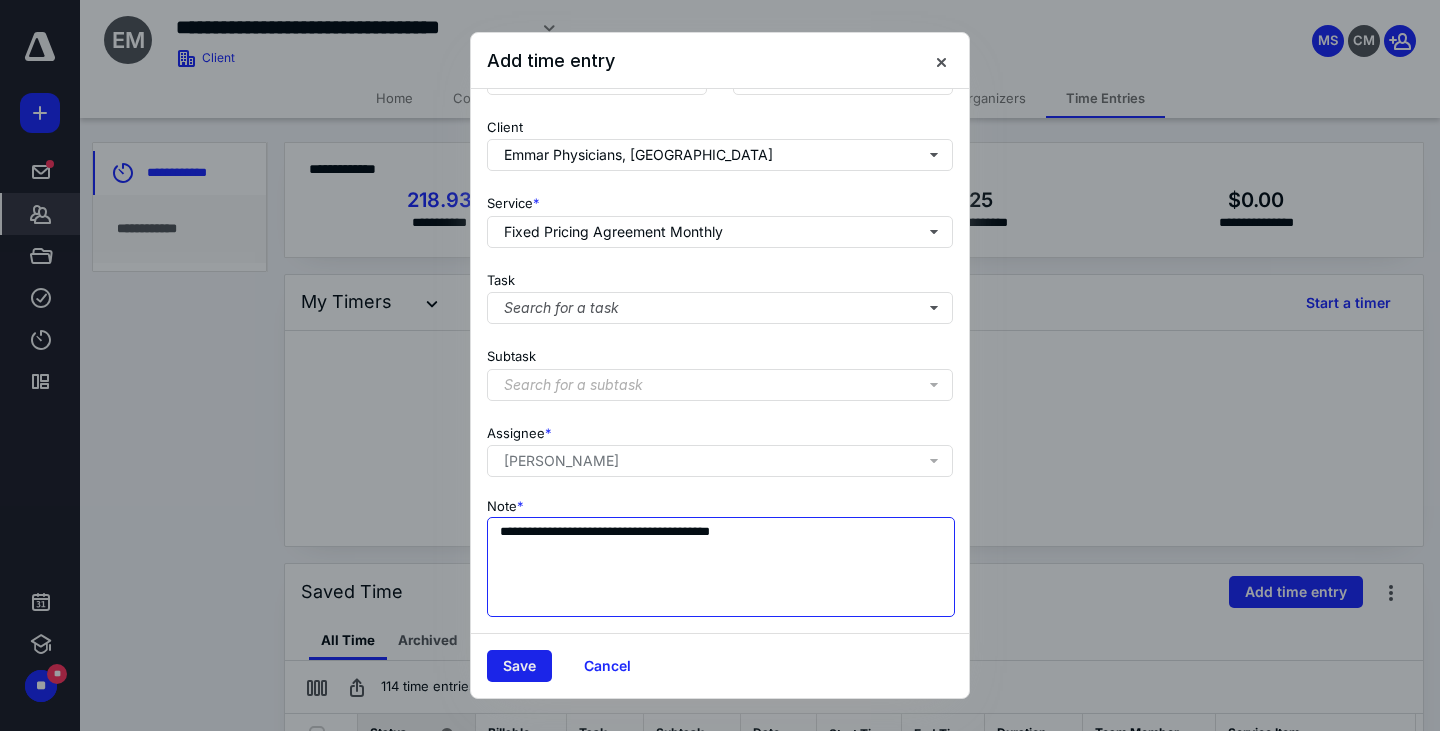 type on "**********" 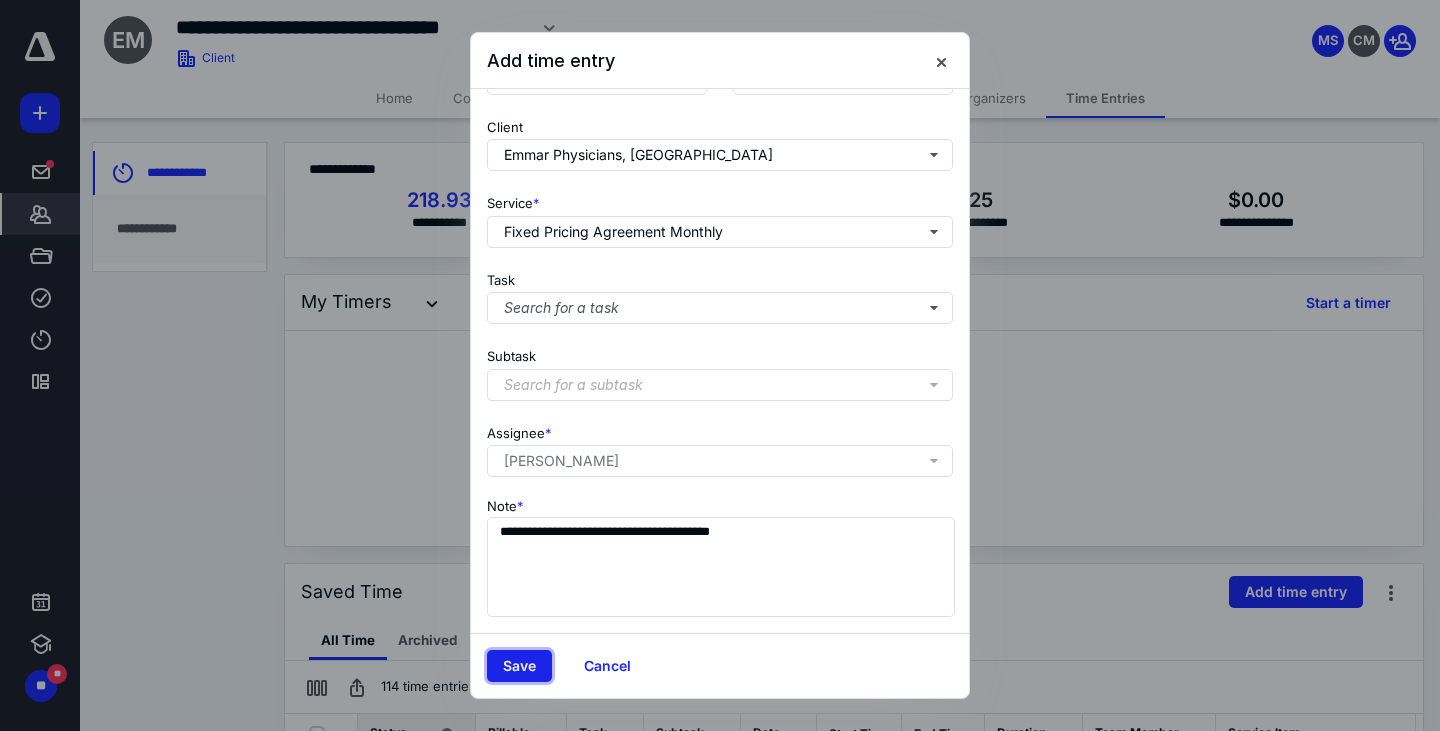 click on "Save" at bounding box center [519, 666] 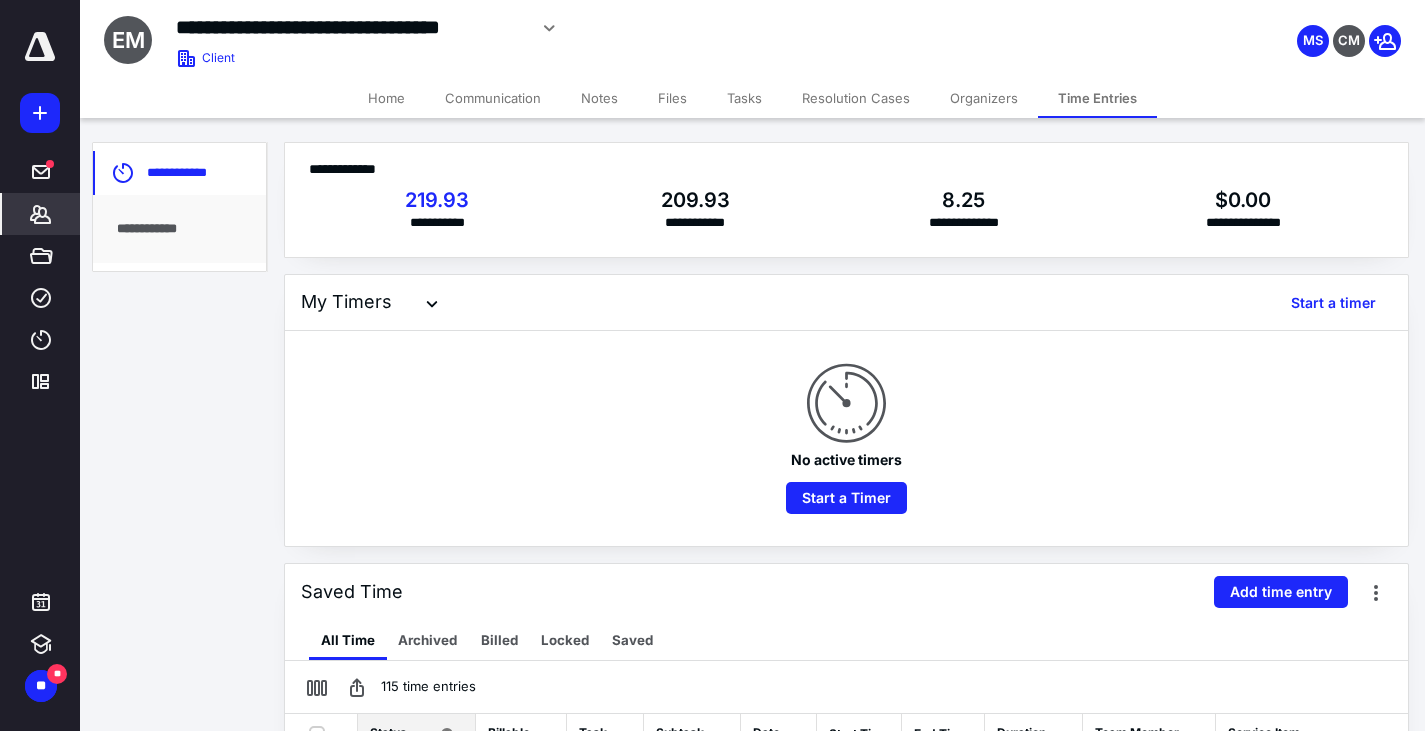 click on "Files" at bounding box center (672, 98) 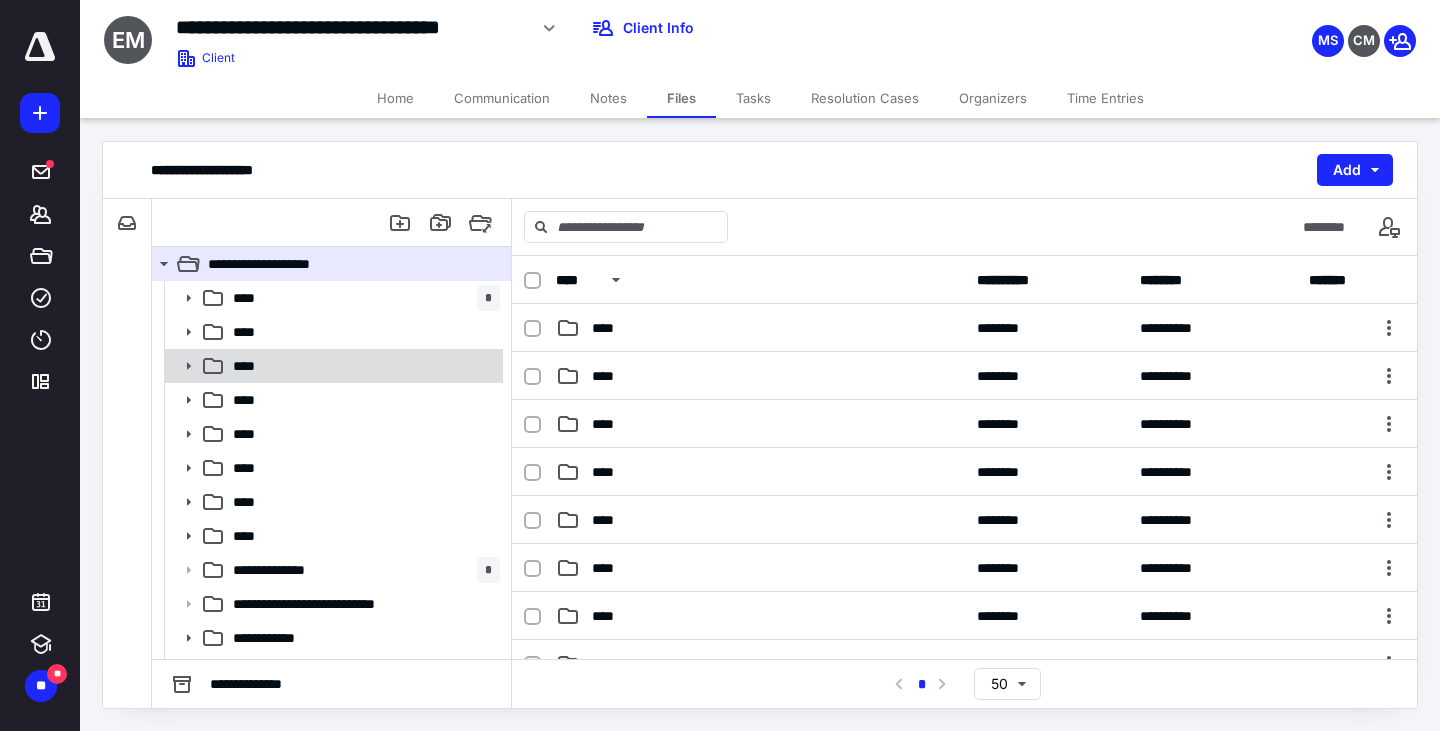 click 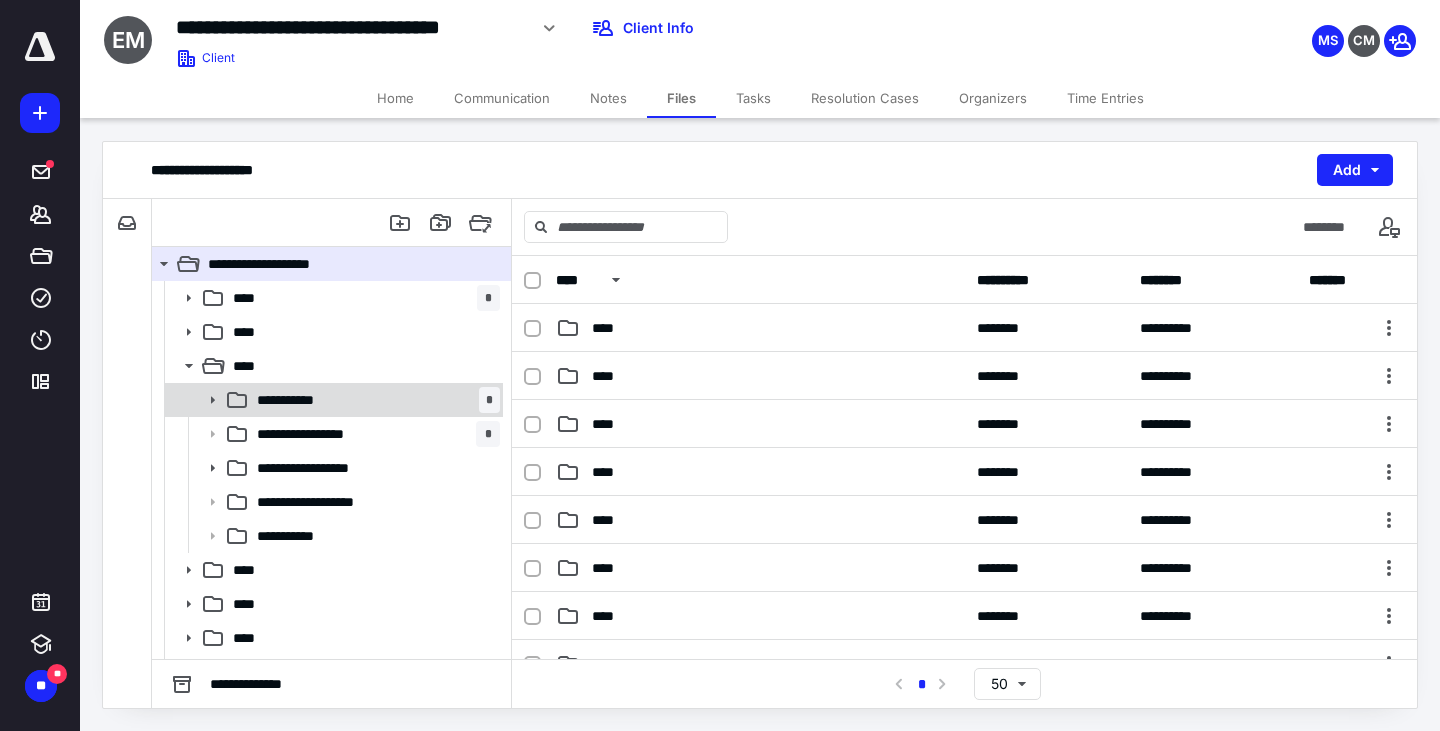 click 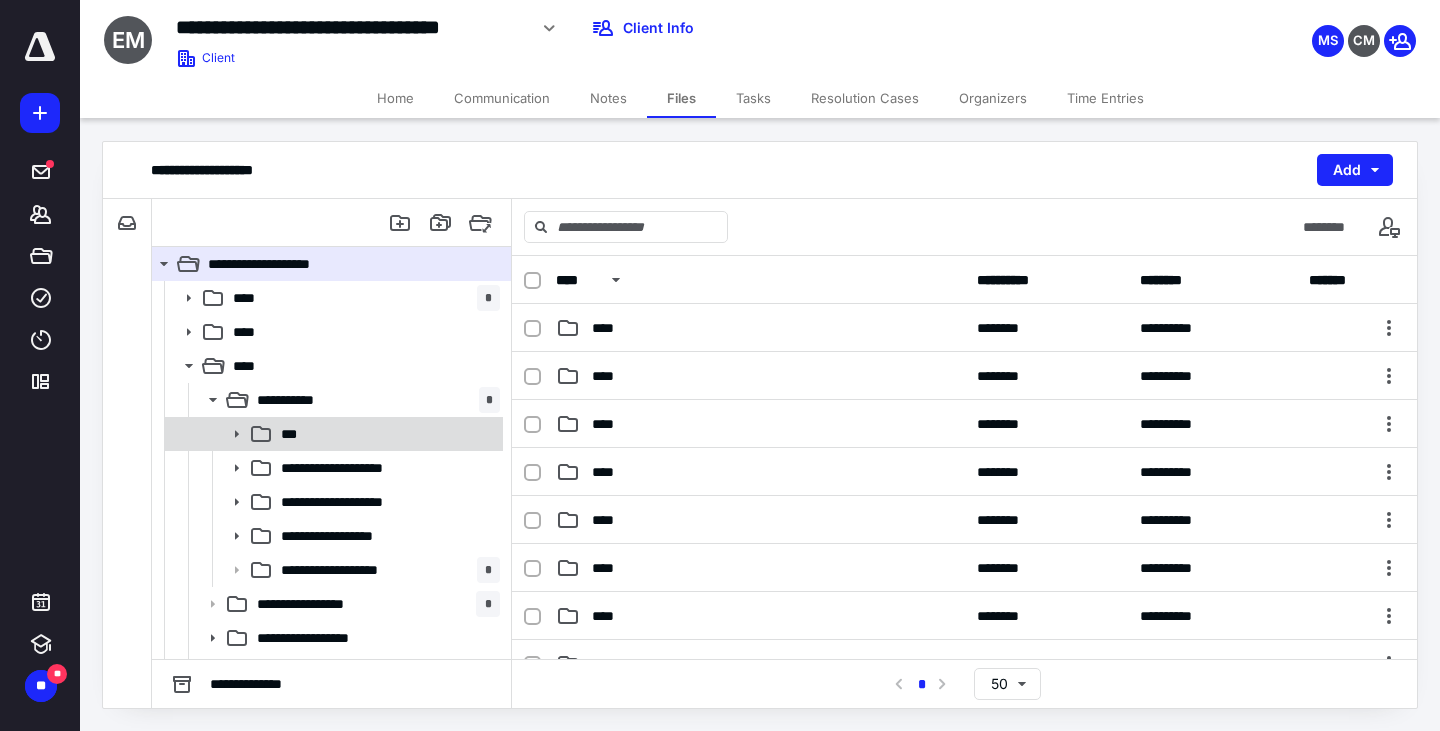 click 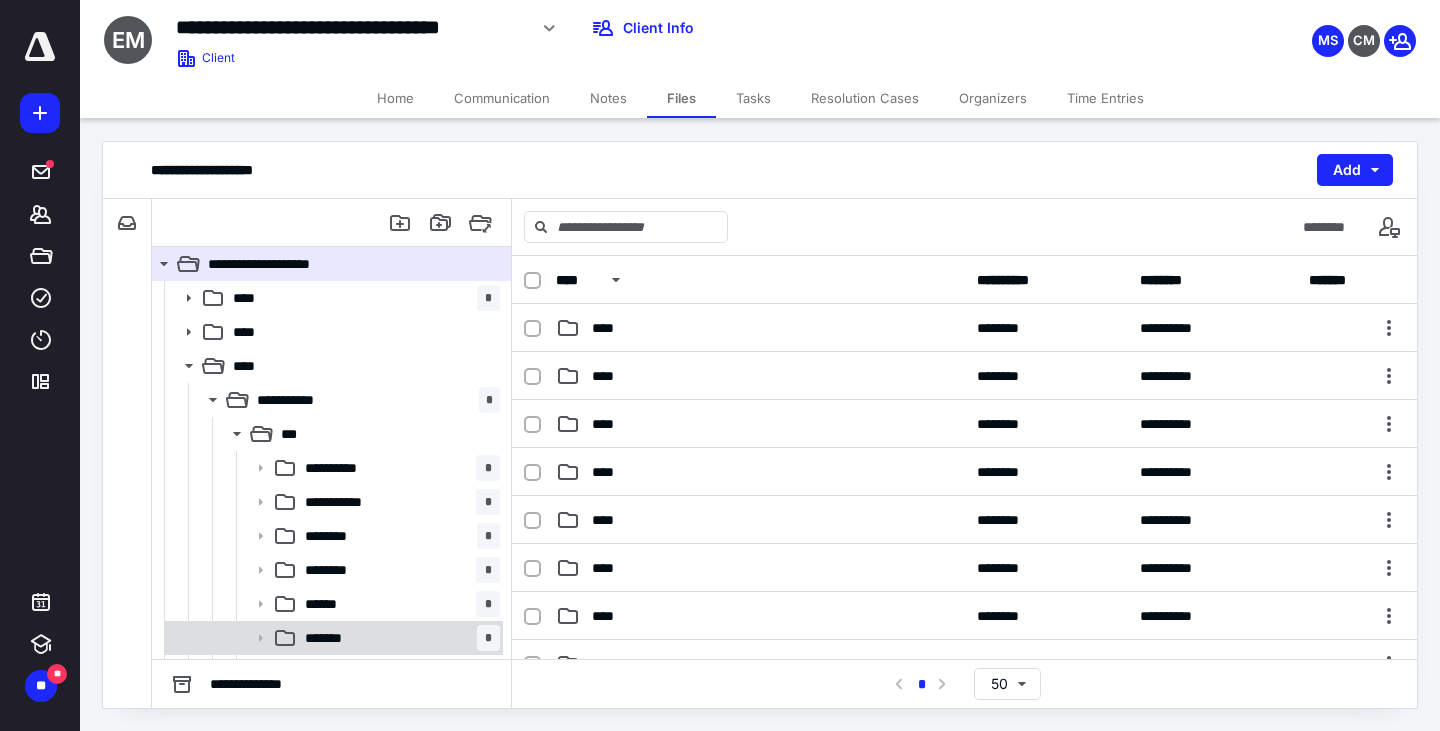 click on "******* *" at bounding box center [398, 638] 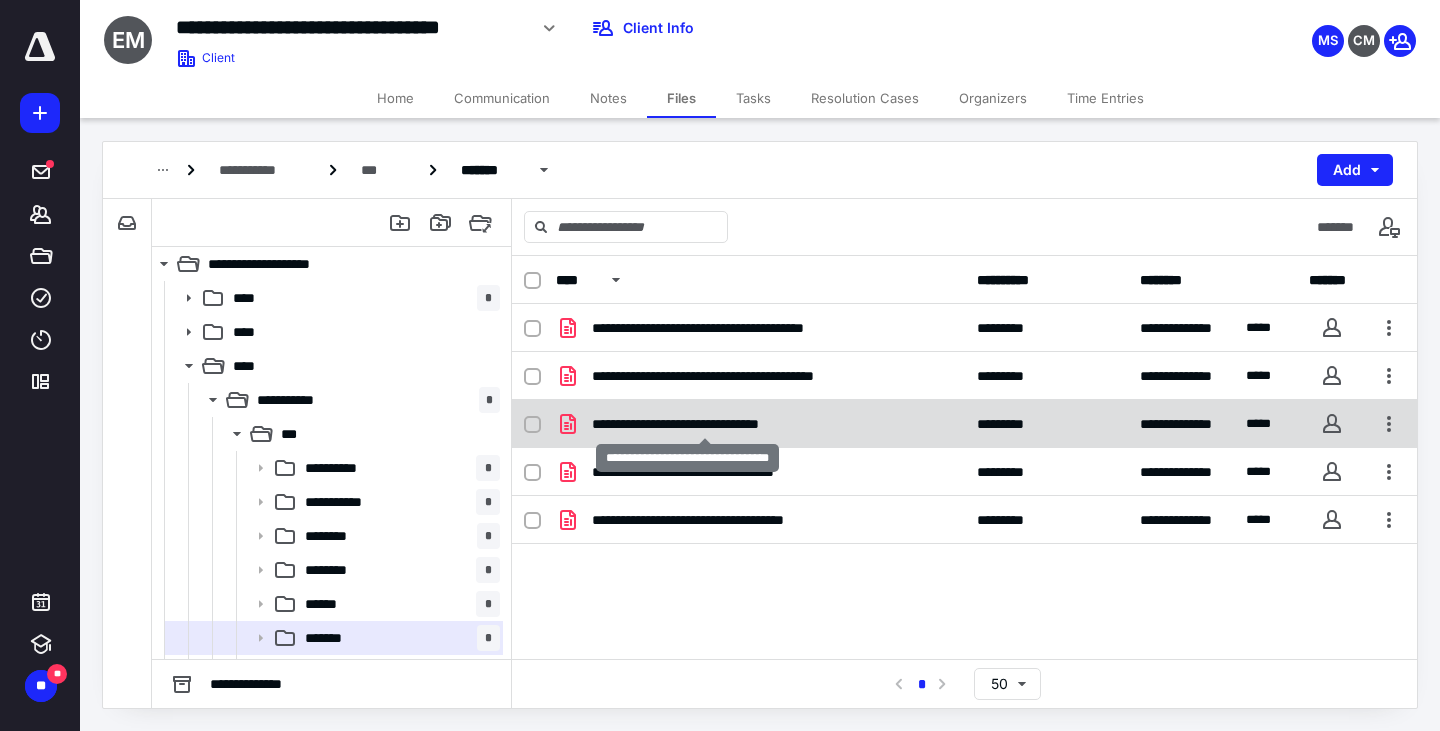 click on "**********" at bounding box center (705, 424) 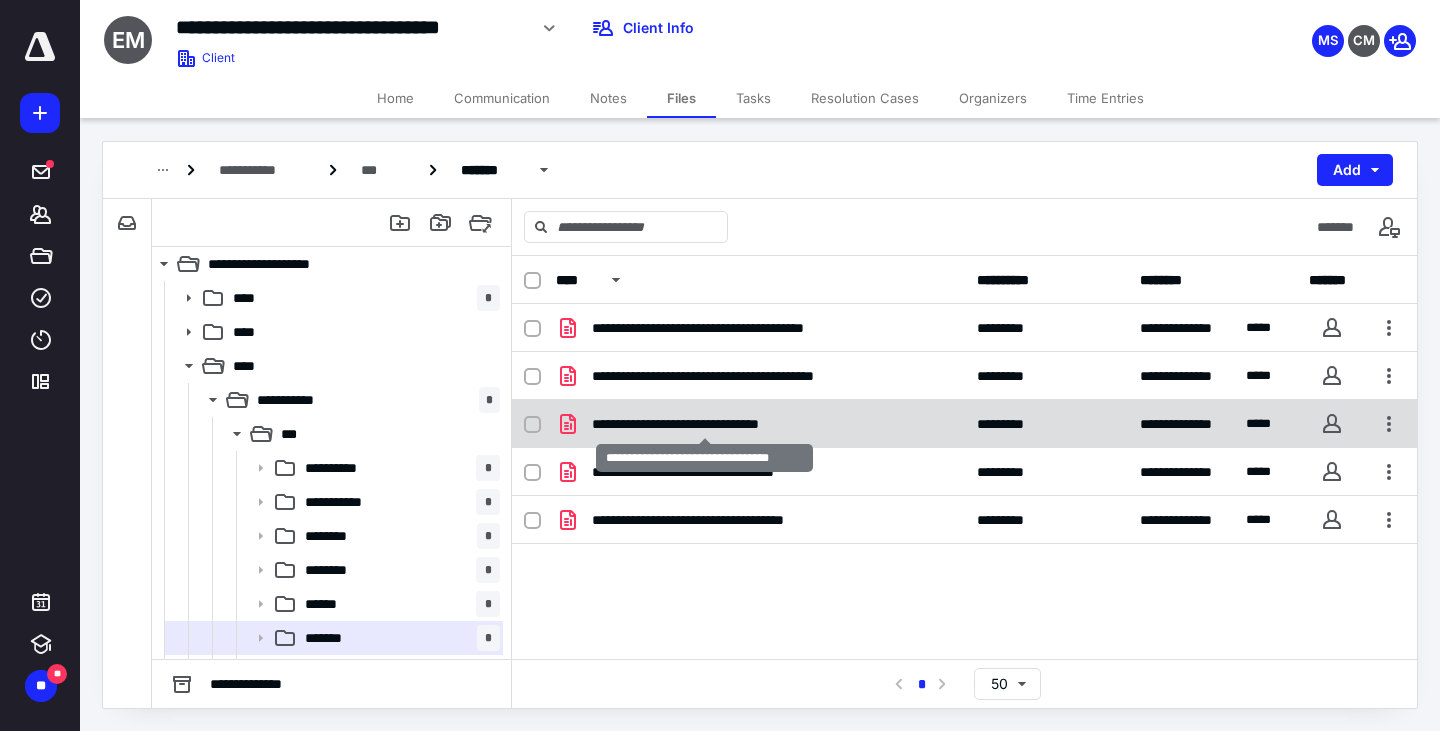click on "**********" at bounding box center (705, 424) 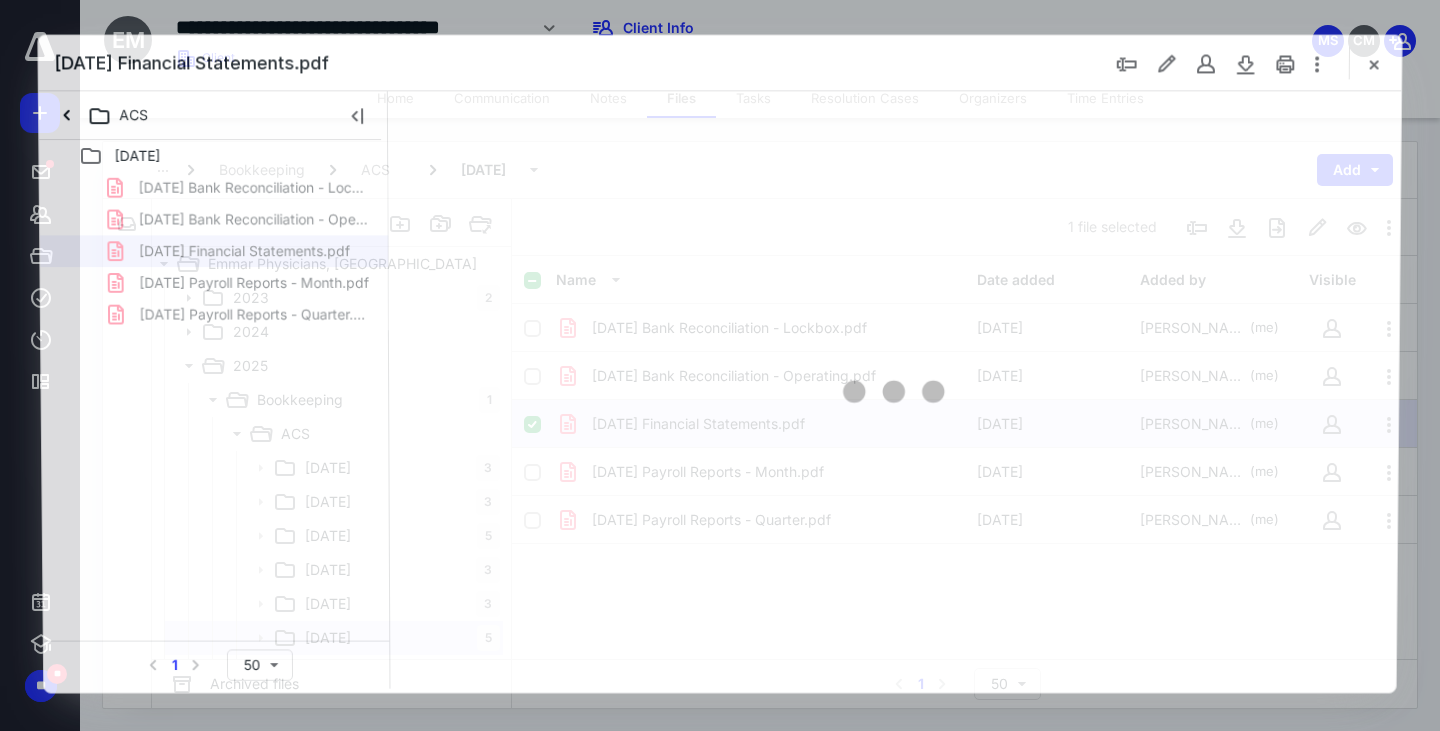 scroll, scrollTop: 0, scrollLeft: 0, axis: both 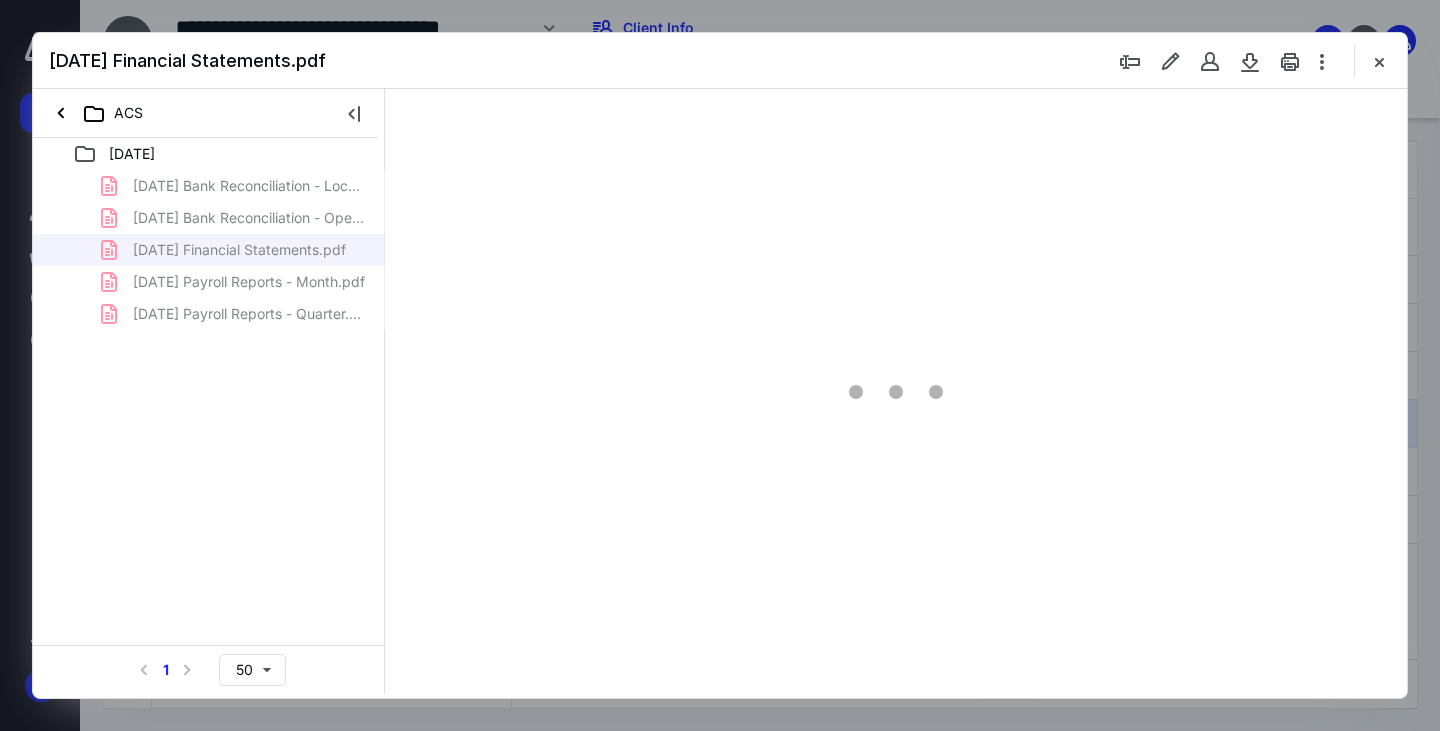 type on "163" 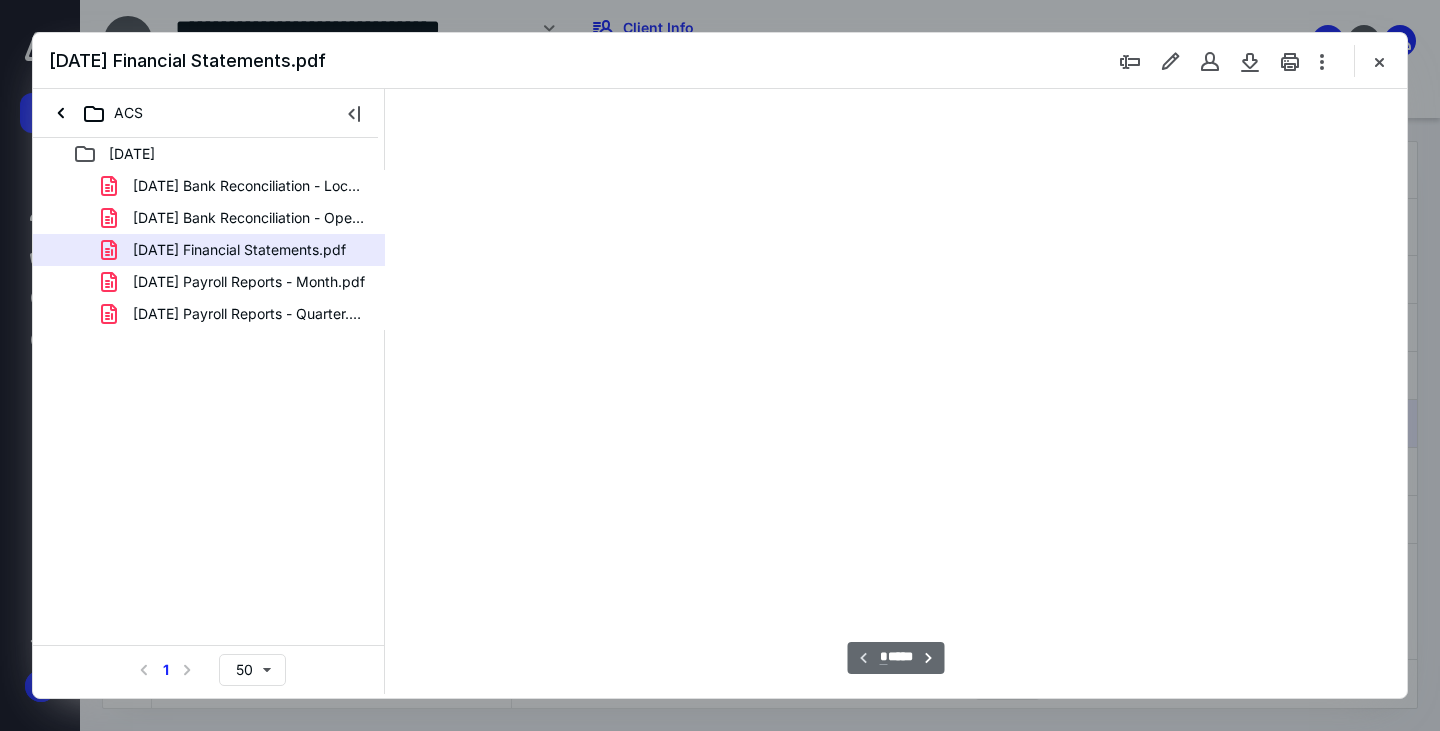 scroll, scrollTop: 83, scrollLeft: 145, axis: both 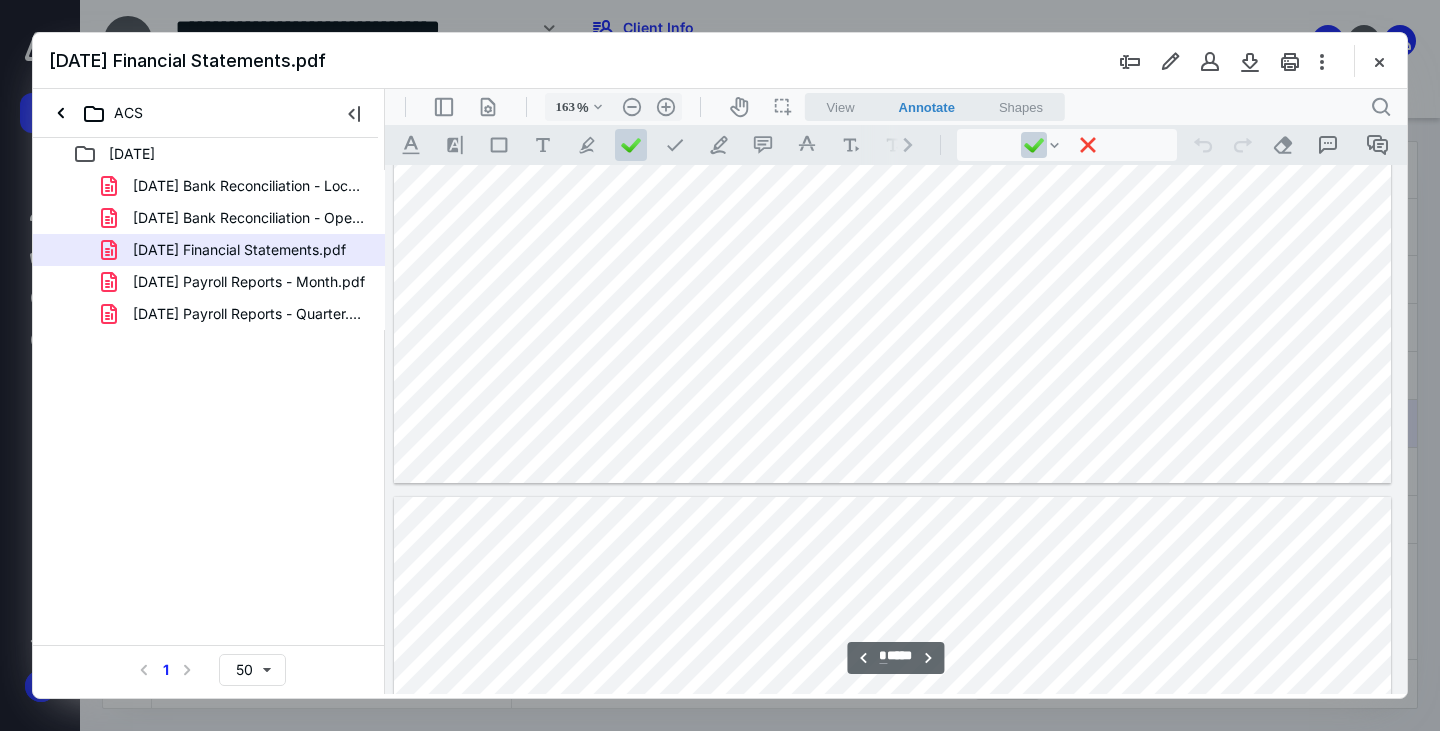 type on "*" 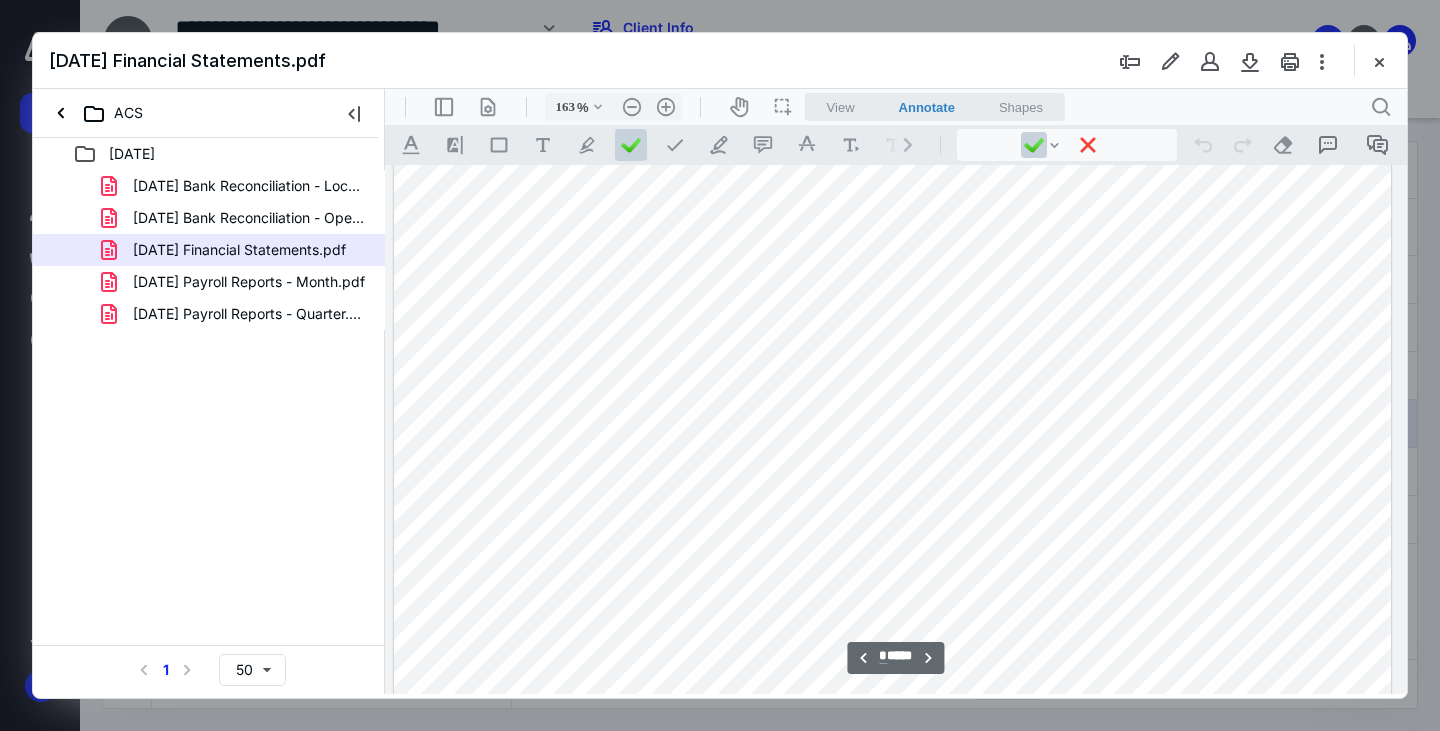 scroll, scrollTop: 2683, scrollLeft: 145, axis: both 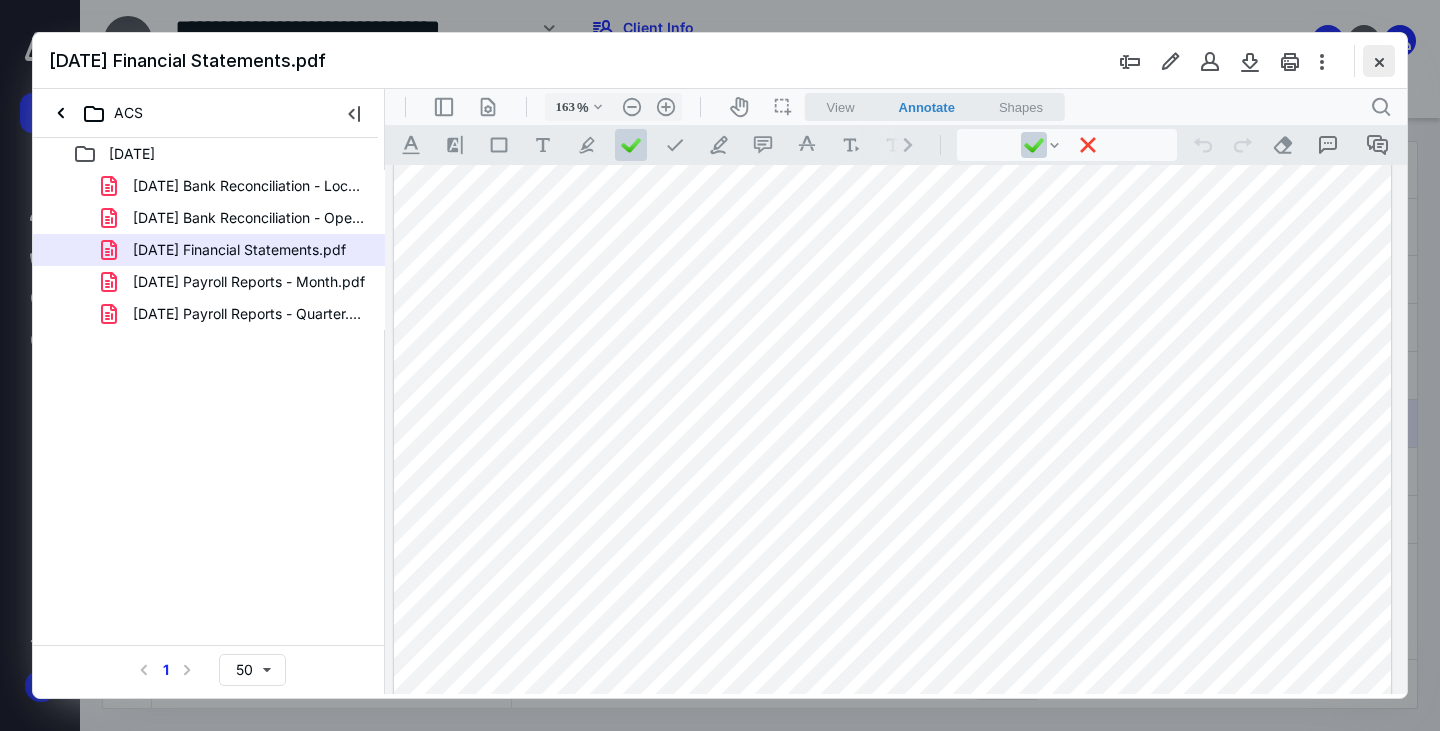 click at bounding box center [1379, 61] 